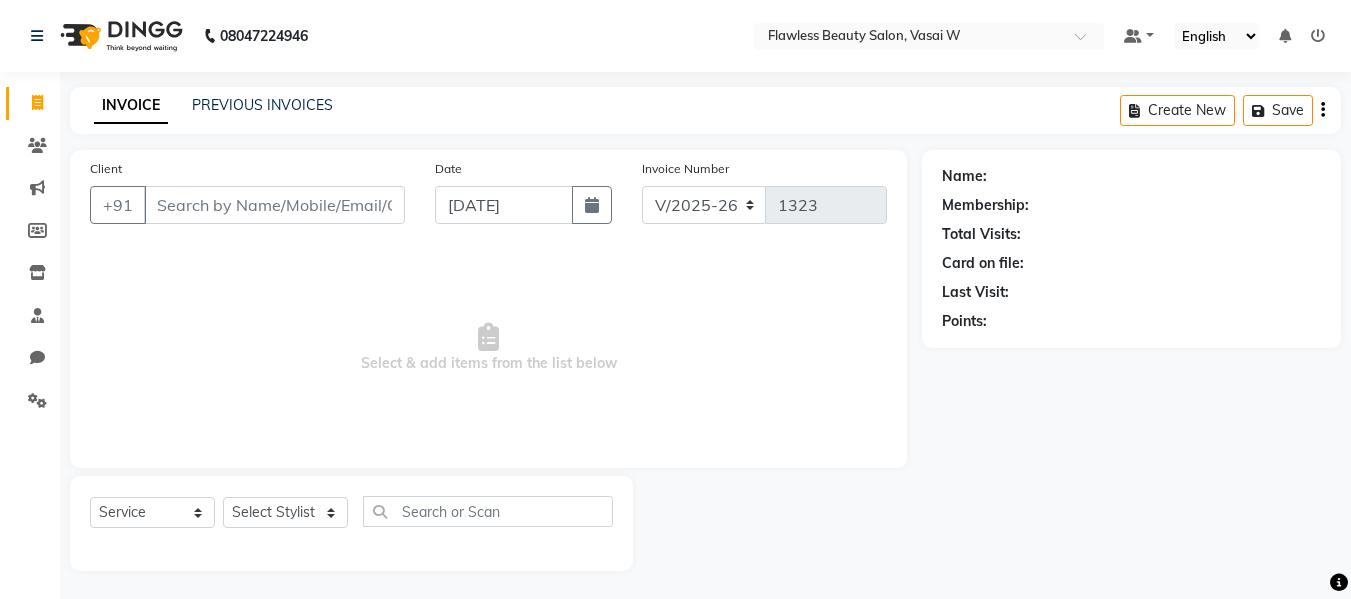 select on "8090" 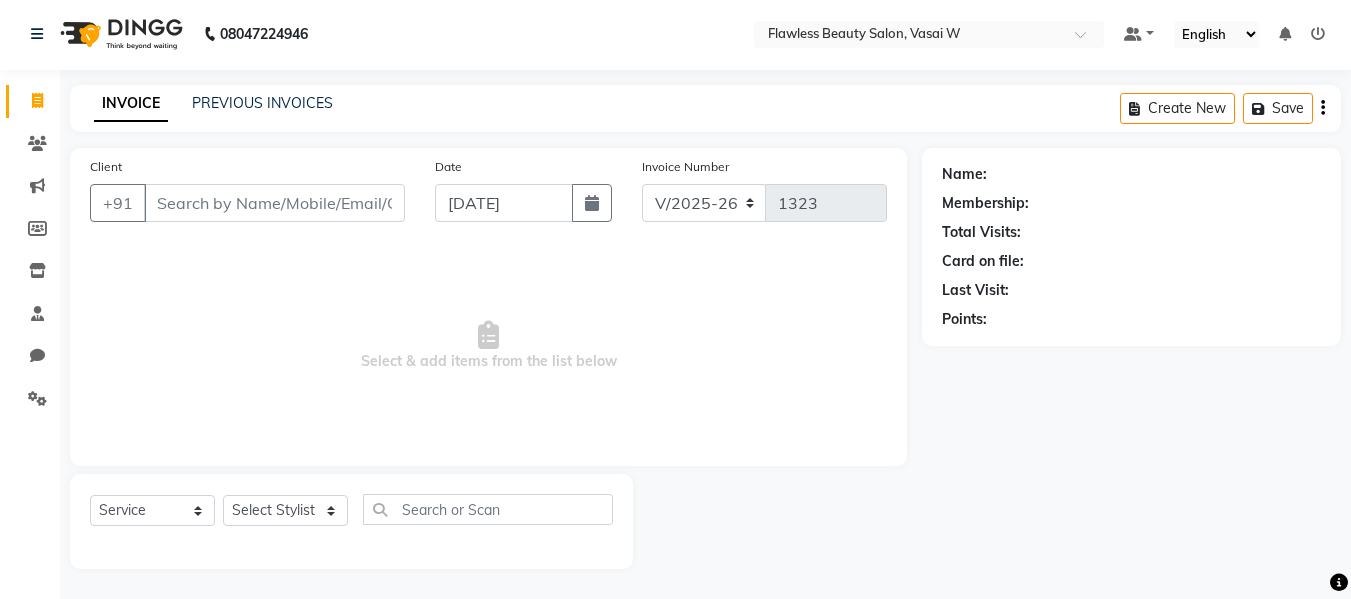 scroll, scrollTop: 0, scrollLeft: 0, axis: both 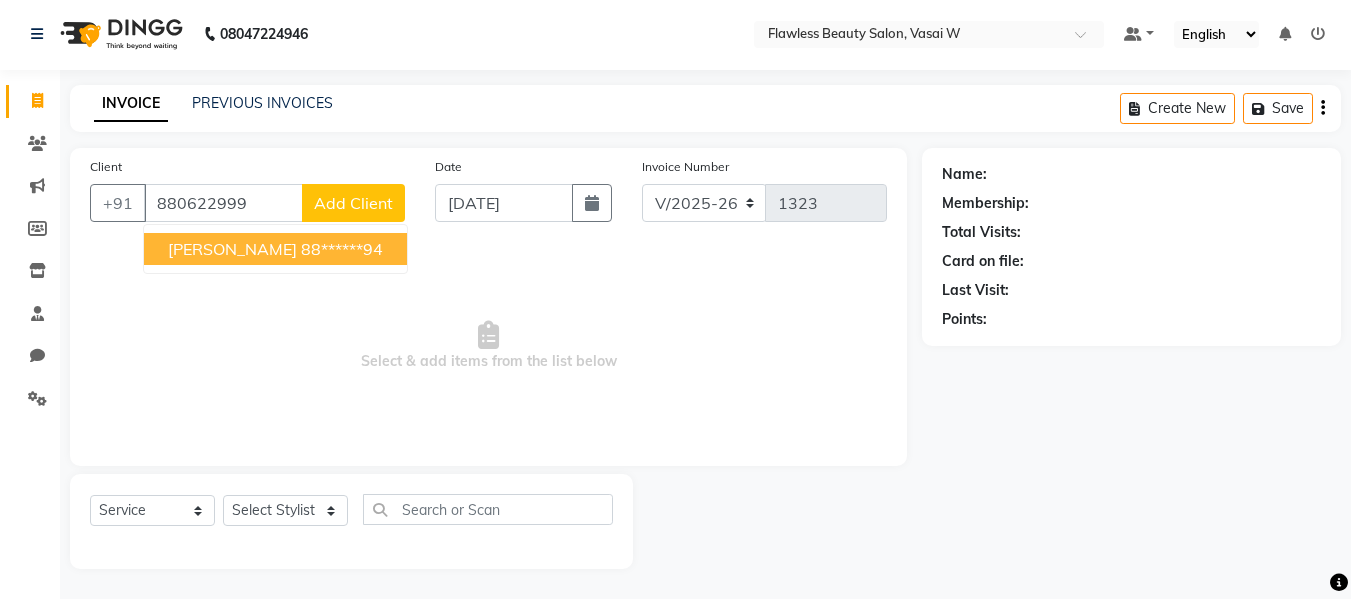 click on "88******94" at bounding box center (342, 249) 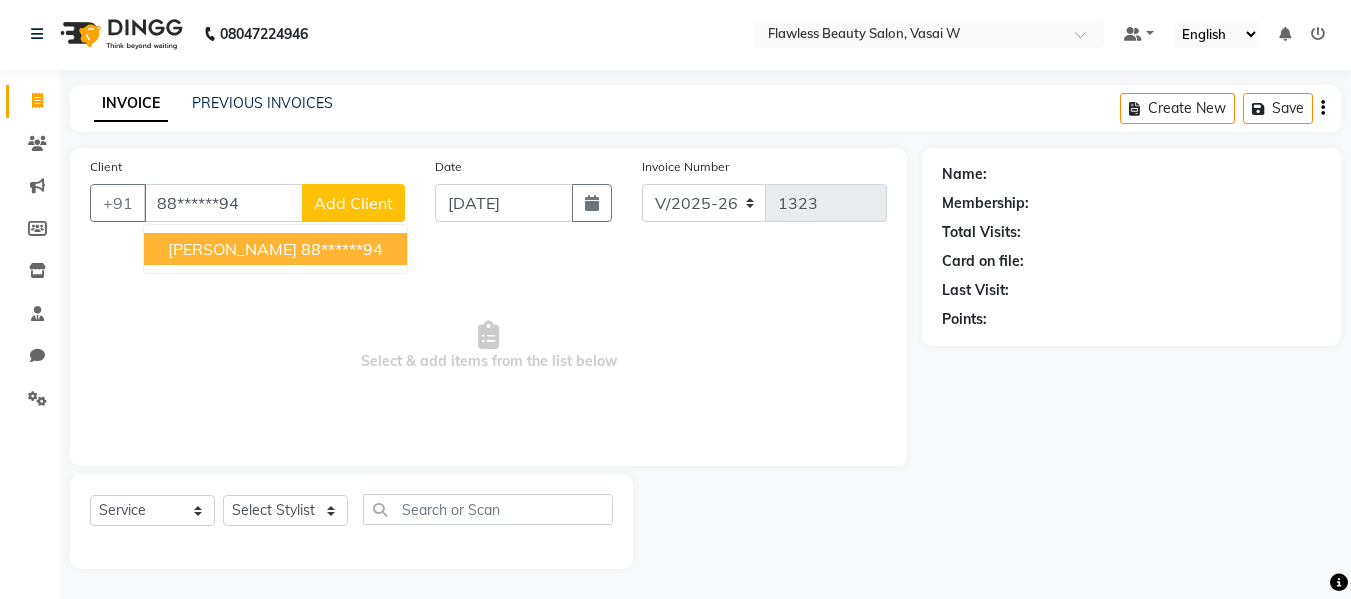 type on "88******94" 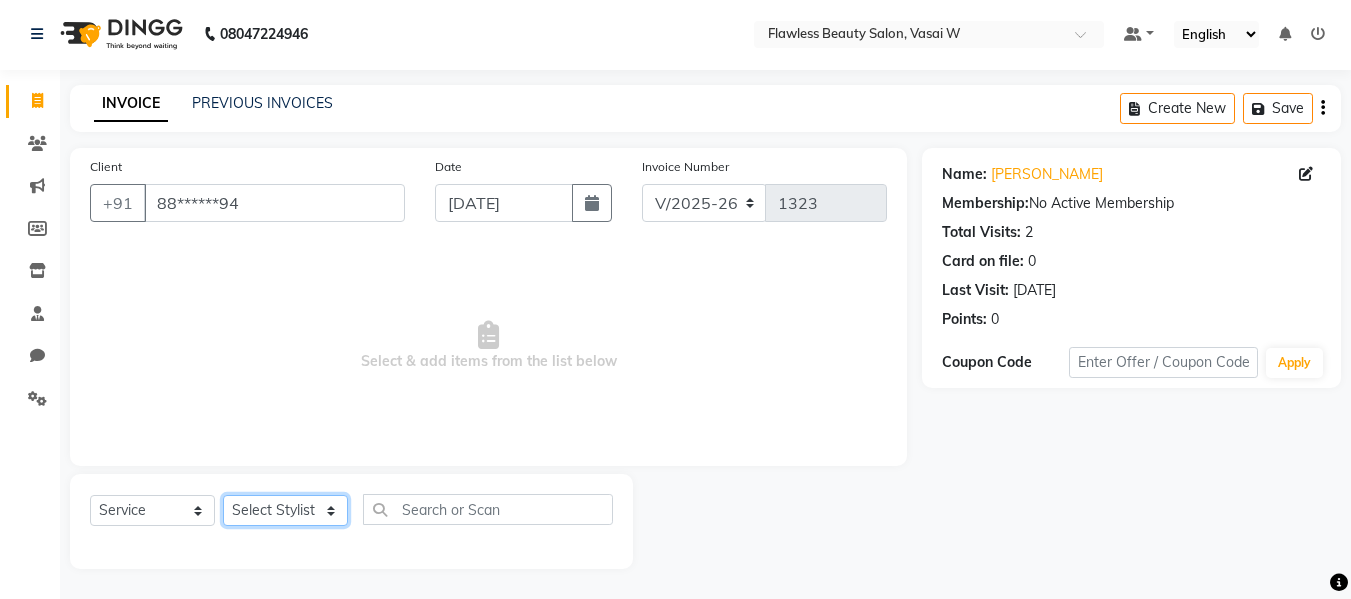 click on "Select Stylist Afsana [PERSON_NAME]  [PERSON_NAME] Maam Nisha  Pari [PERSON_NAME] [PERSON_NAME]" 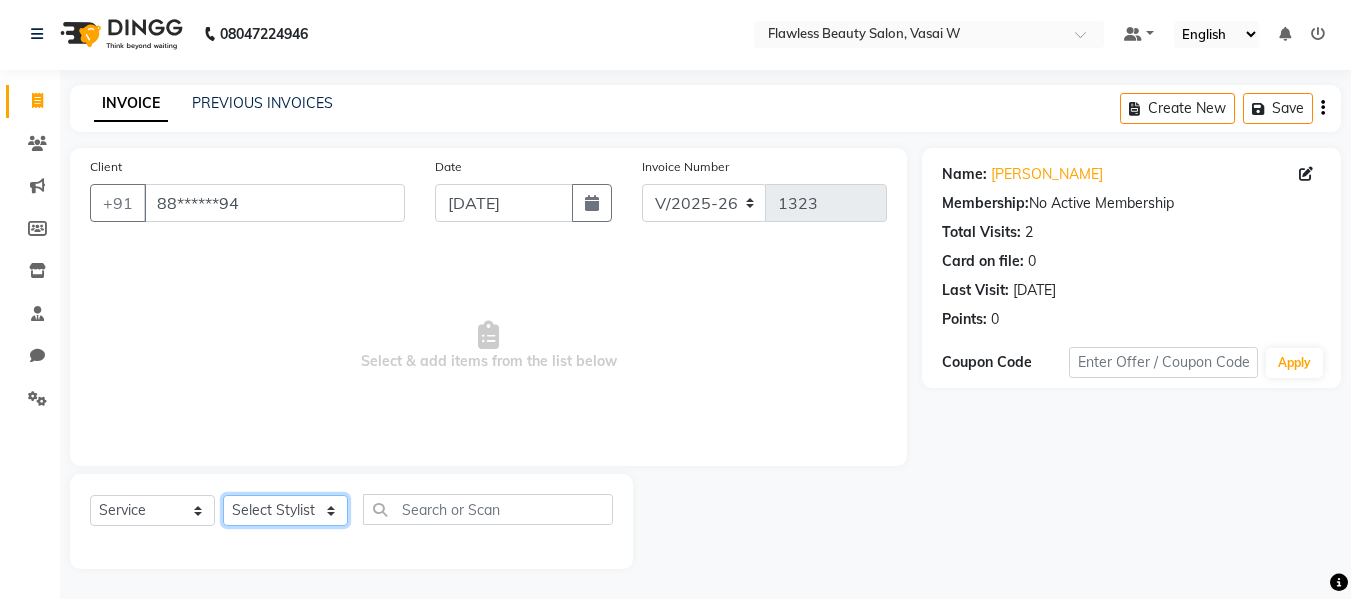 select on "76405" 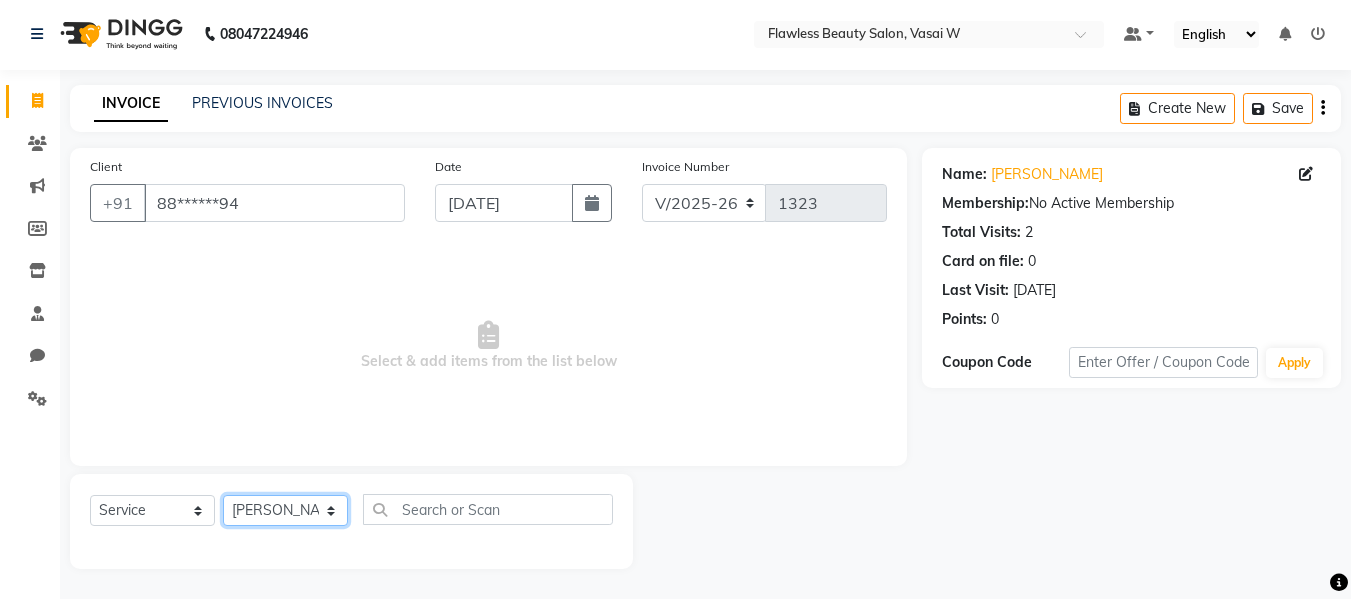 click on "Select Stylist Afsana [PERSON_NAME]  [PERSON_NAME] Maam Nisha  Pari [PERSON_NAME] [PERSON_NAME]" 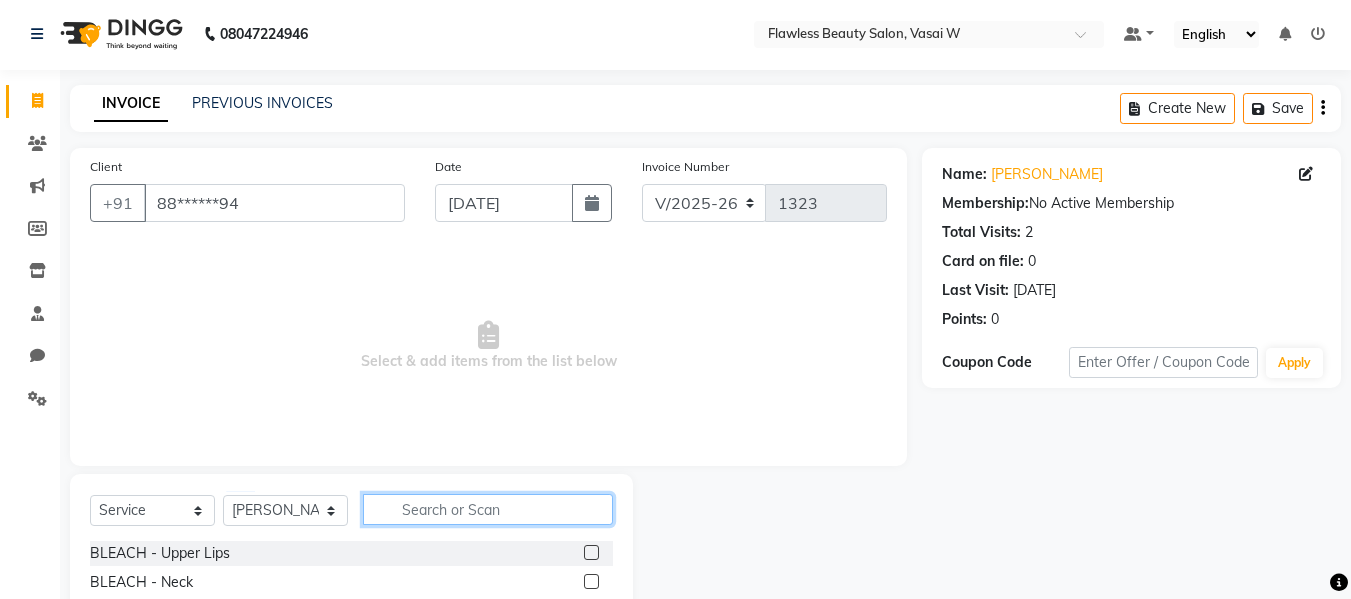 click 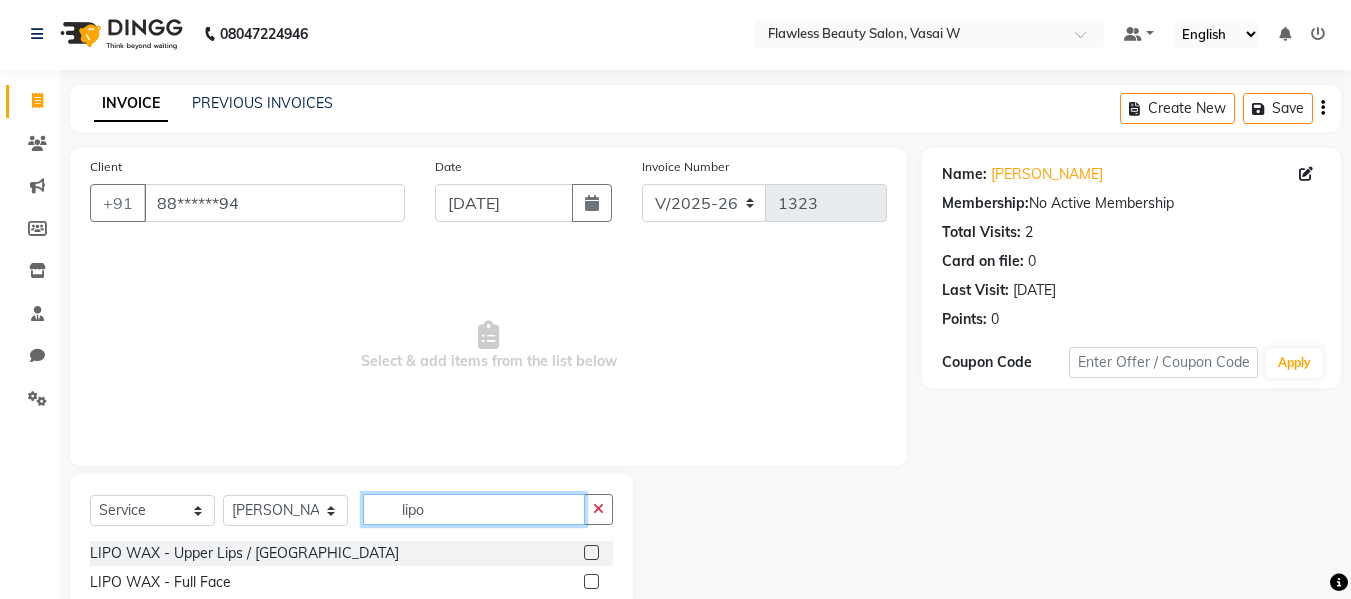 type on "lipo" 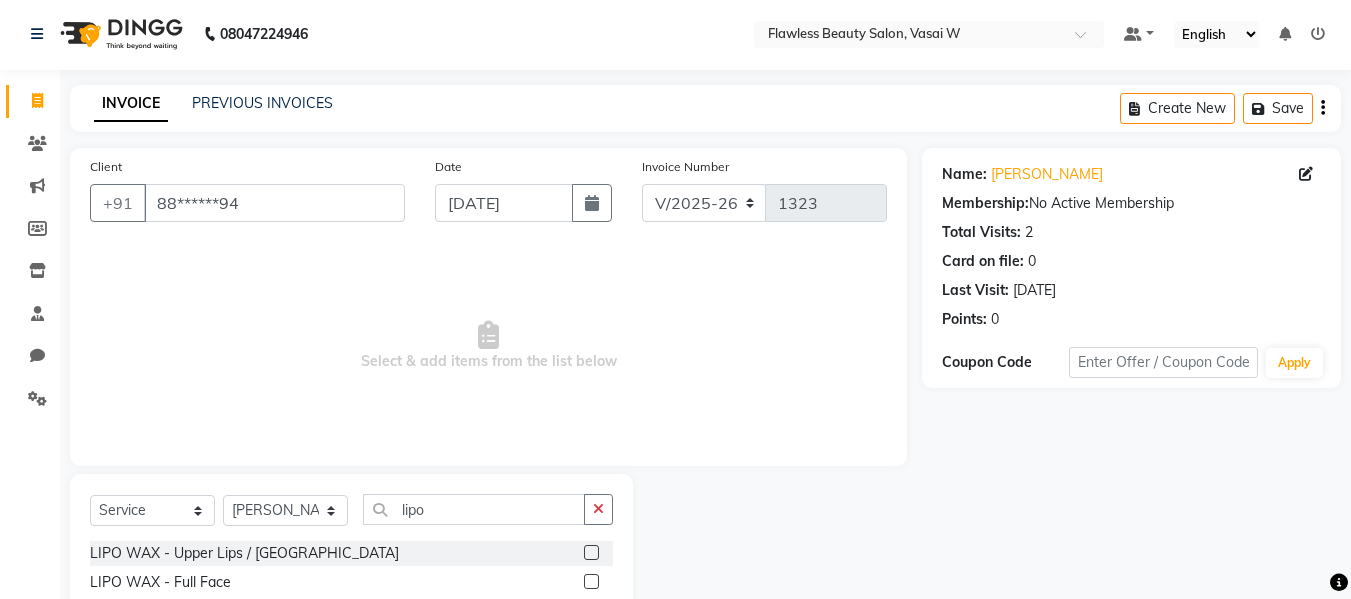 click 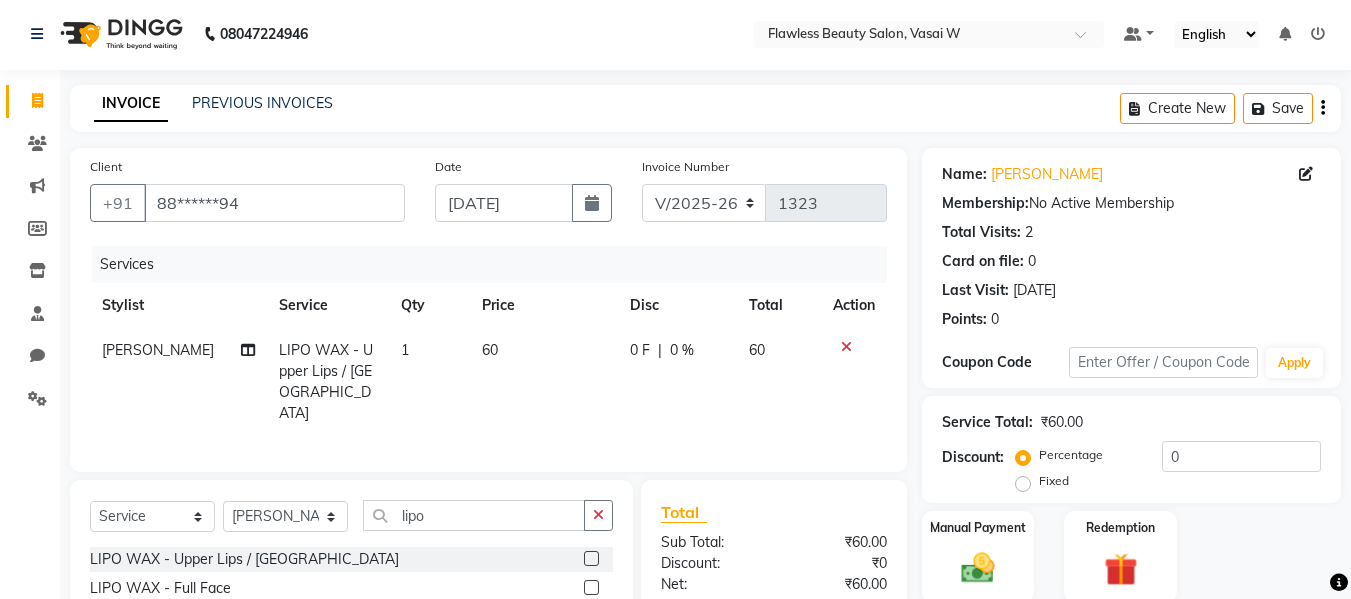 click 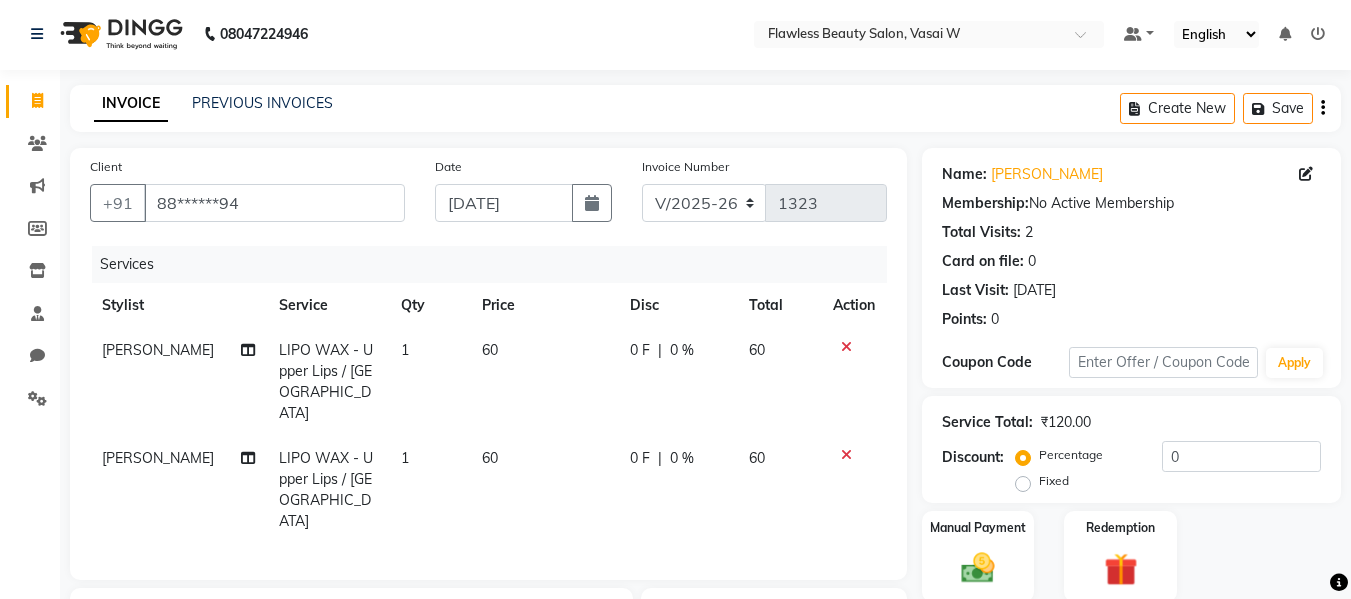 checkbox on "false" 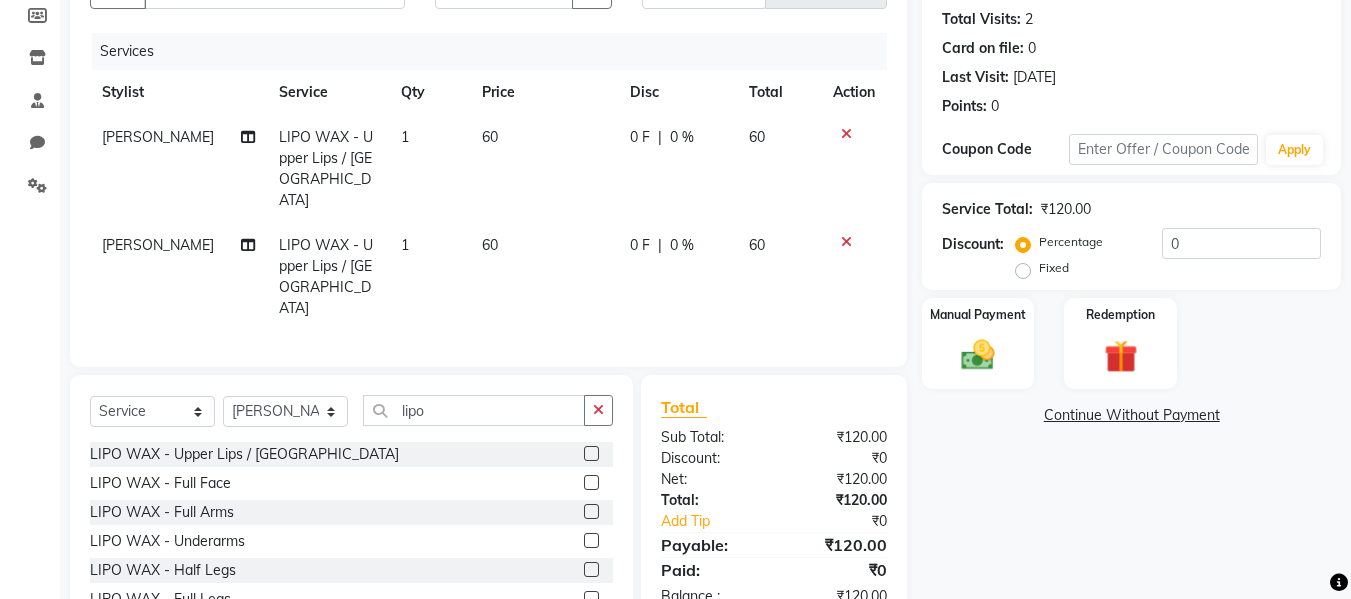 scroll, scrollTop: 247, scrollLeft: 0, axis: vertical 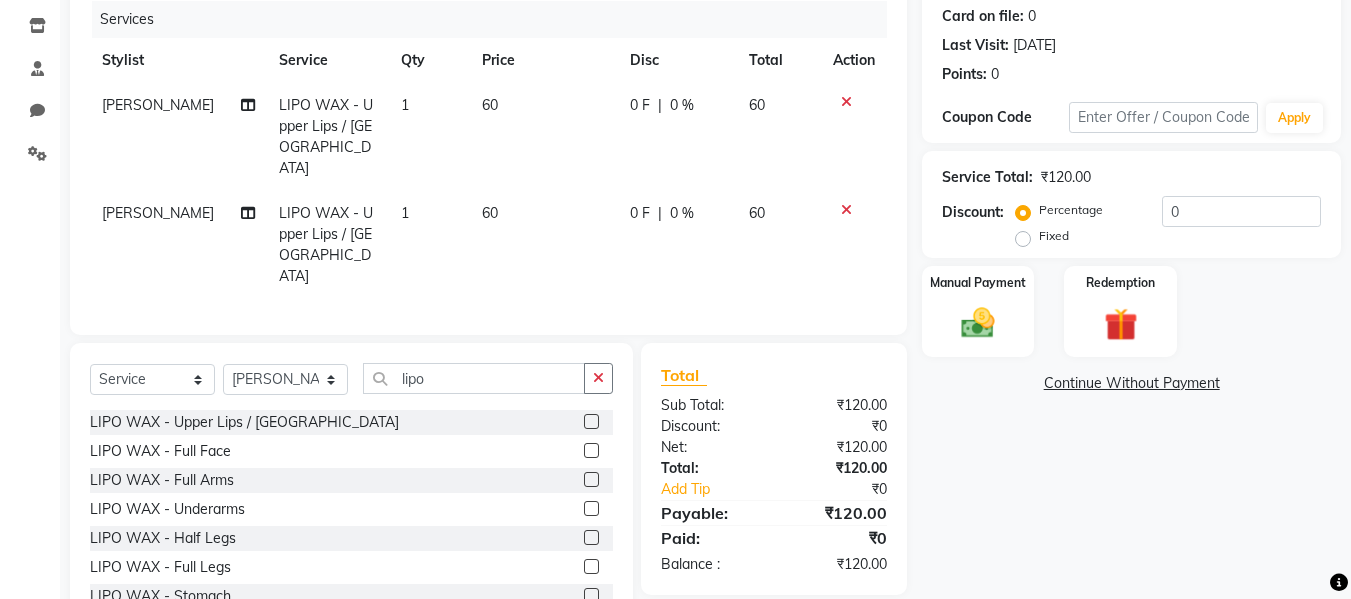 click 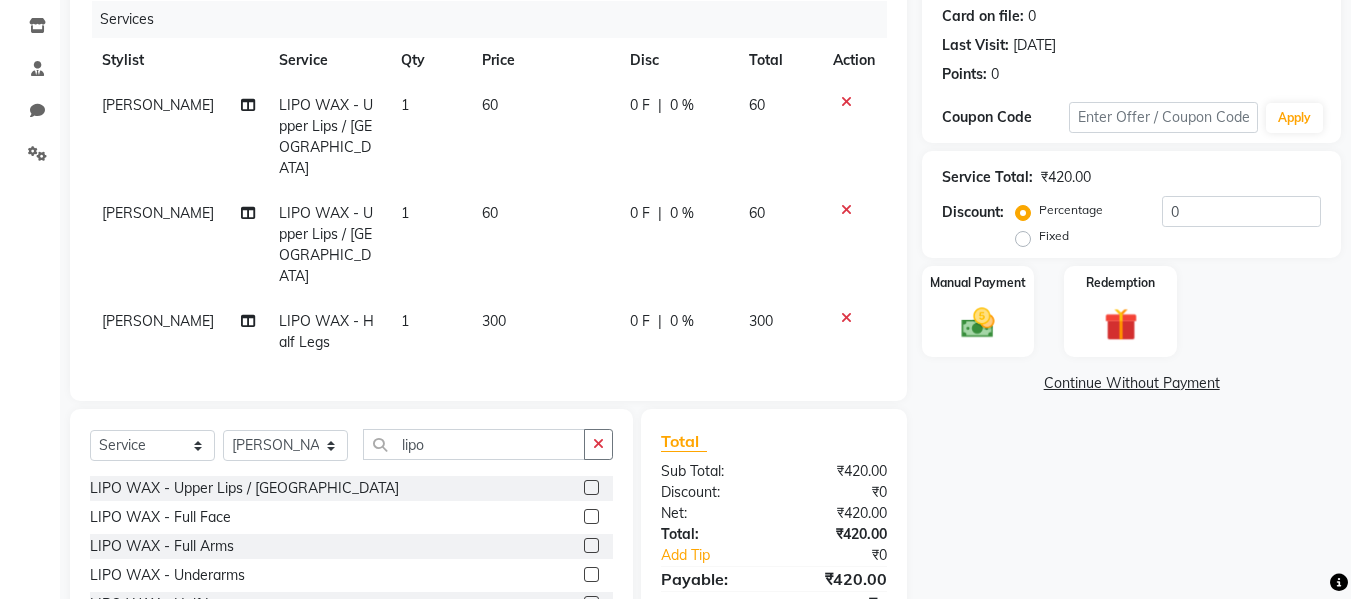 checkbox on "false" 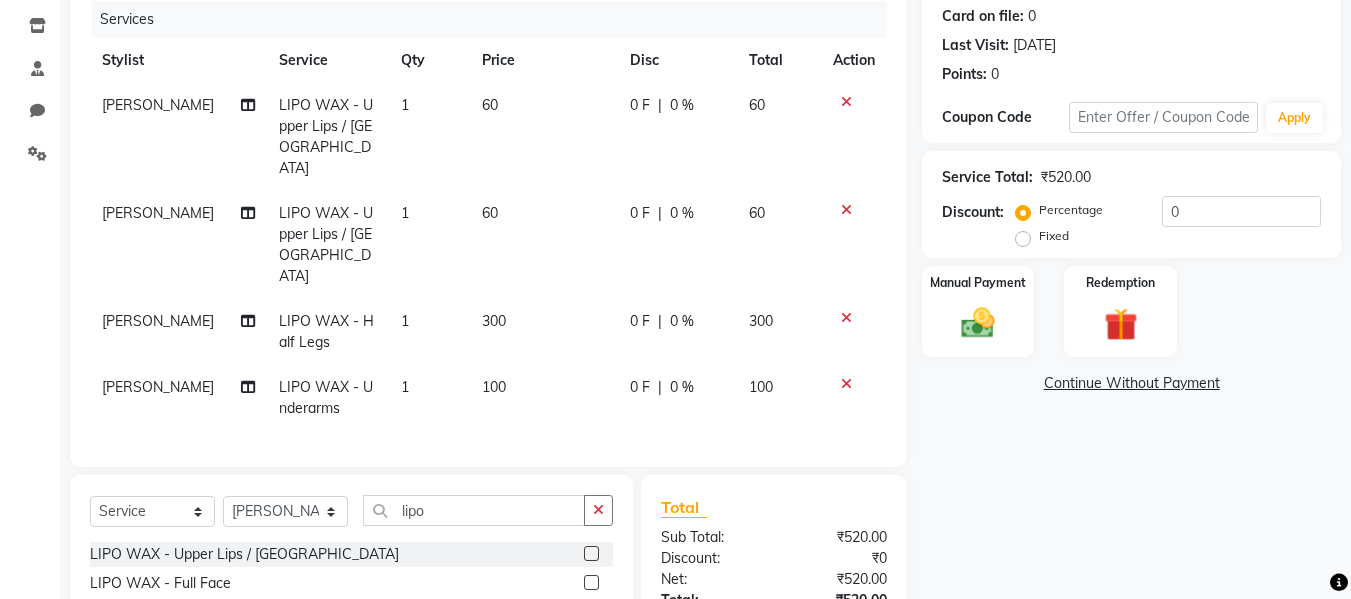 checkbox on "false" 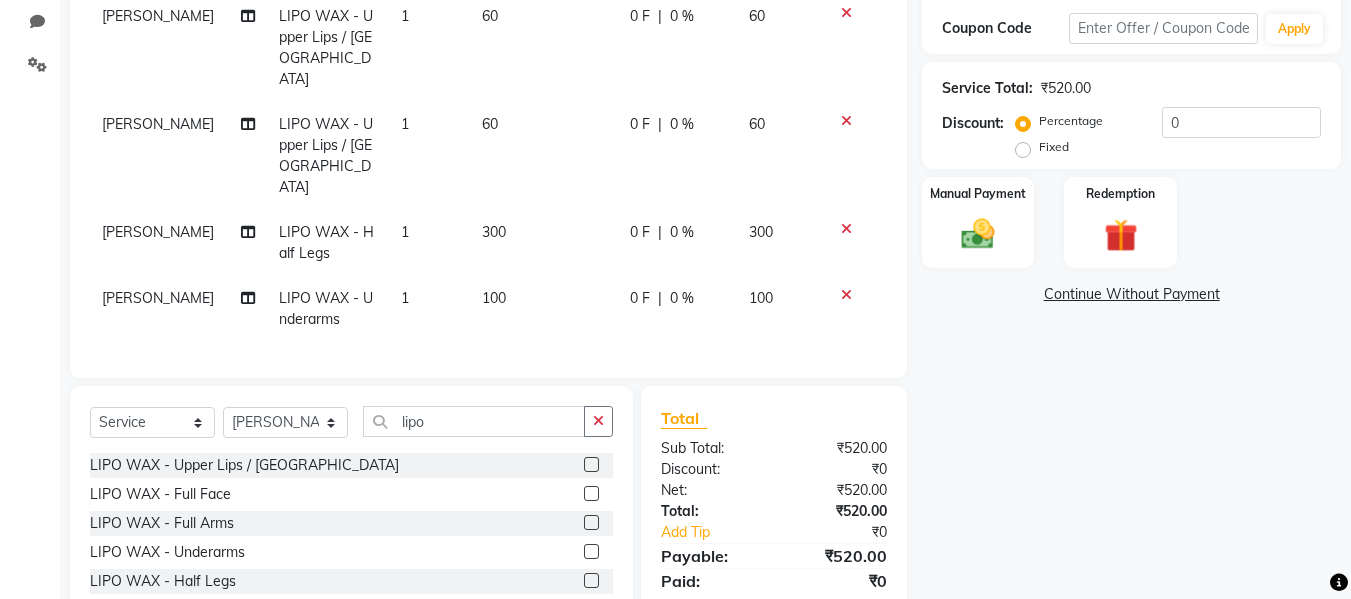 scroll, scrollTop: 367, scrollLeft: 0, axis: vertical 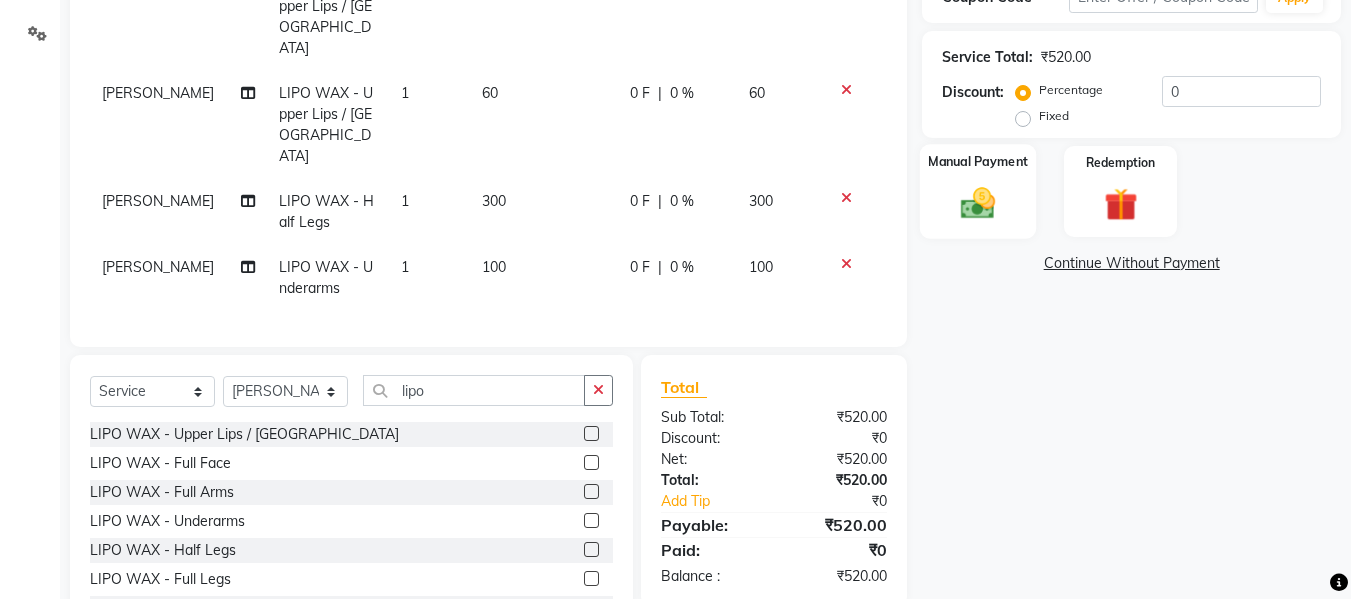 click 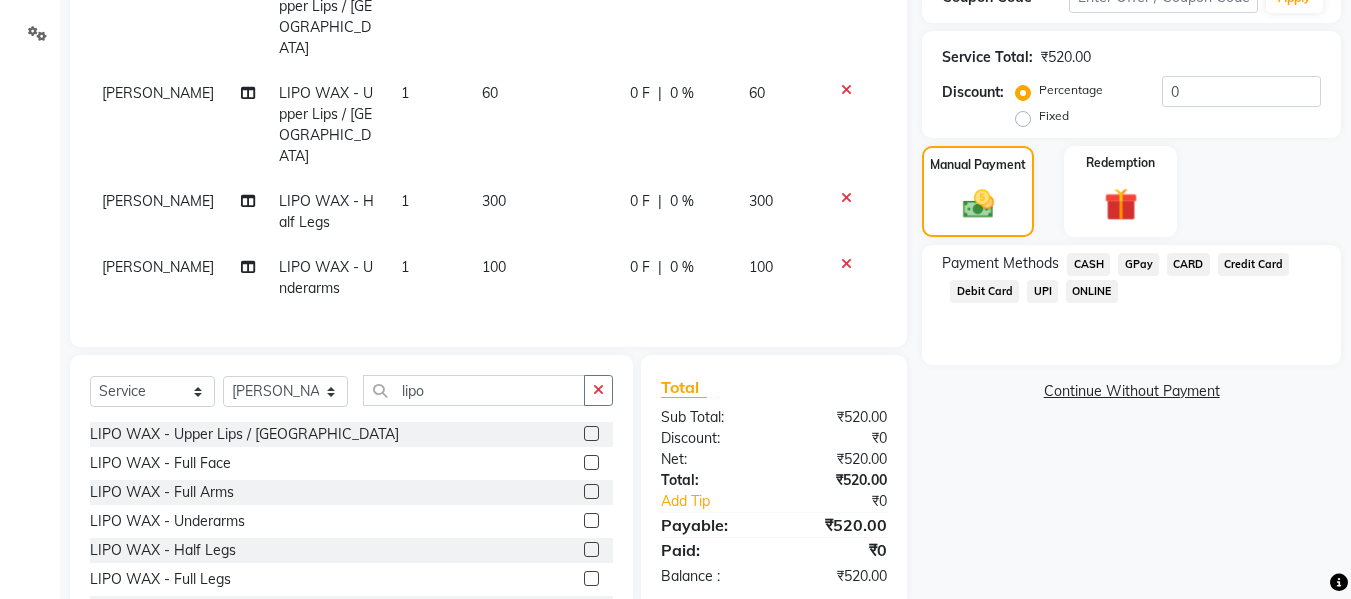 click on "CASH" 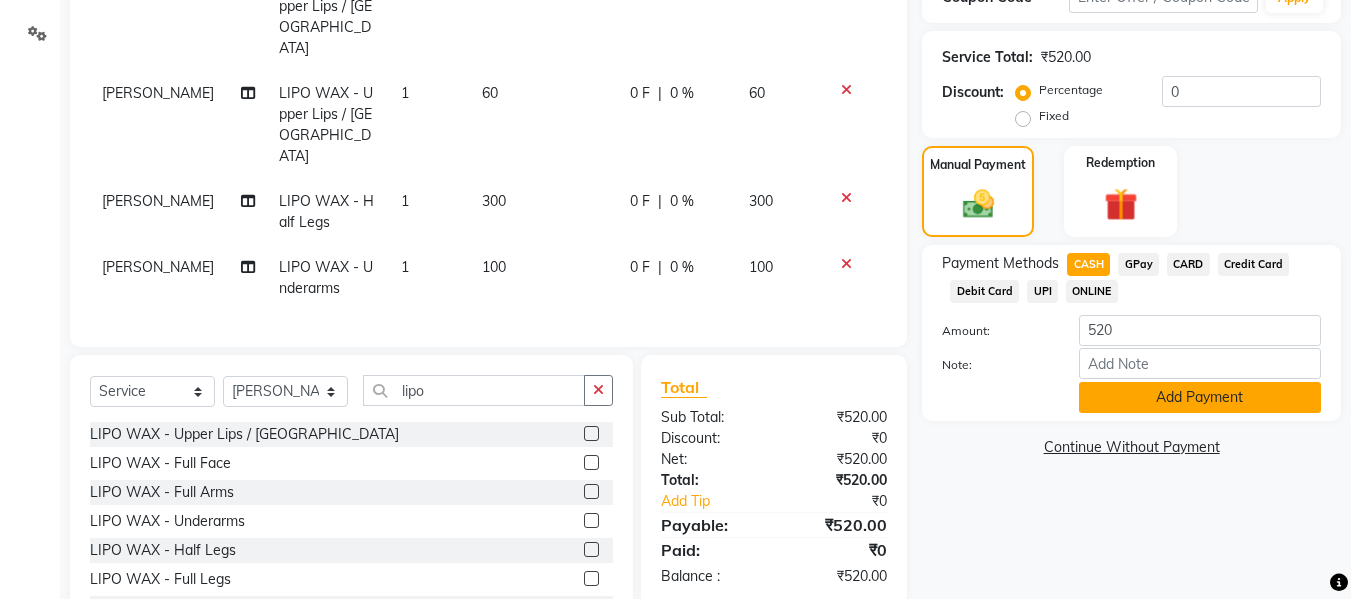 click on "Add Payment" 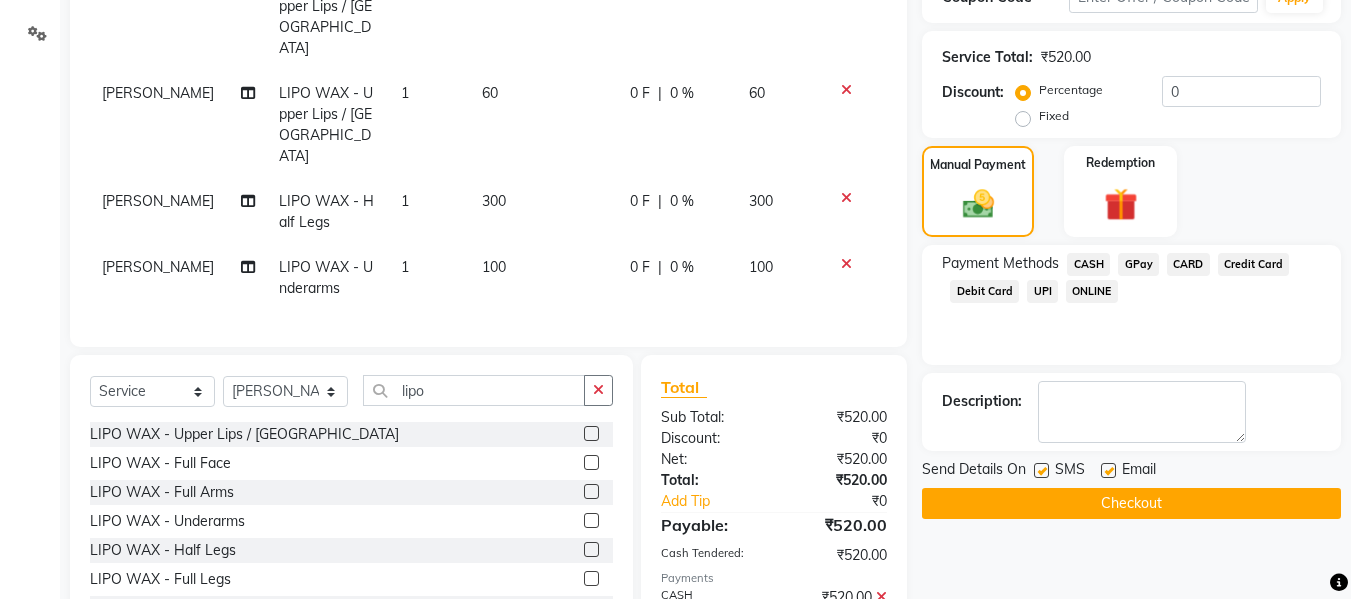 click 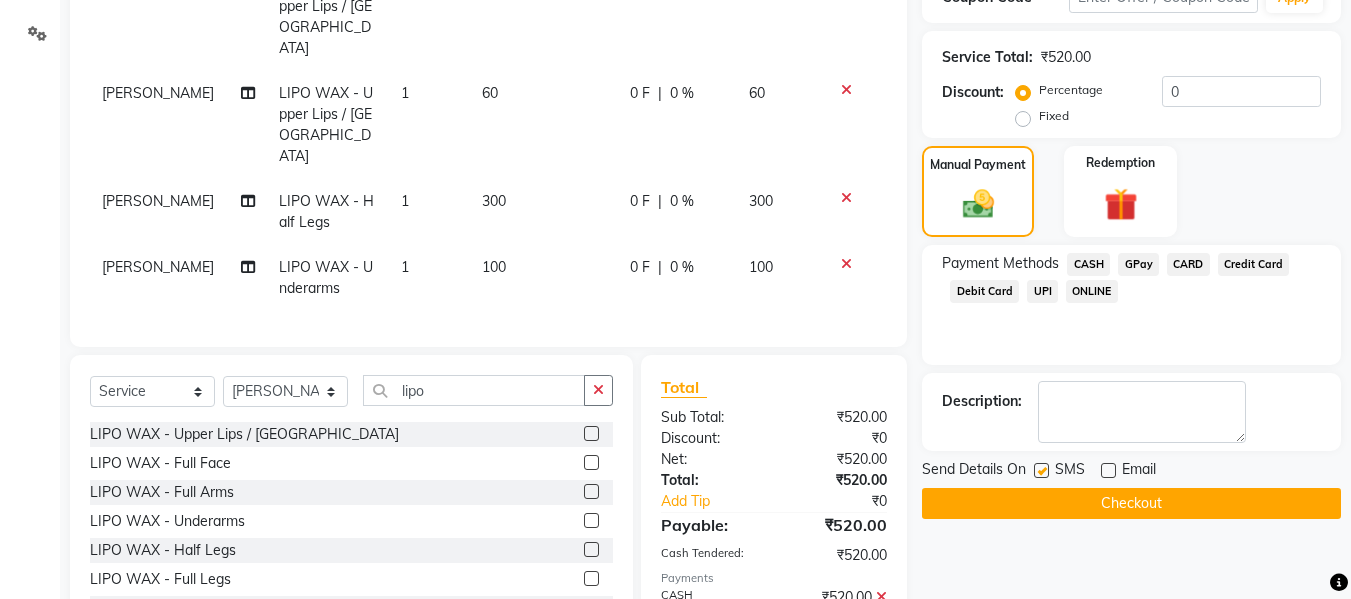 click 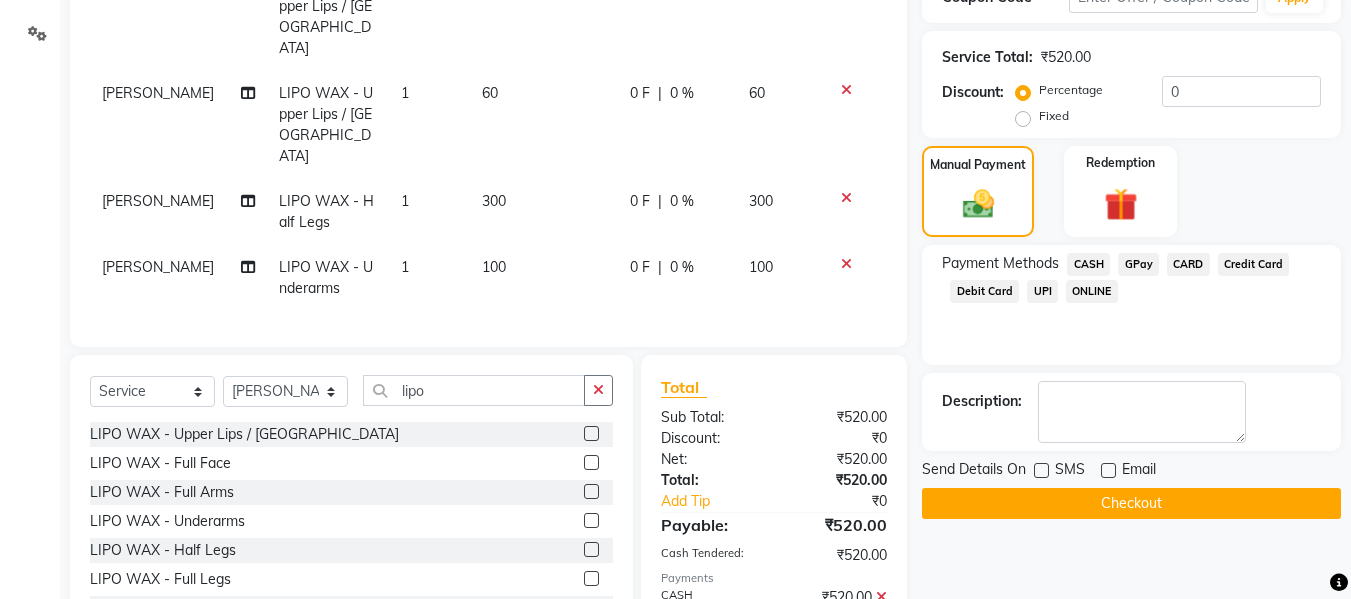click on "Checkout" 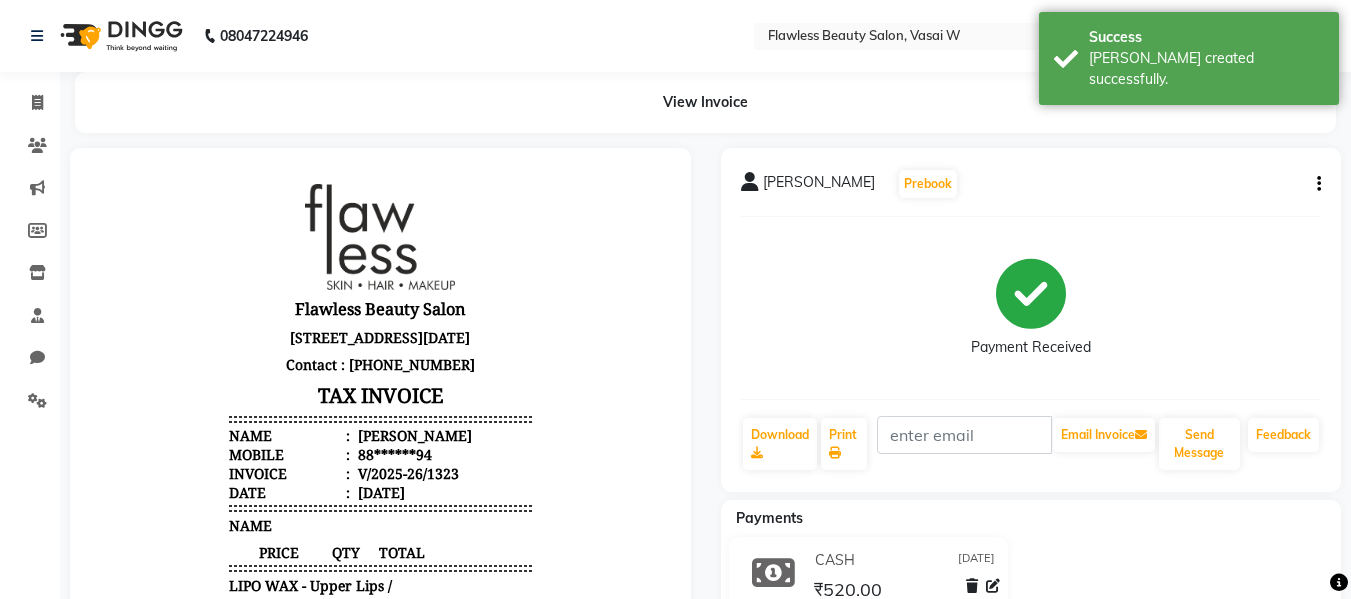 scroll, scrollTop: 0, scrollLeft: 0, axis: both 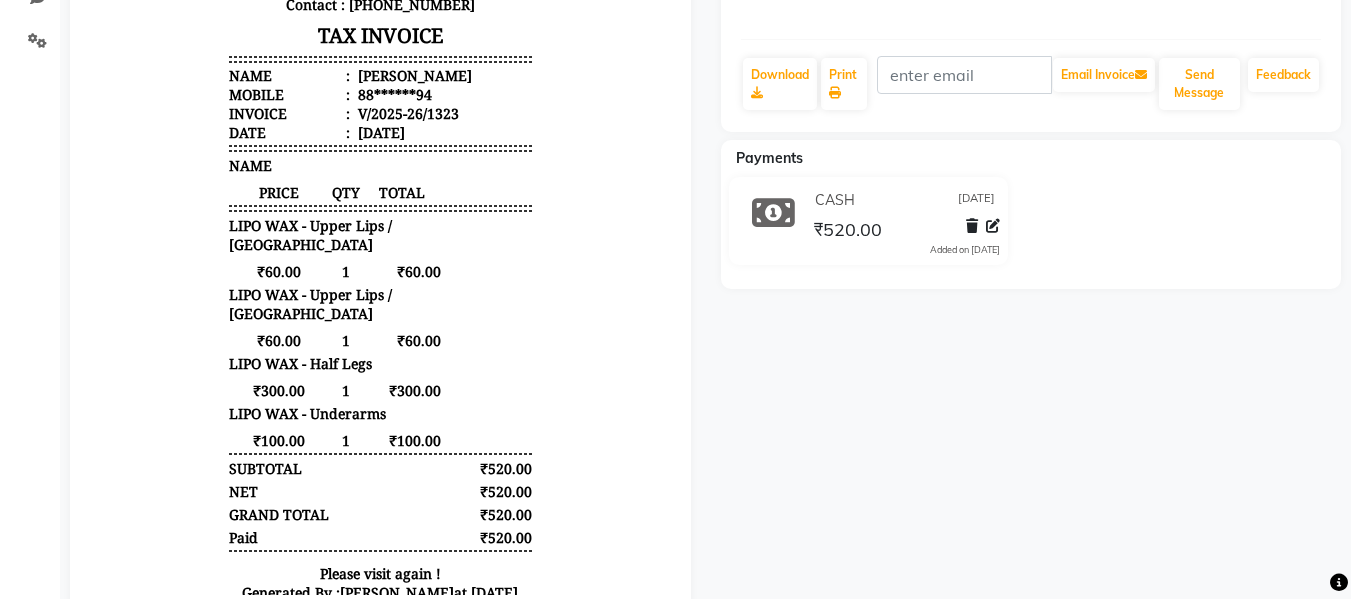 drag, startPoint x: 126, startPoint y: 296, endPoint x: 142, endPoint y: 232, distance: 65.96969 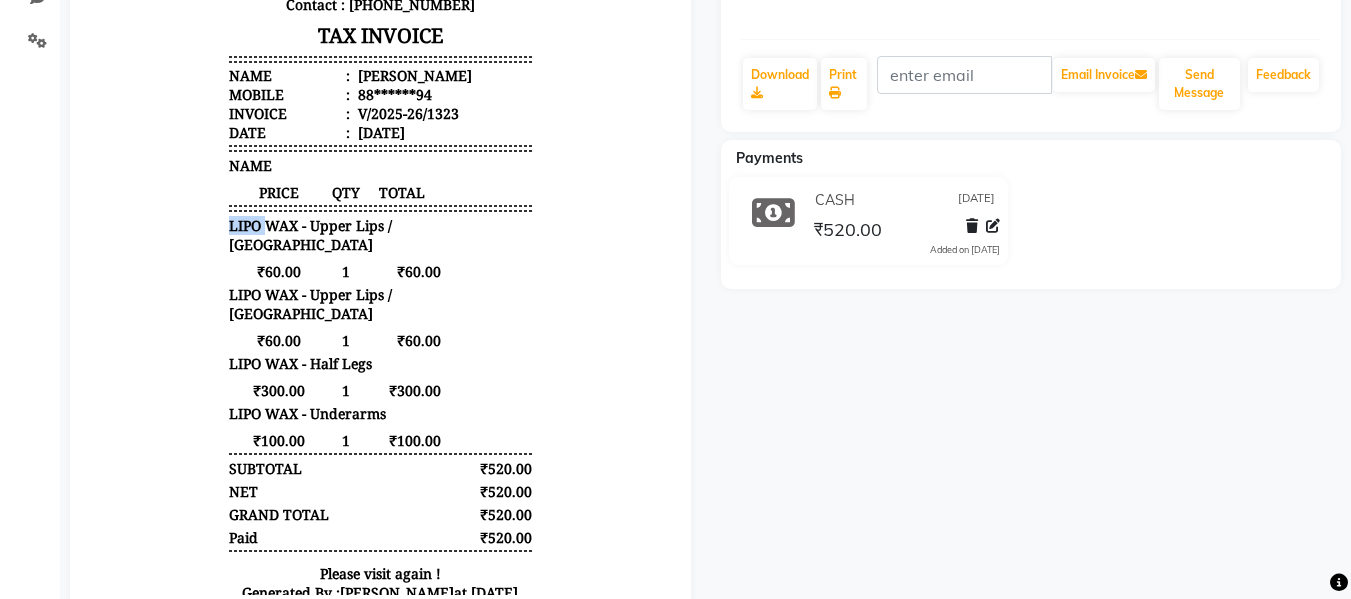 click on "Flawless Beauty Salon
[STREET_ADDRESS][DATE]
Contact : [PHONE_NUMBER]
TAX INVOICE
Name  :
[PERSON_NAME]
Mobile :
88******94
Invoice  :
V/2025-26/1323
Date  :
[DATE]" at bounding box center (380, 219) 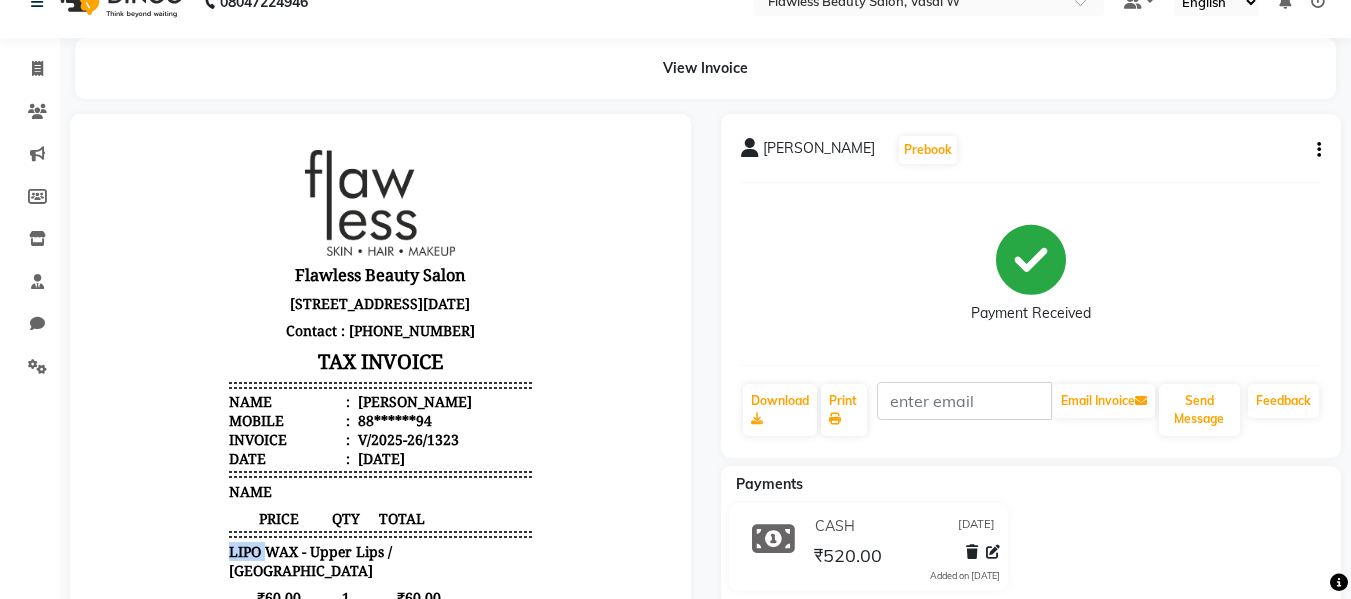 scroll, scrollTop: 0, scrollLeft: 0, axis: both 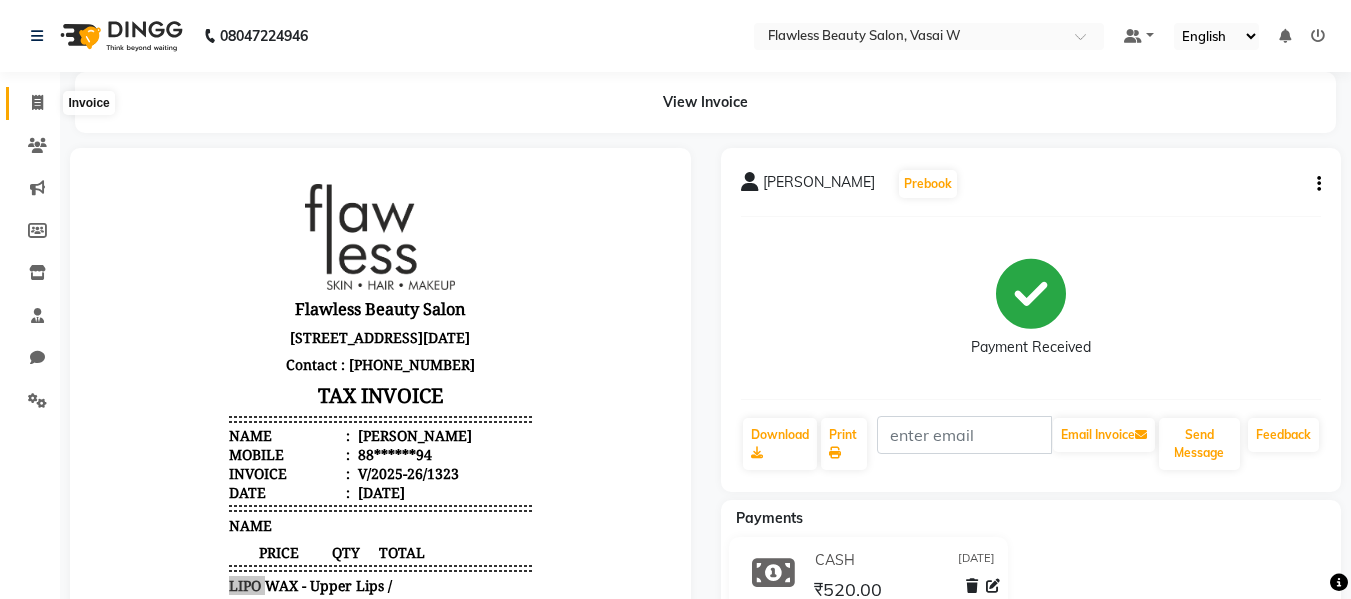 click 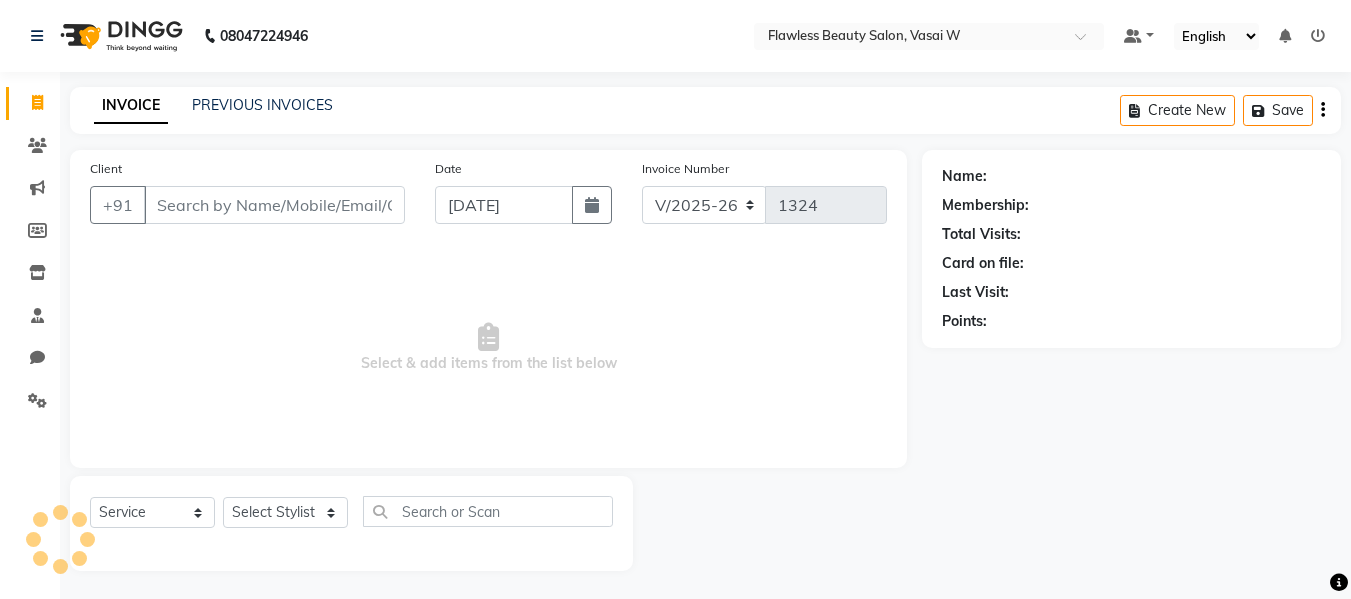 scroll, scrollTop: 2, scrollLeft: 0, axis: vertical 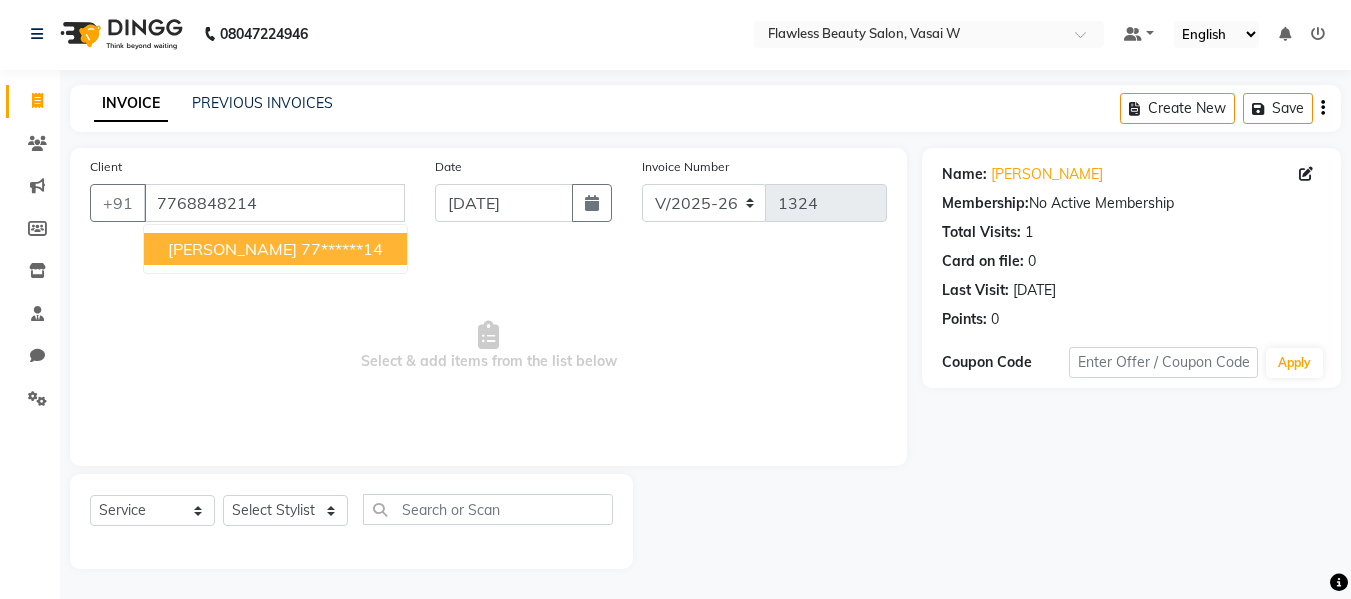 click on "[PERSON_NAME]" at bounding box center (232, 249) 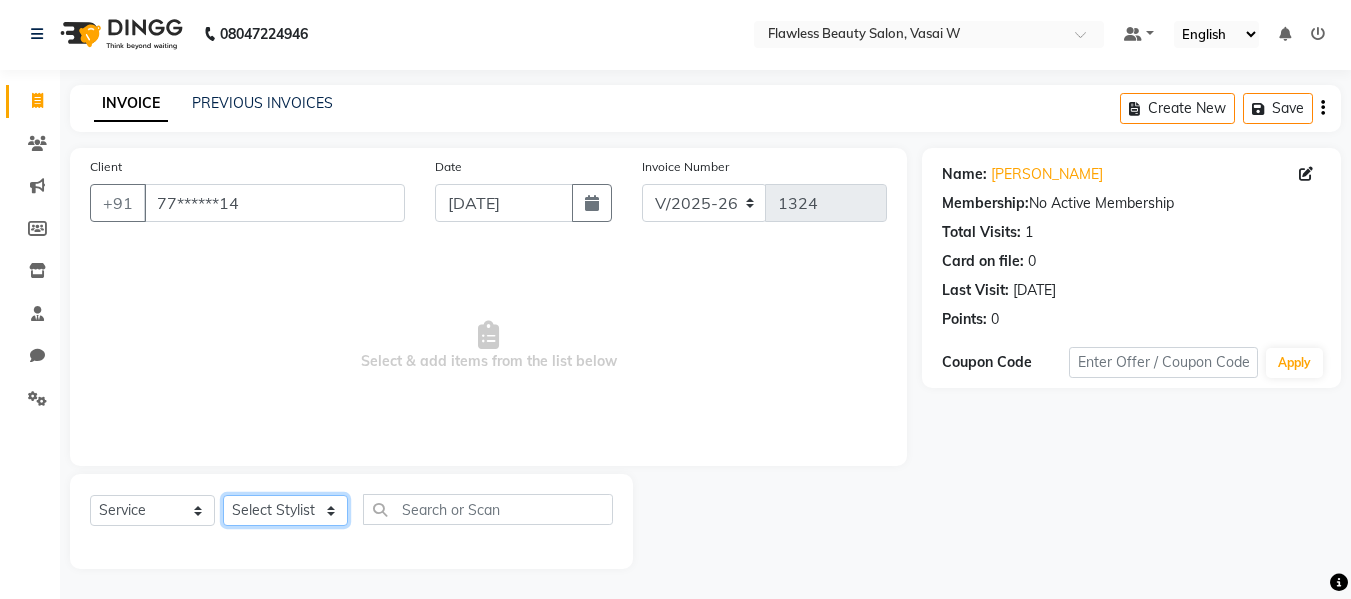 click on "Select Stylist Afsana [PERSON_NAME]  [PERSON_NAME] Maam Nisha  Pari [PERSON_NAME] [PERSON_NAME]" 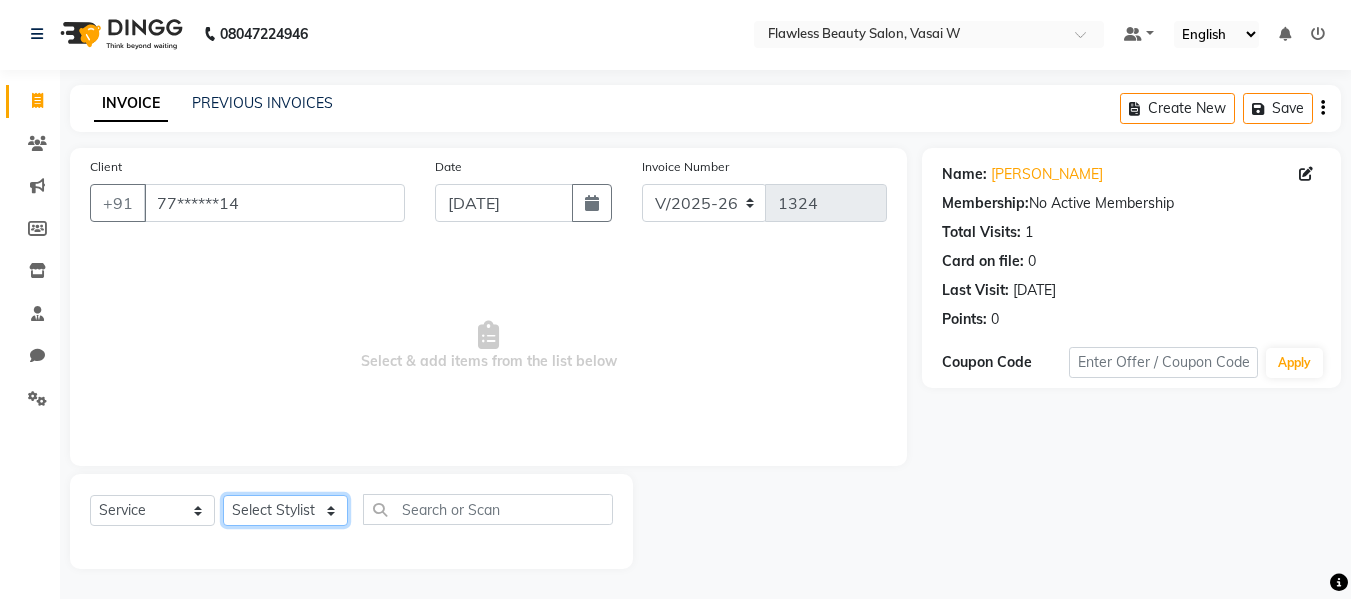 select on "76410" 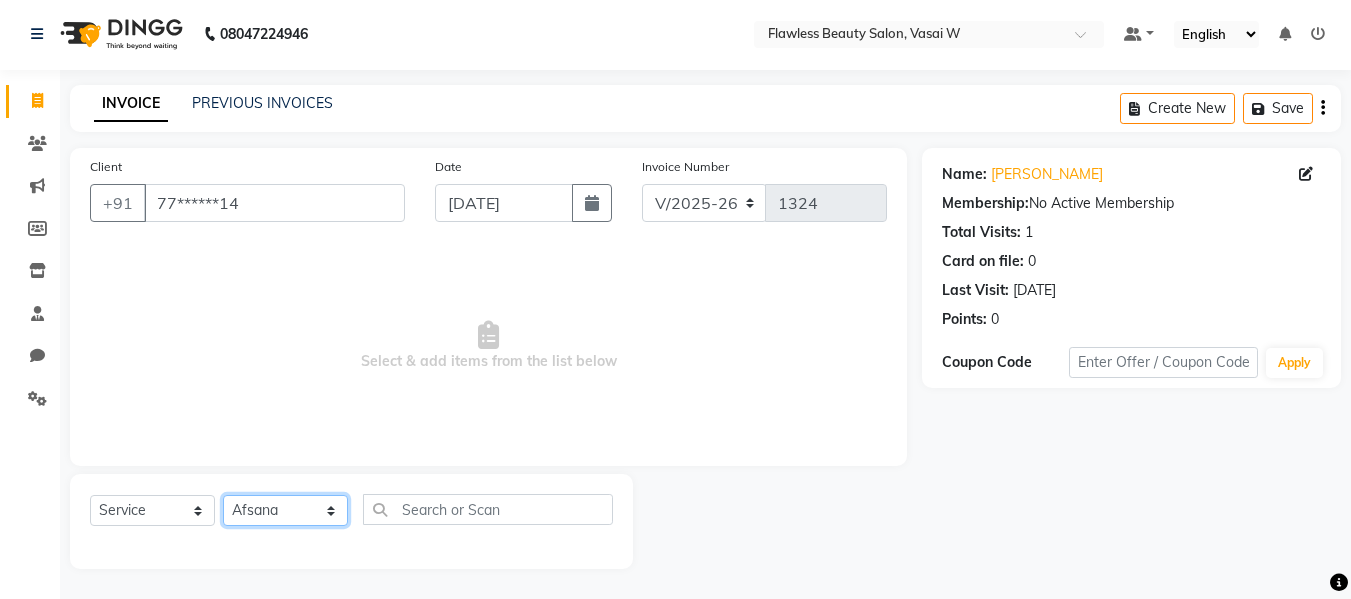 click on "Select Stylist Afsana [PERSON_NAME]  [PERSON_NAME] Maam Nisha  Pari [PERSON_NAME] [PERSON_NAME]" 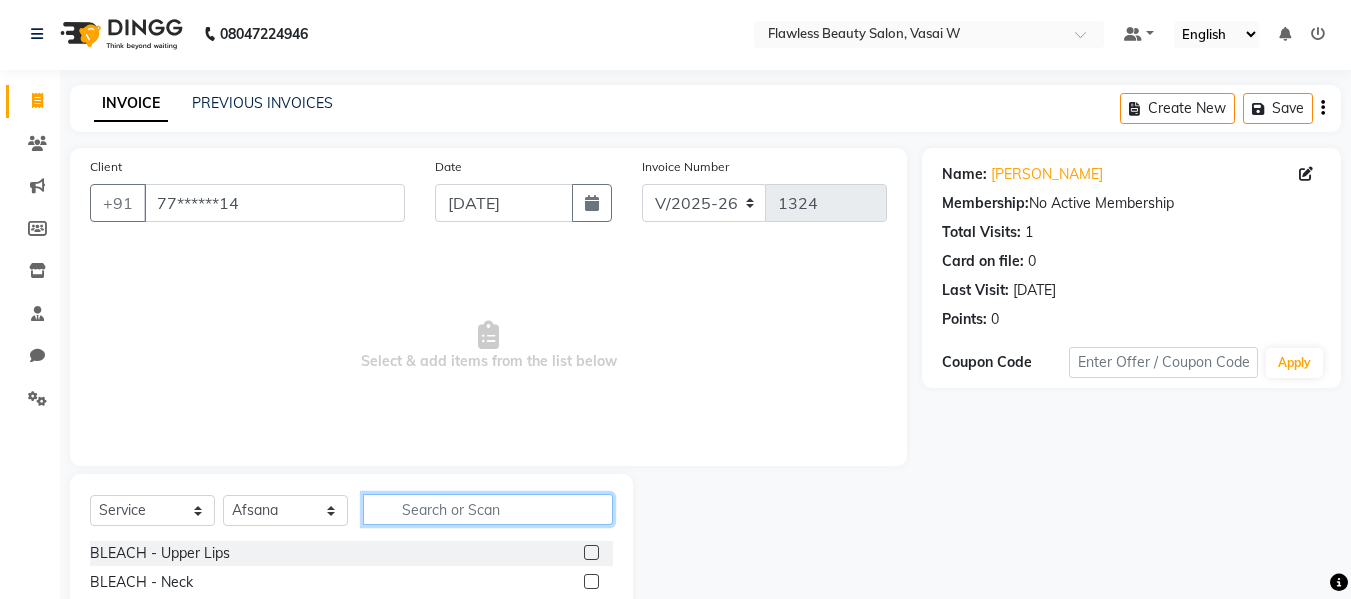 click 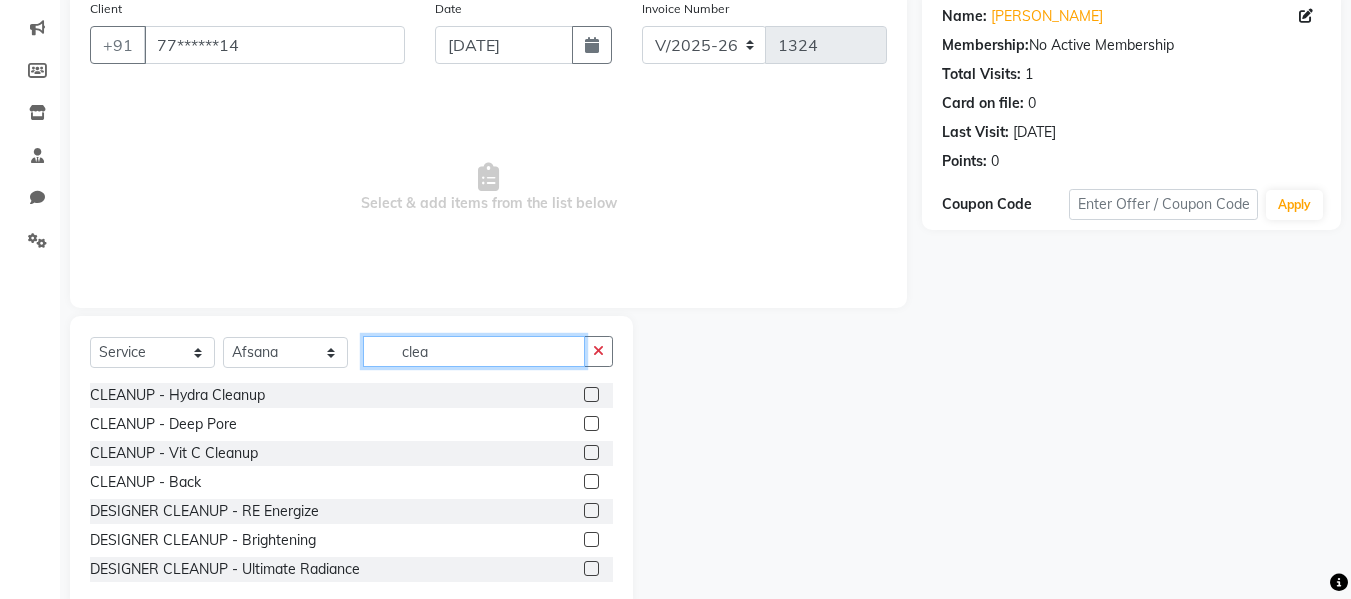 scroll, scrollTop: 202, scrollLeft: 0, axis: vertical 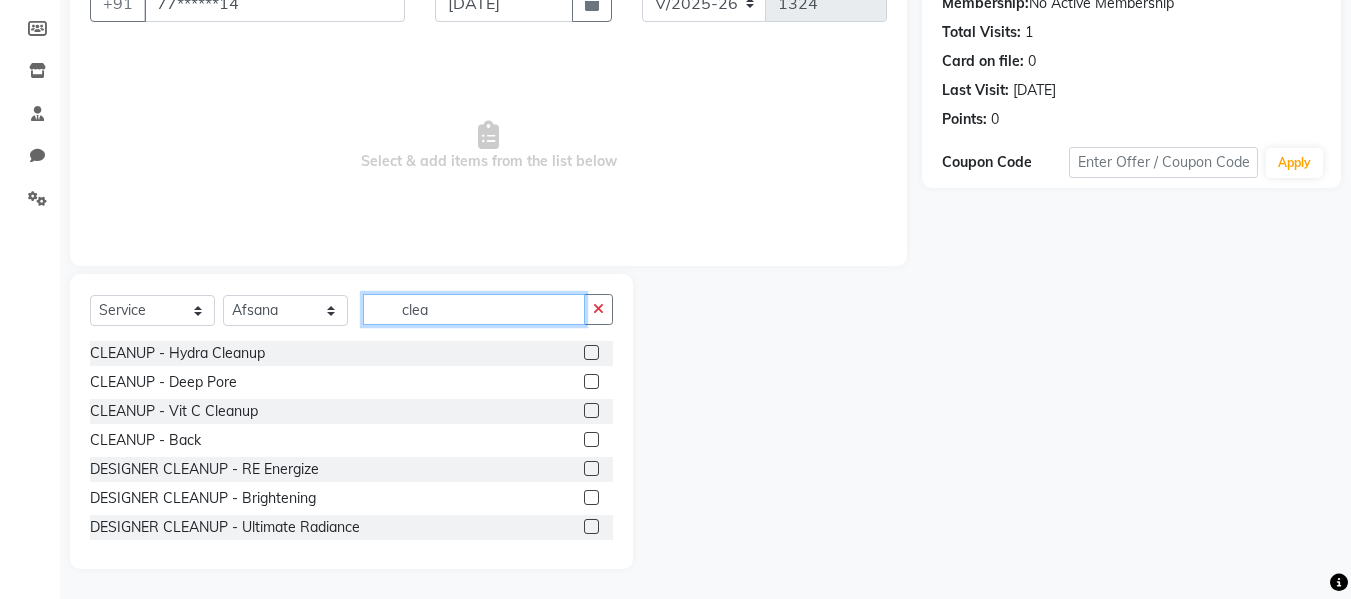 type on "clea" 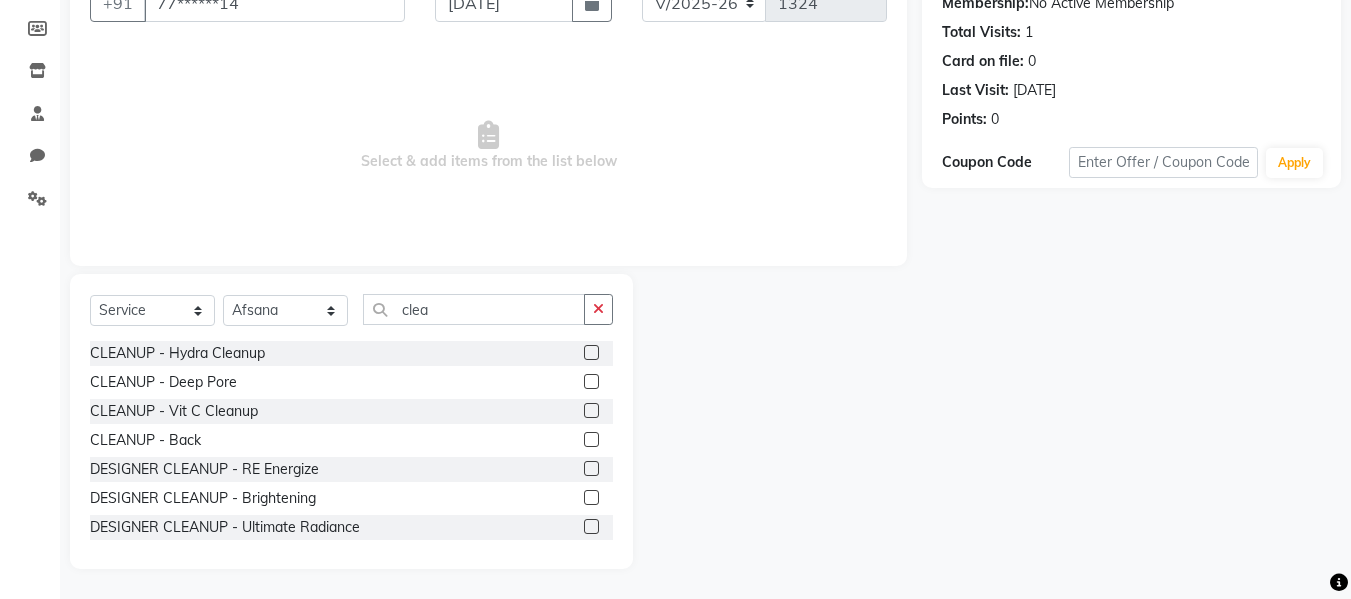 click 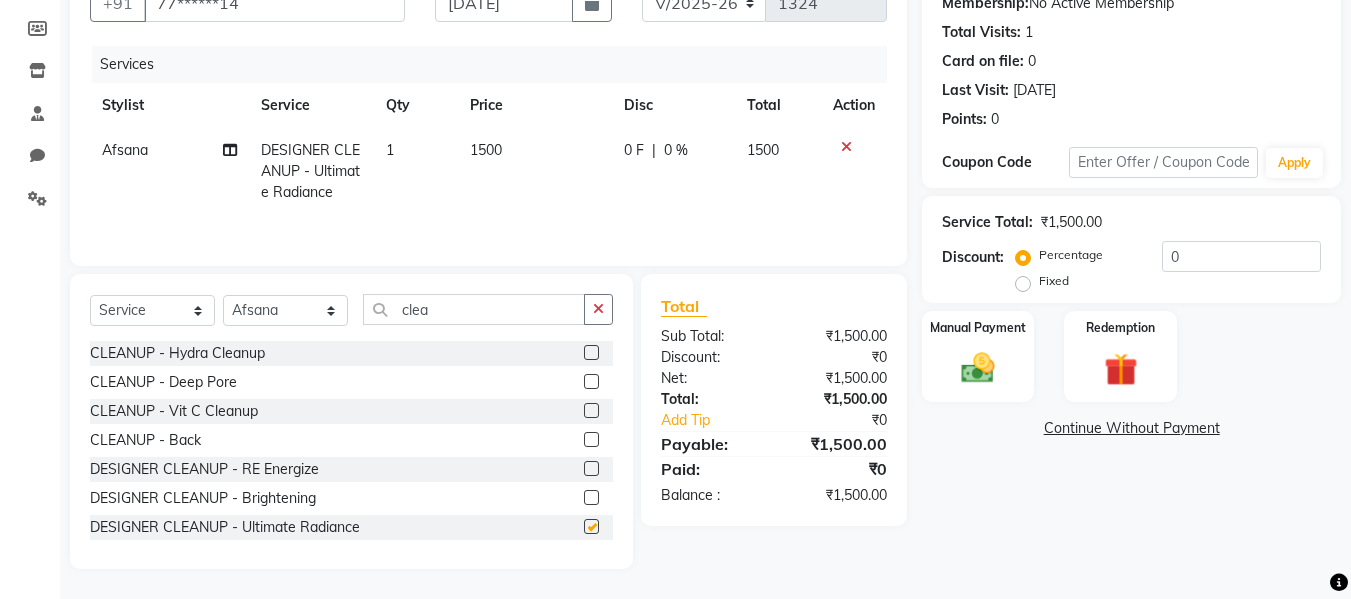 checkbox on "false" 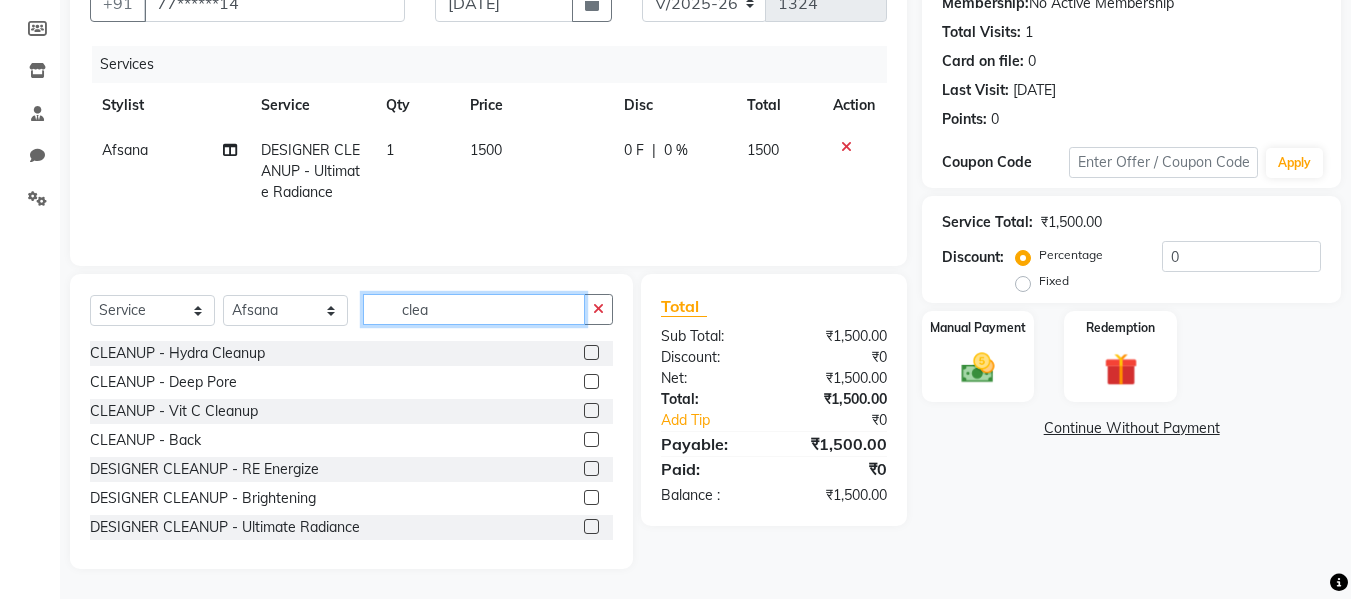 click on "clea" 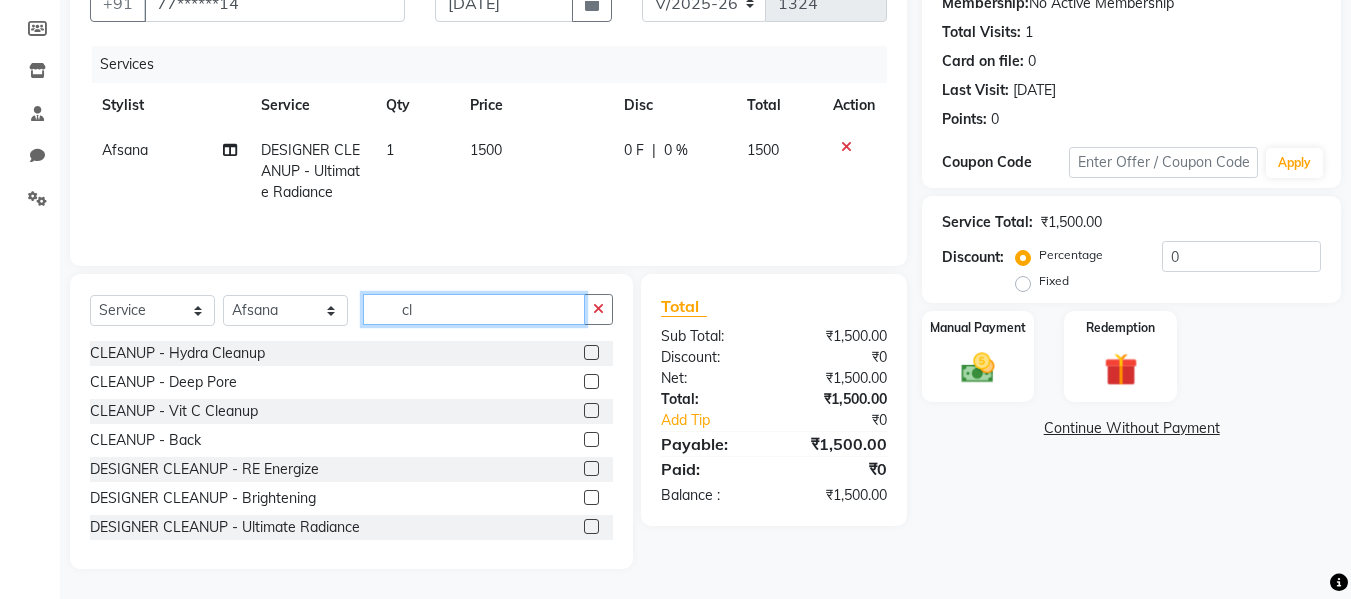 type on "c" 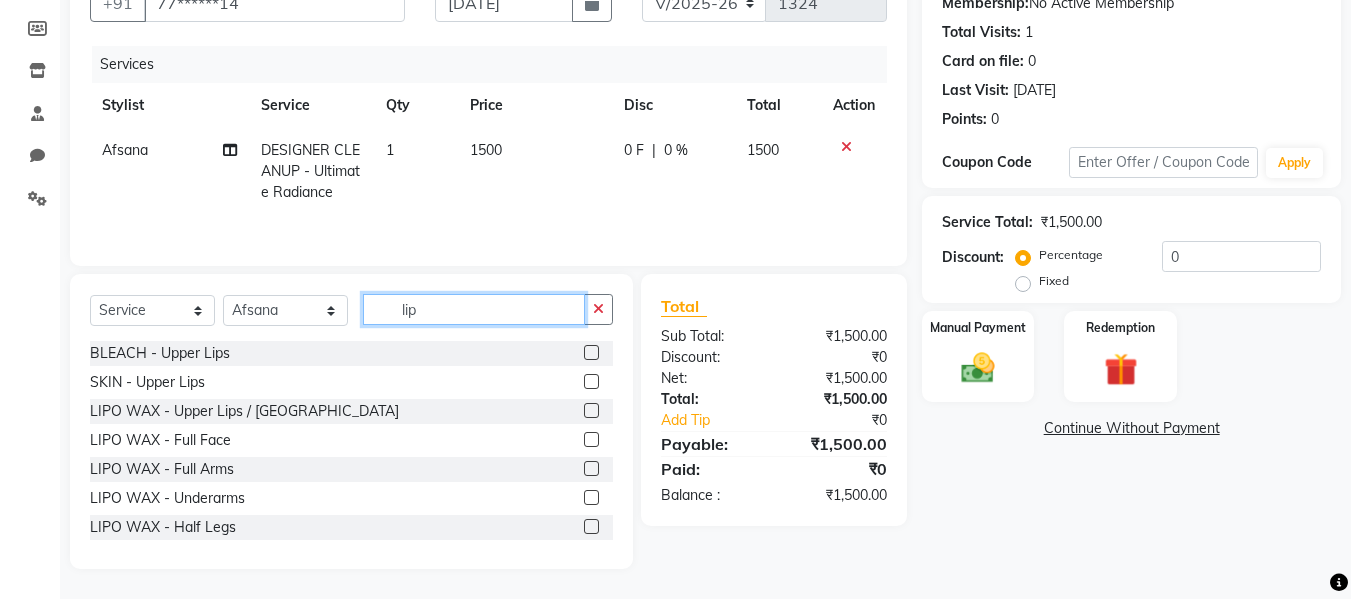 type on "lip" 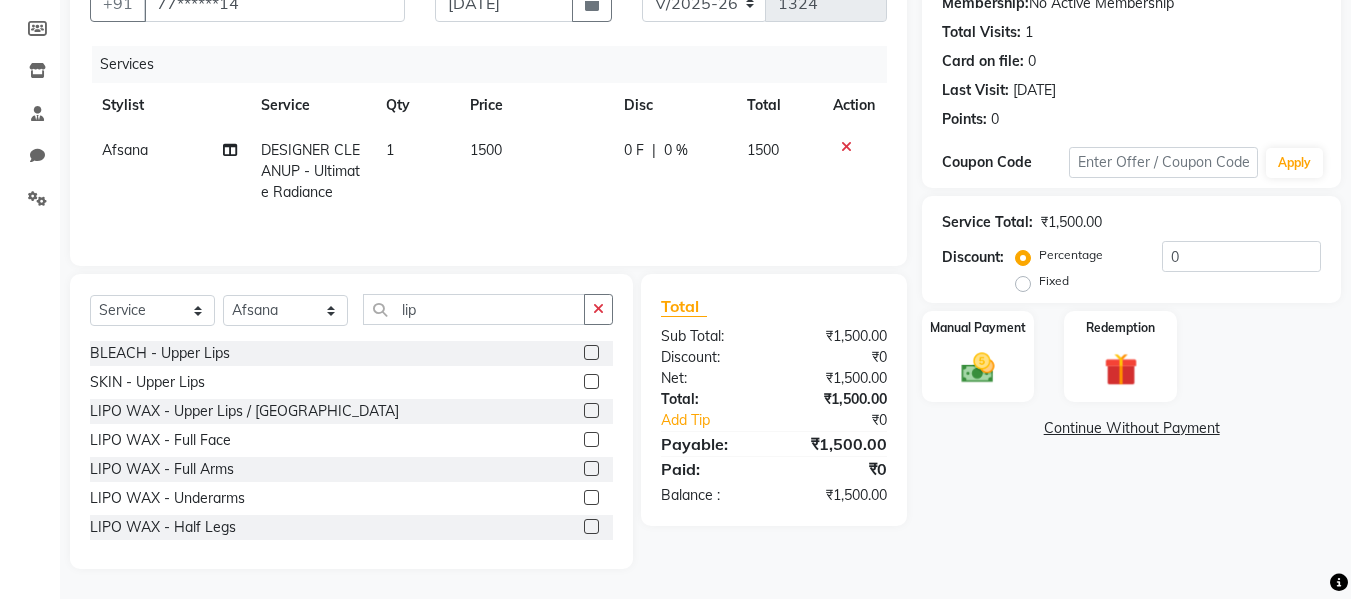 click 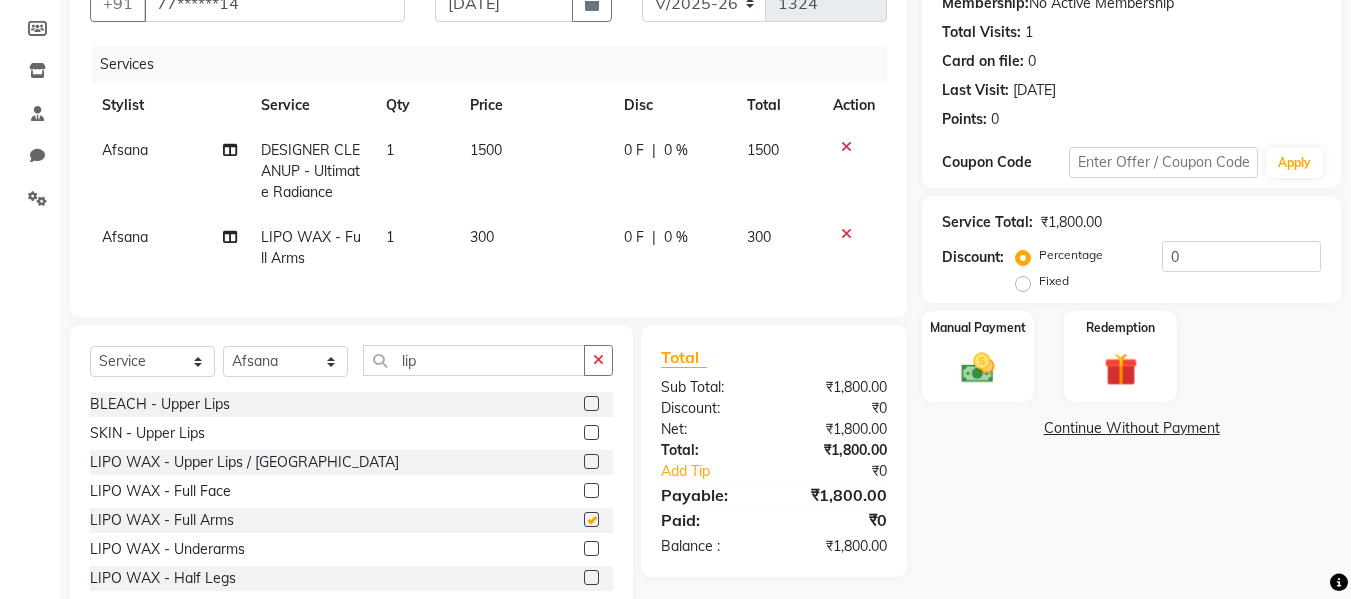checkbox on "false" 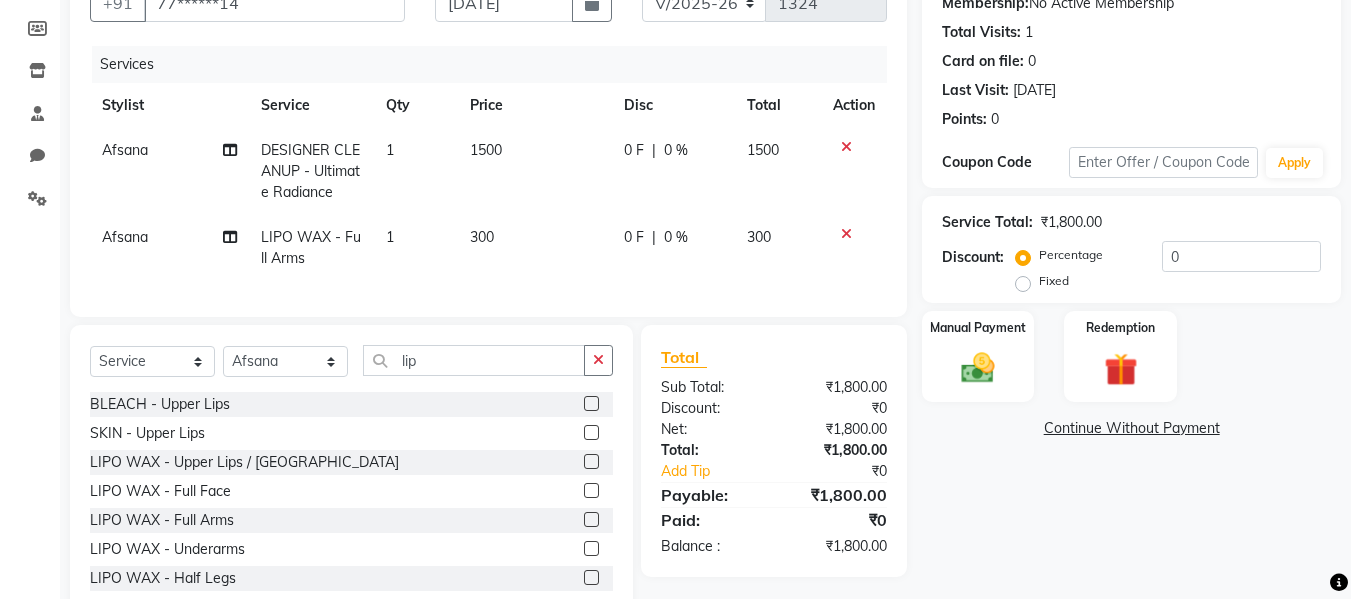 click on "BLEACH - Upper Lips  SKIN - Upper Lips  LIPO WAX - Upper Lips / Chin  LIPO WAX - Full Face  LIPO WAX - Full Arms  LIPO WAX - Underarms  LIPO WAX - Half Legs  LIPO WAX - Full Legs  LIPO WAX - Stomach  LIPO WAX - Half Front / Back  LIPO WAX - Full Front / Back  LIPO WAX - Full Body With Bikini  LIPO WAX - Bikini  LIPO WAX - Full Wax  LIPO WAX - Nose  LIPO WAX - [GEOGRAPHIC_DATA] Legs  LIPO WAX - Sidelocks" 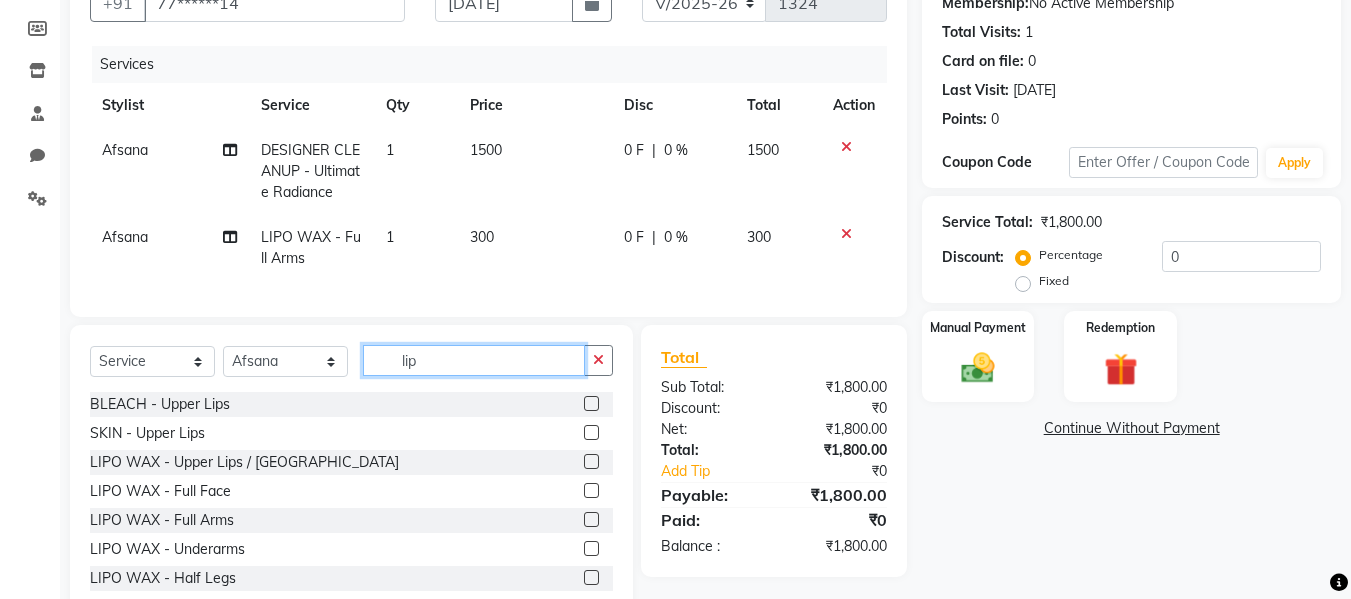 click on "lip" 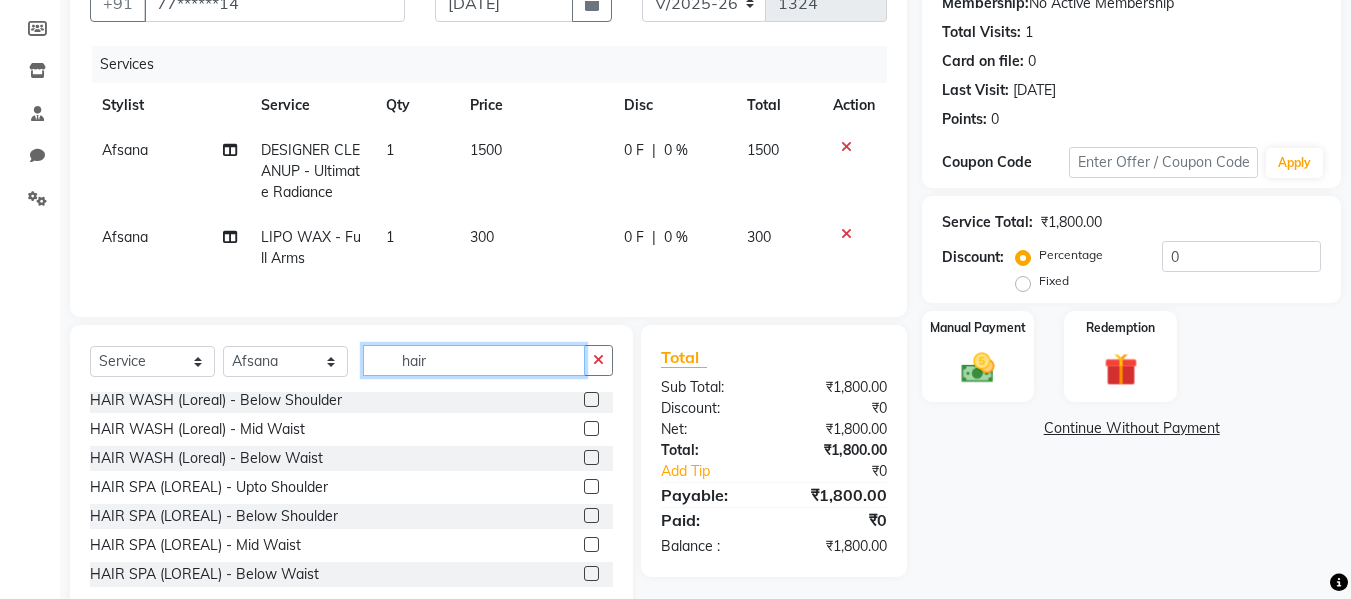 scroll, scrollTop: 235, scrollLeft: 0, axis: vertical 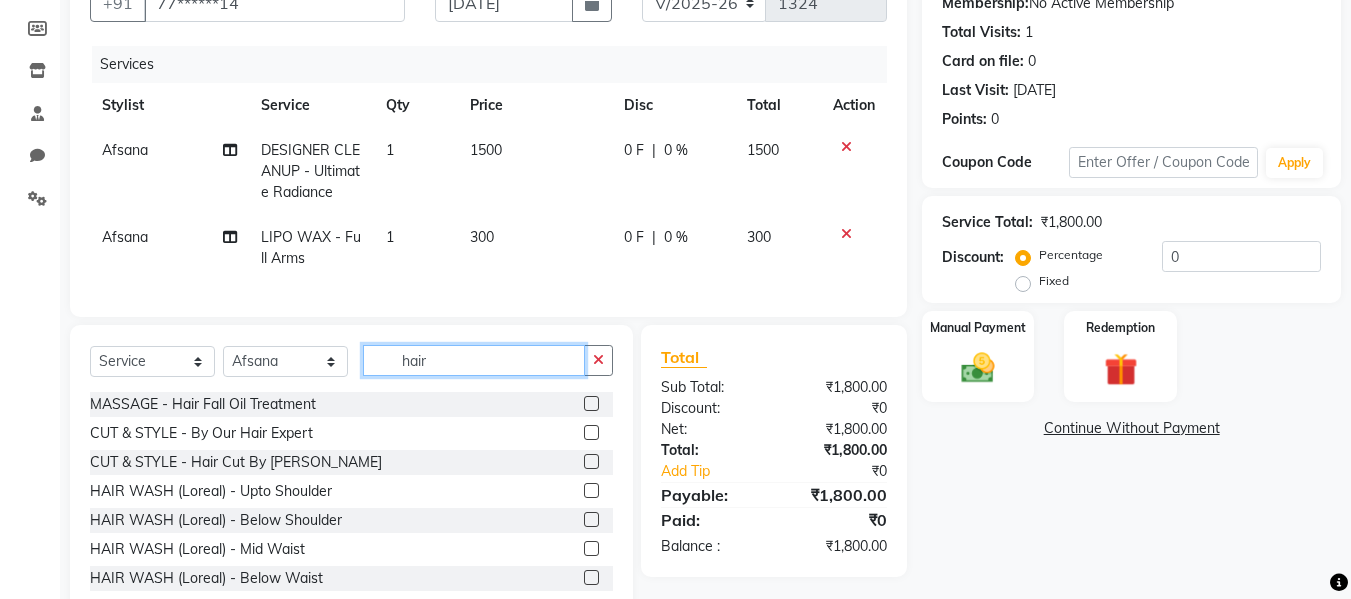 type on "hair" 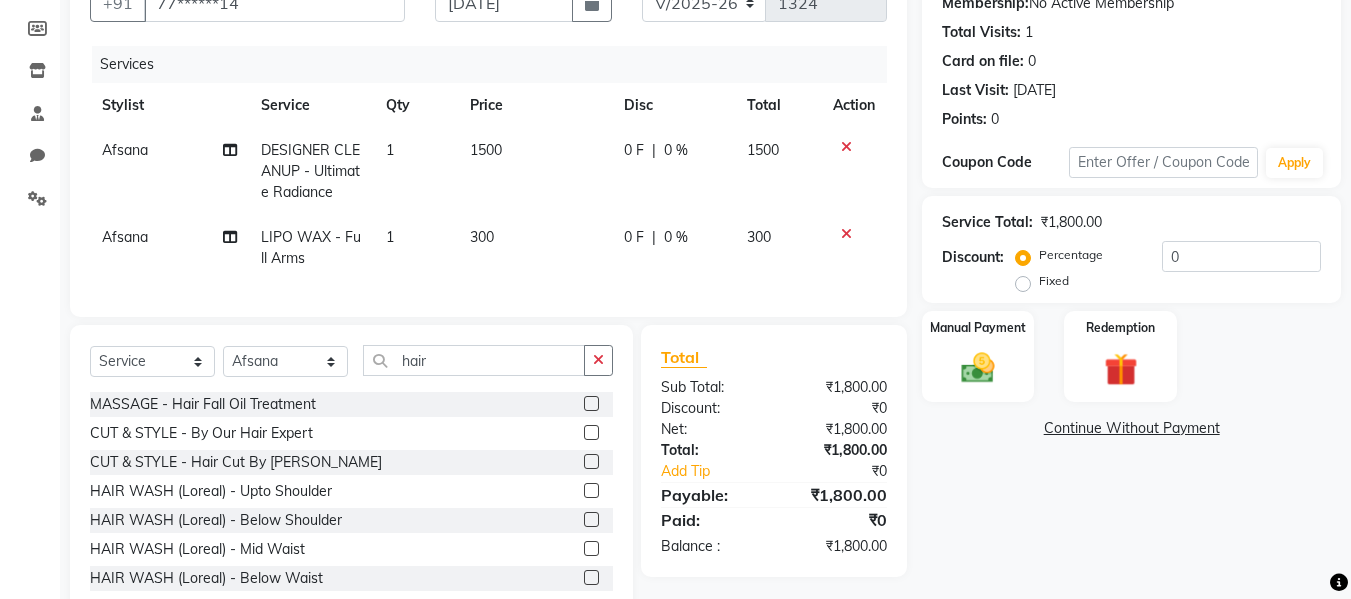 click 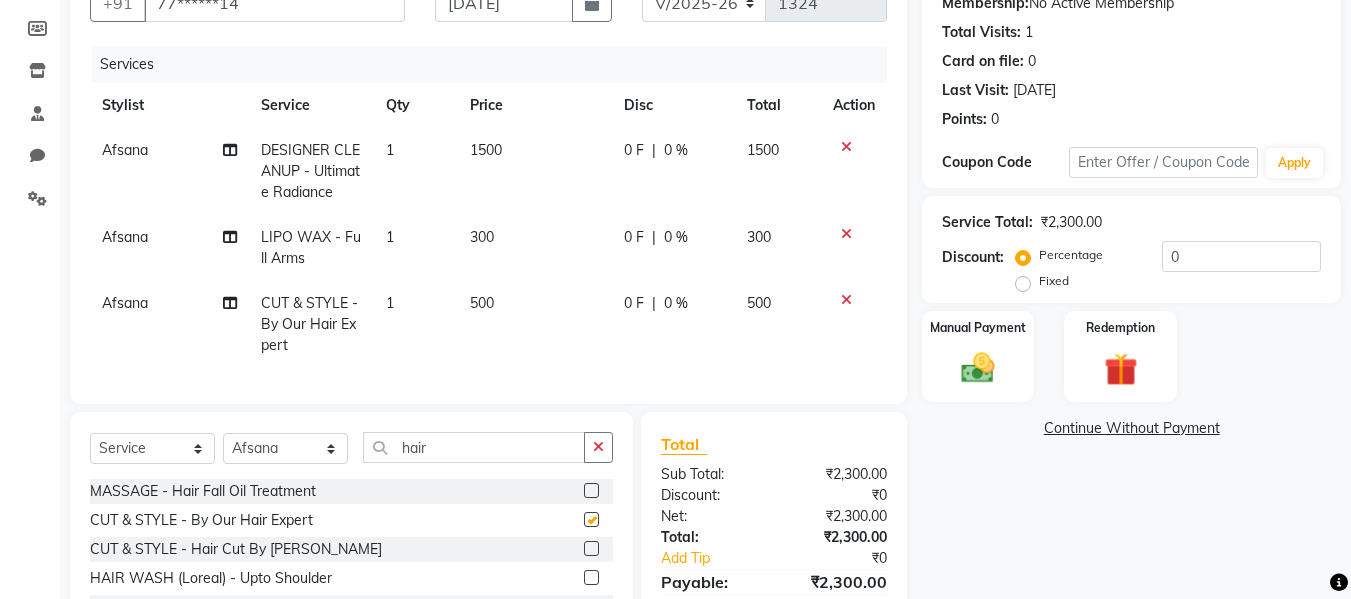 checkbox on "false" 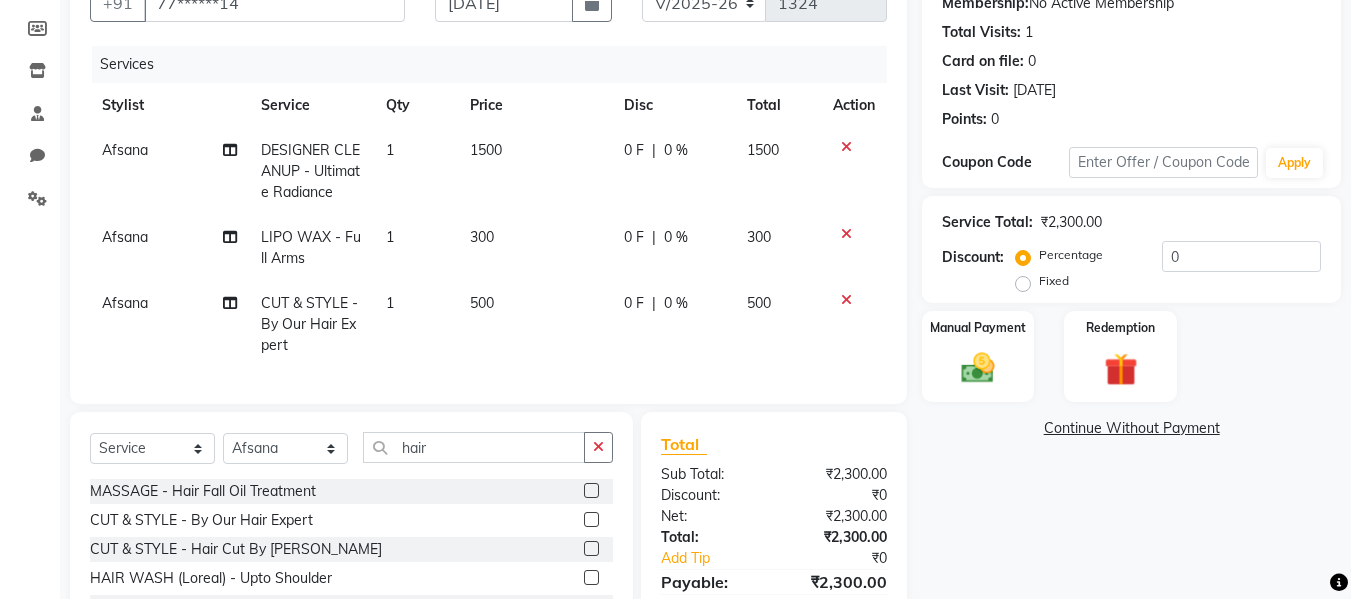 click on "500" 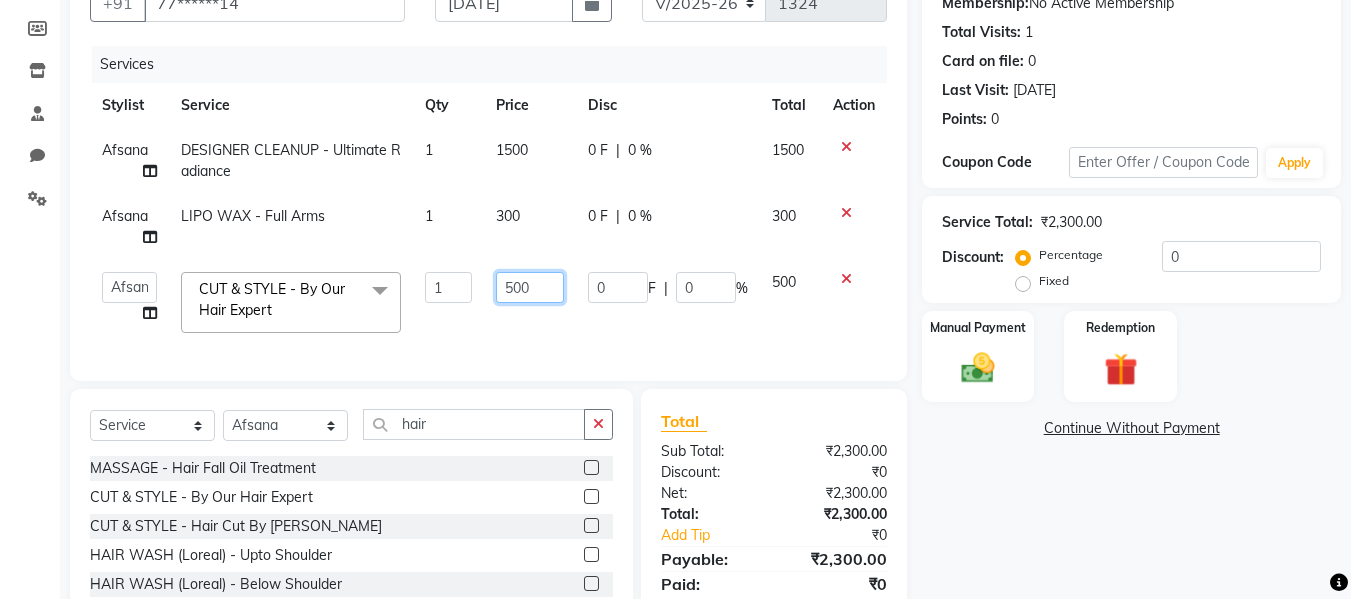 click on "500" 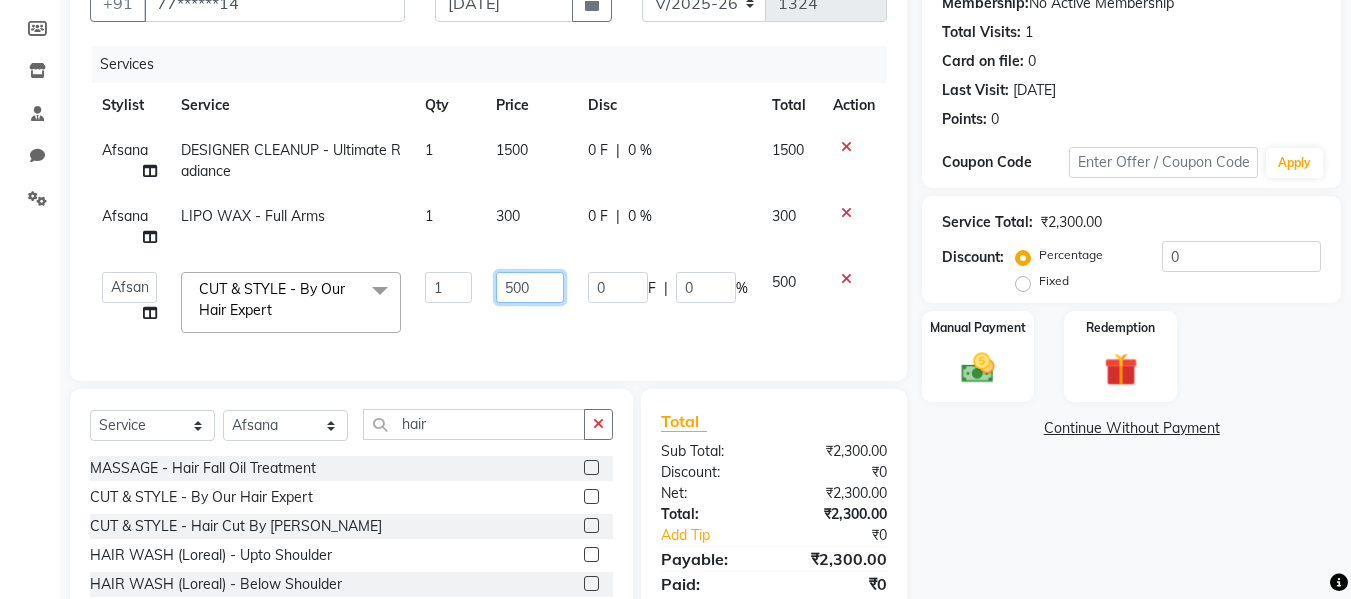 click on "500" 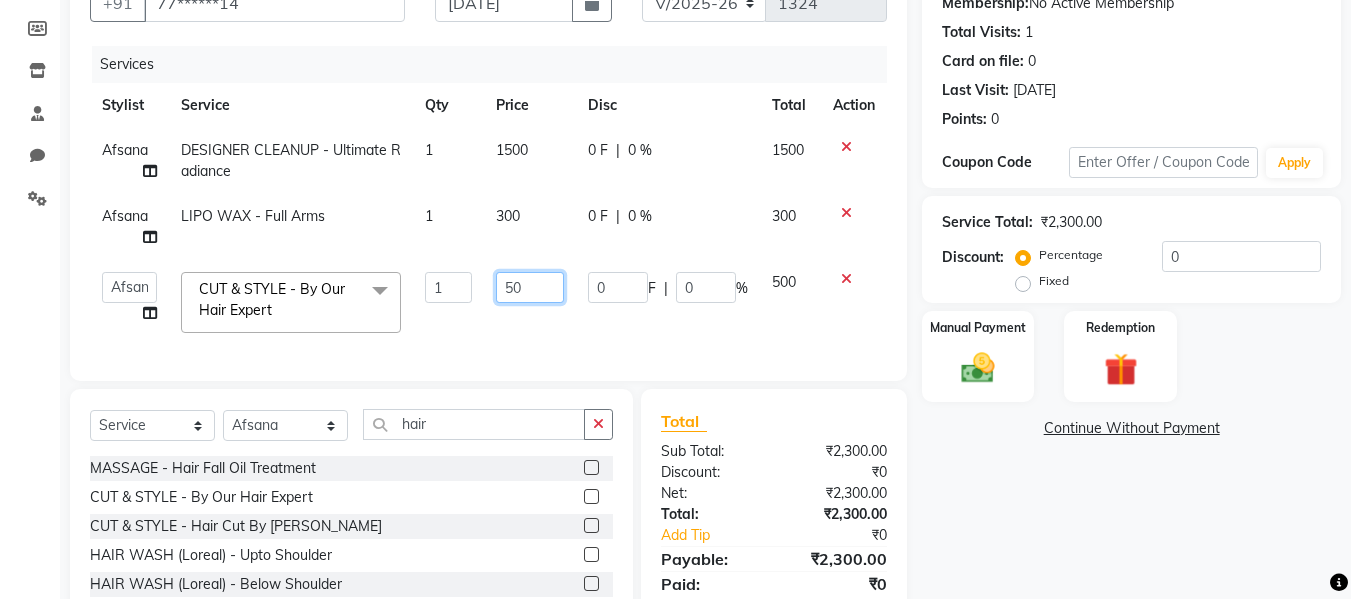 type on "5" 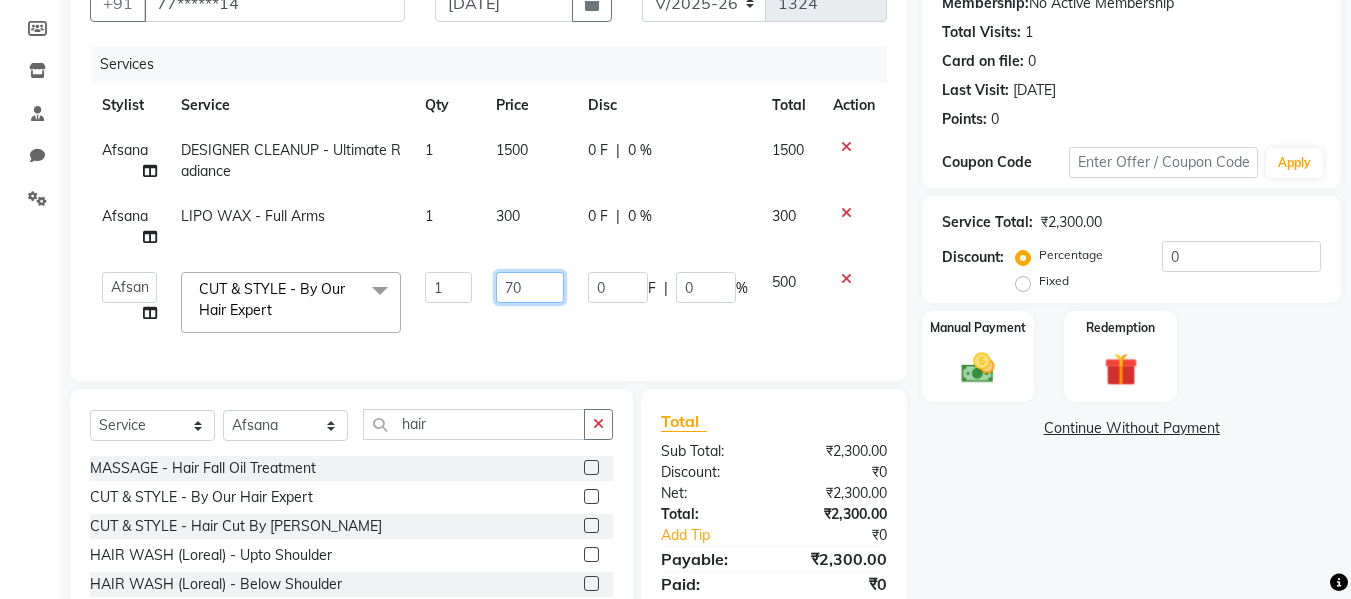type on "7" 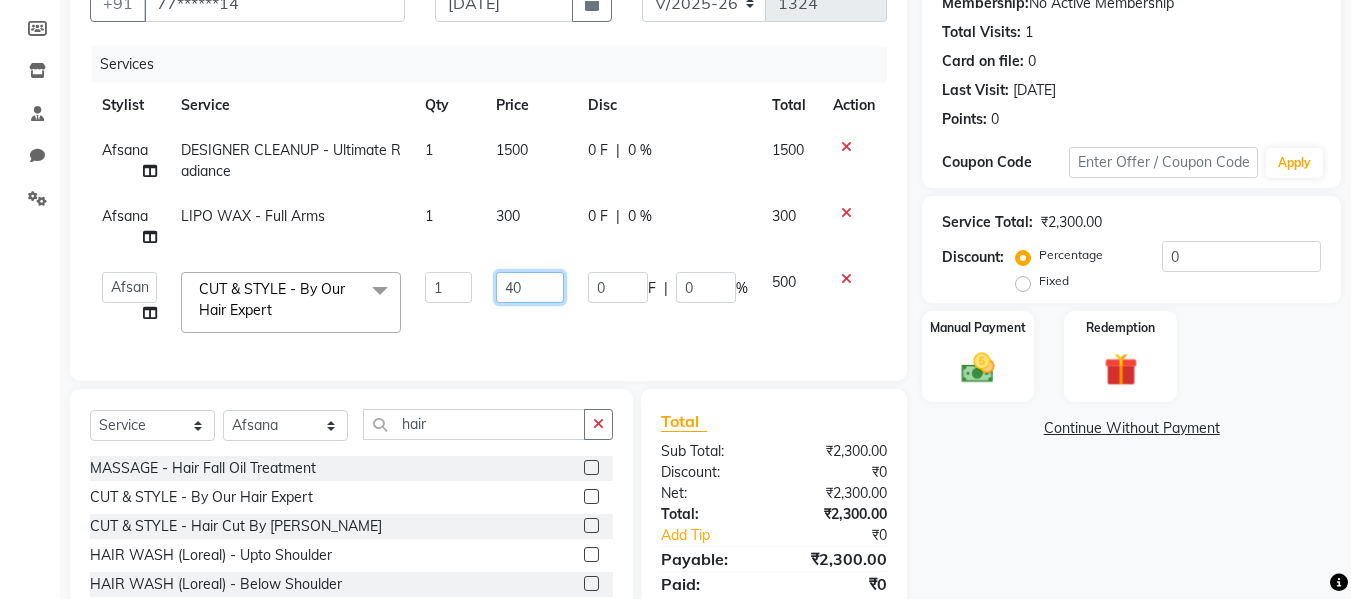 type on "400" 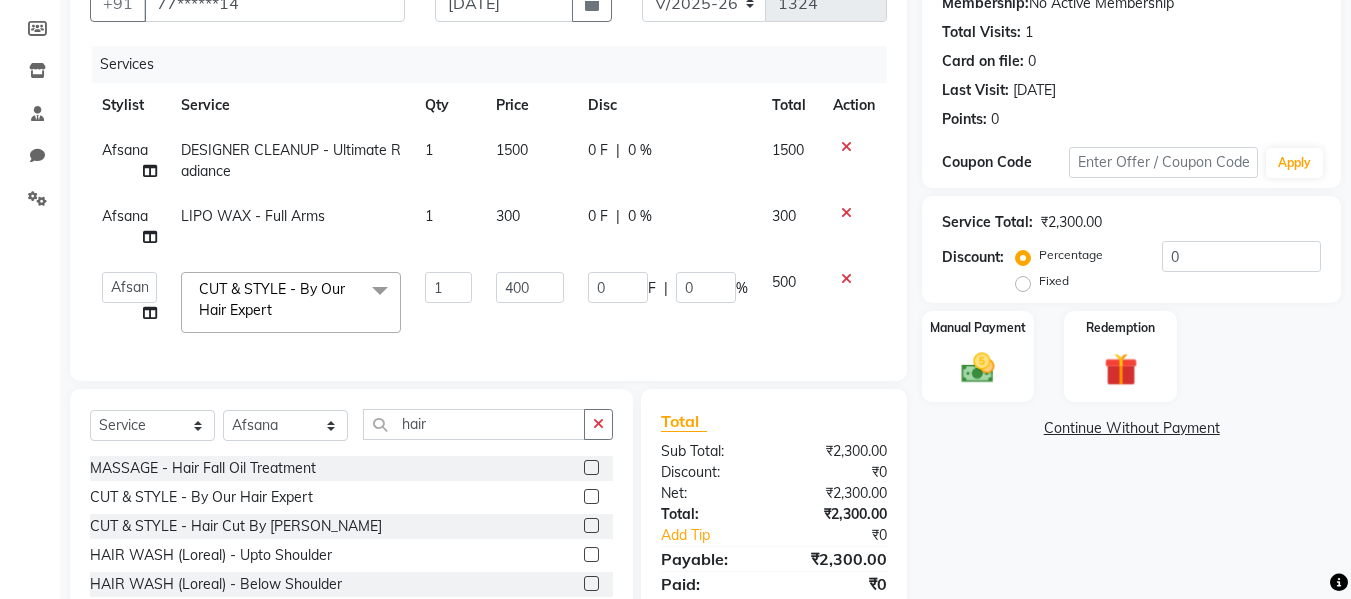 click on "400" 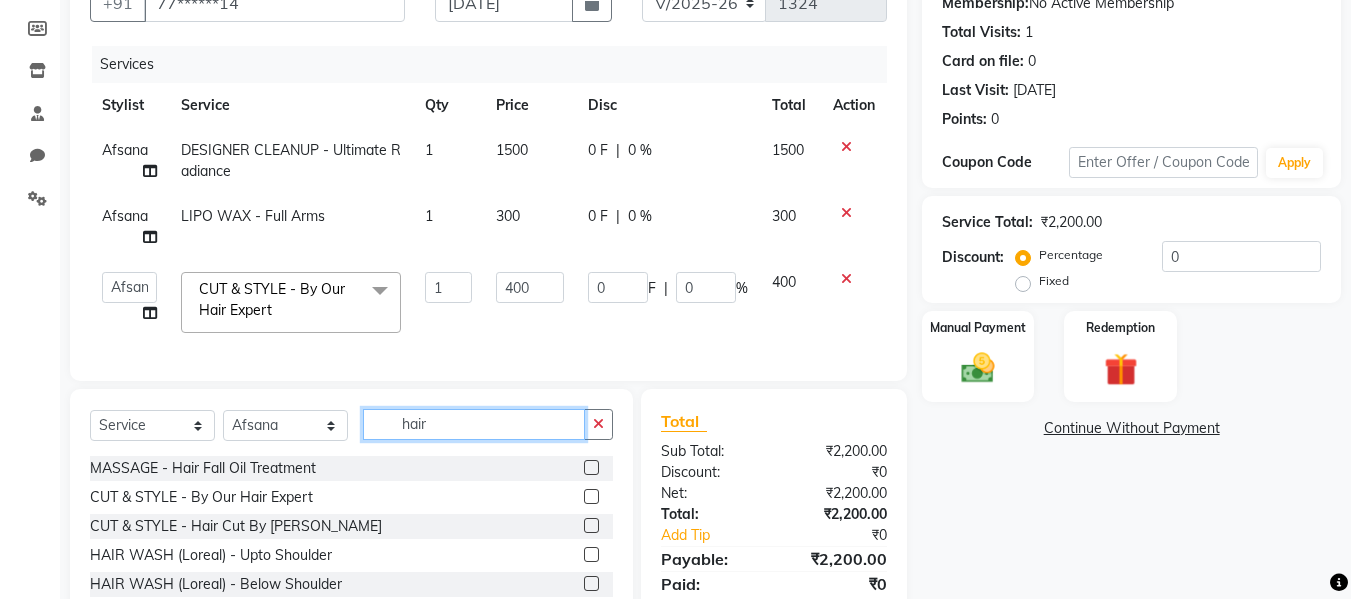 click on "hair" 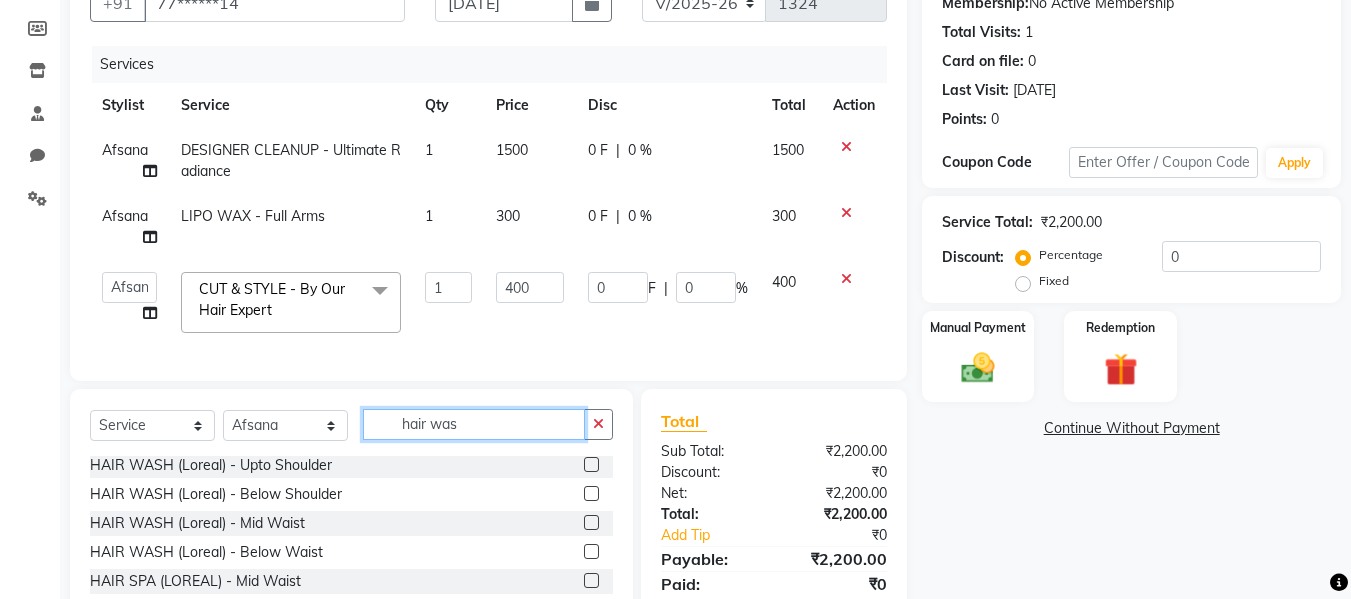 scroll, scrollTop: 0, scrollLeft: 0, axis: both 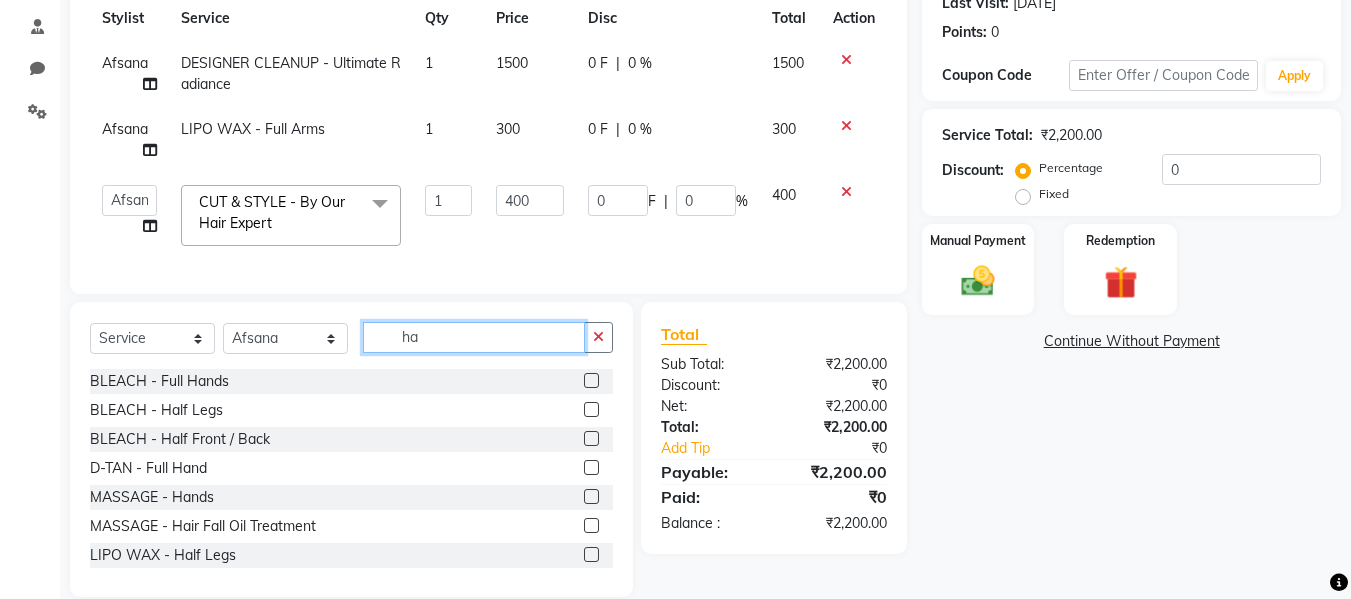 type on "h" 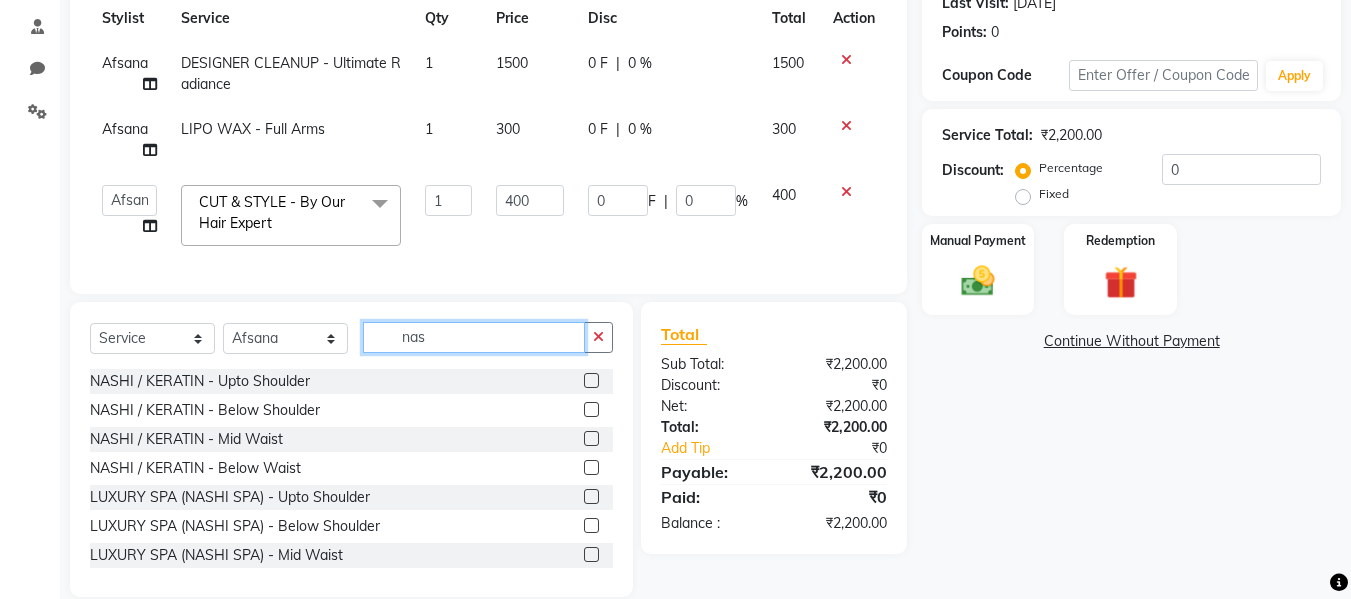 type on "nas" 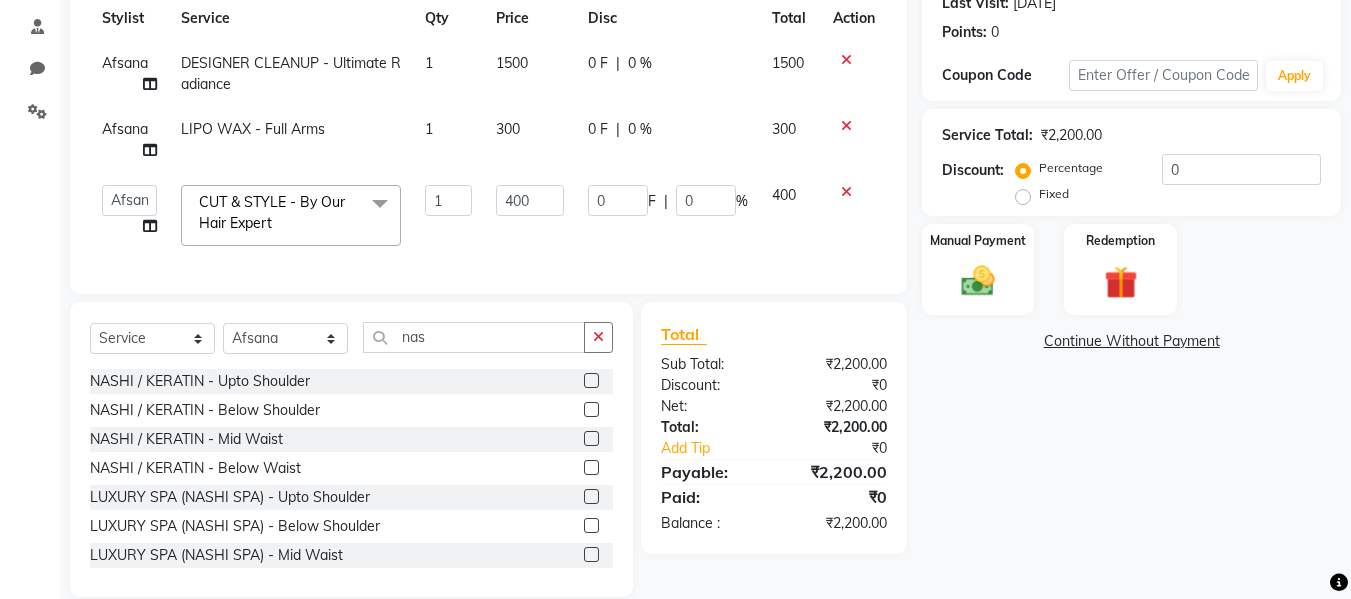 click 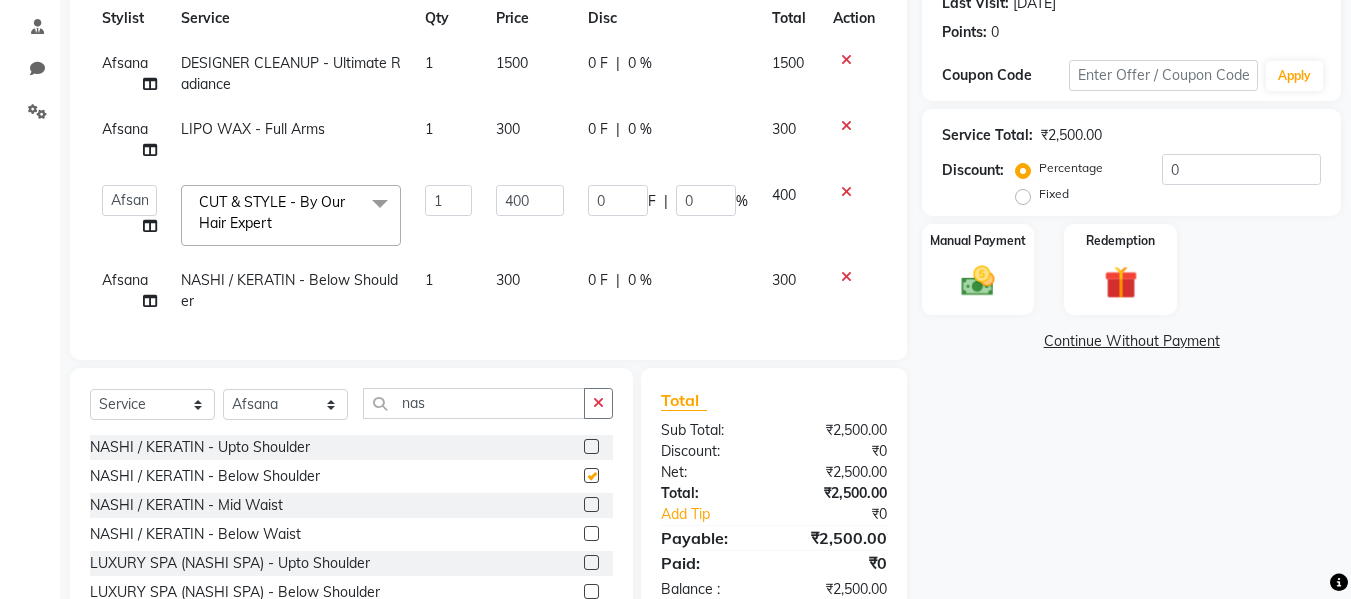 checkbox on "false" 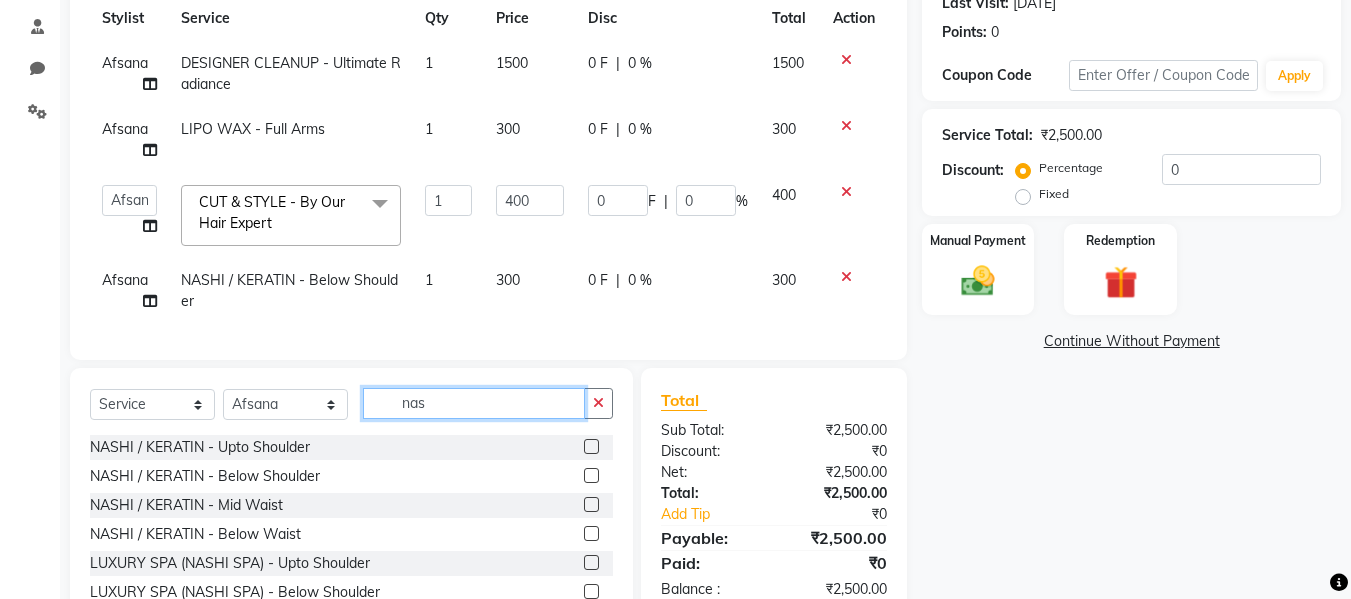 click on "nas" 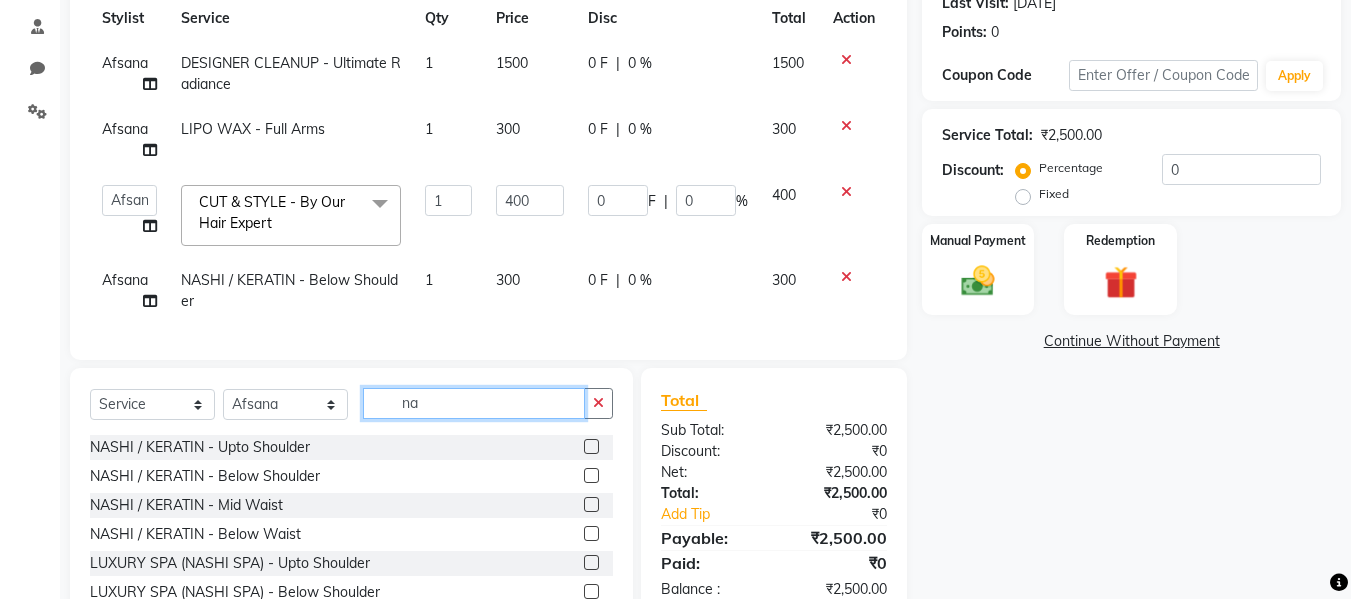 type on "n" 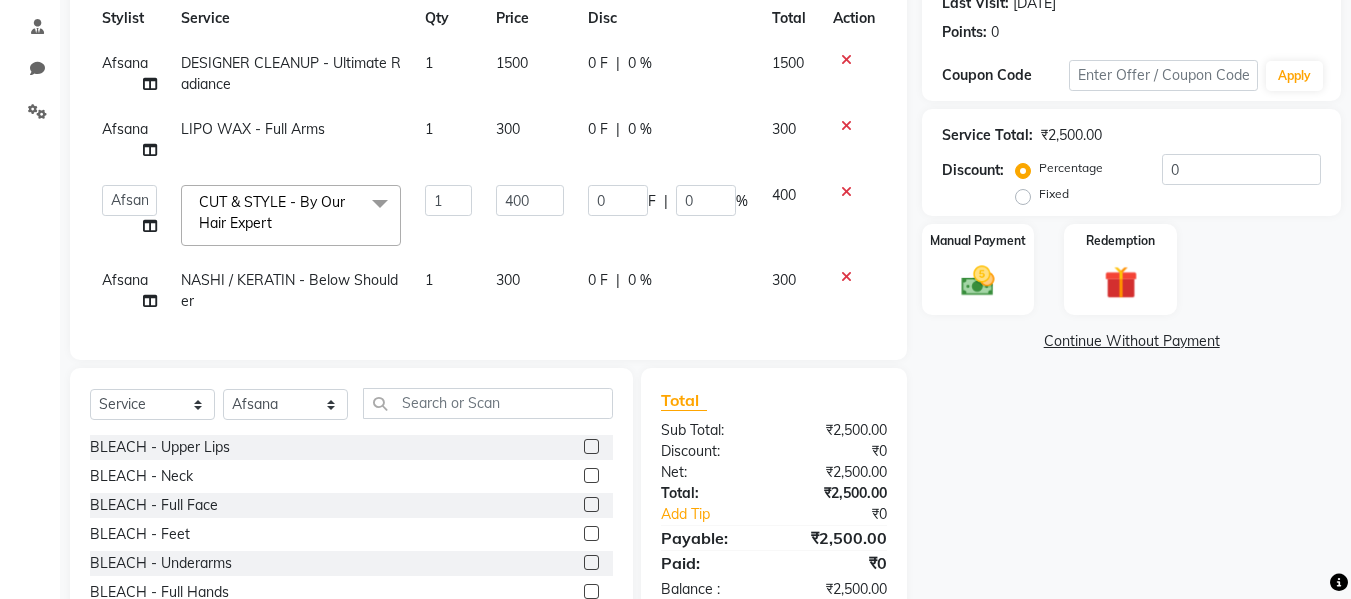 click on "300" 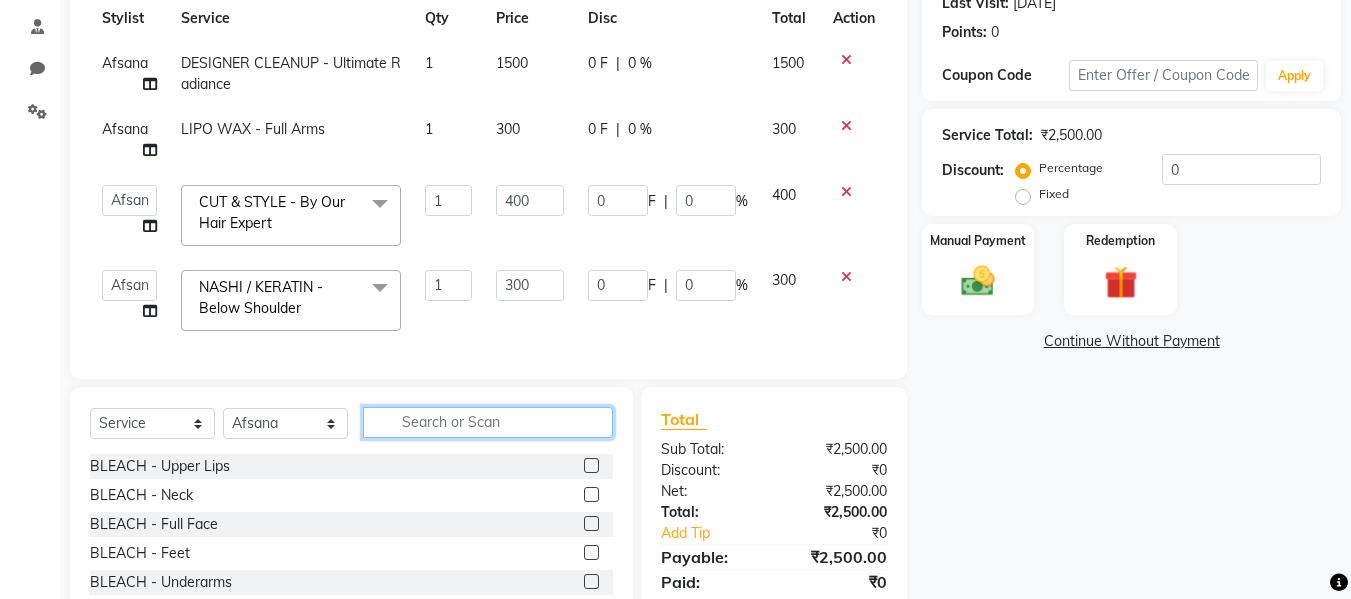 click 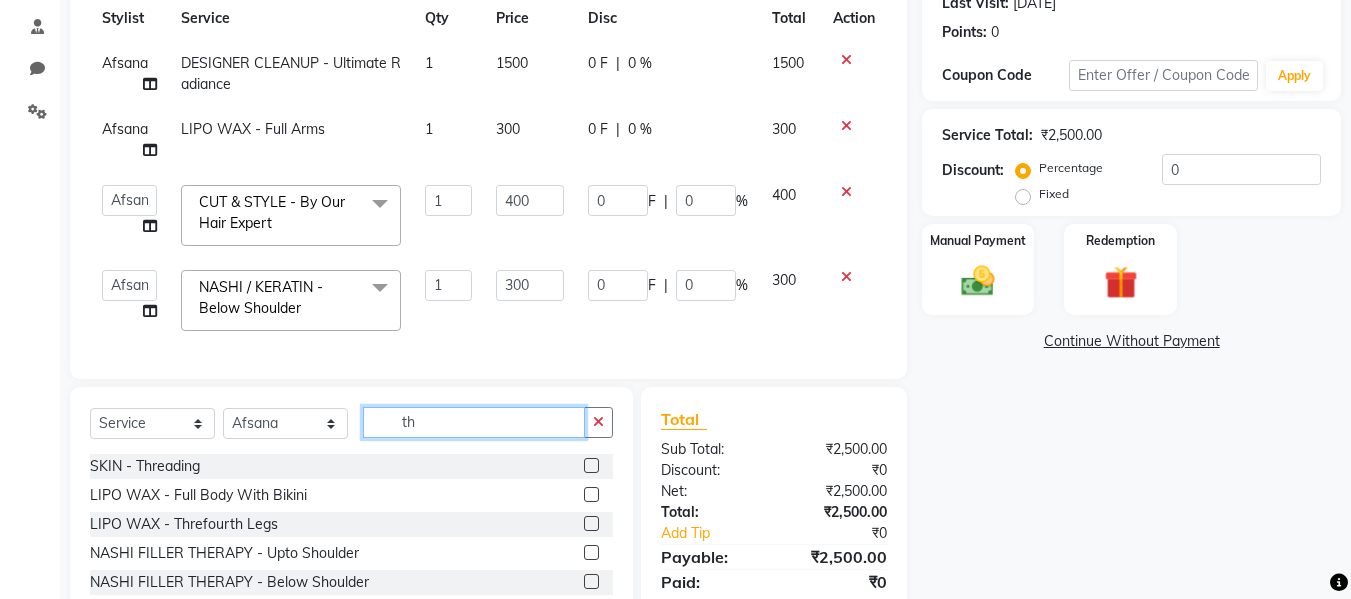 type on "th" 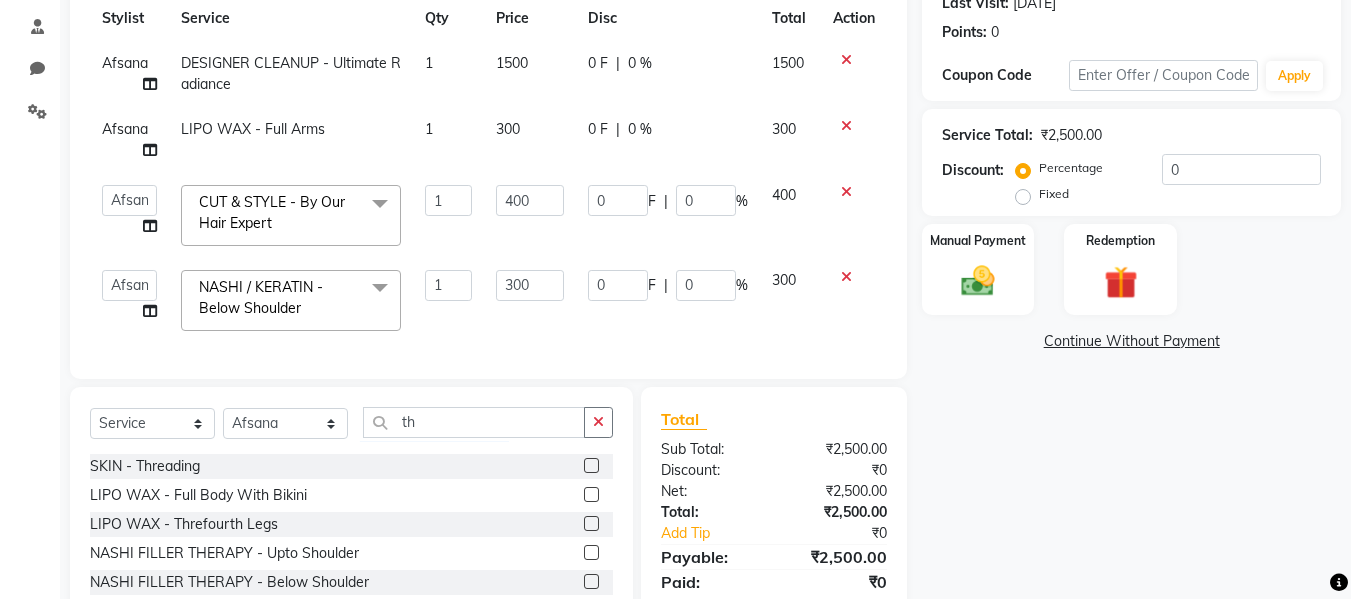 click 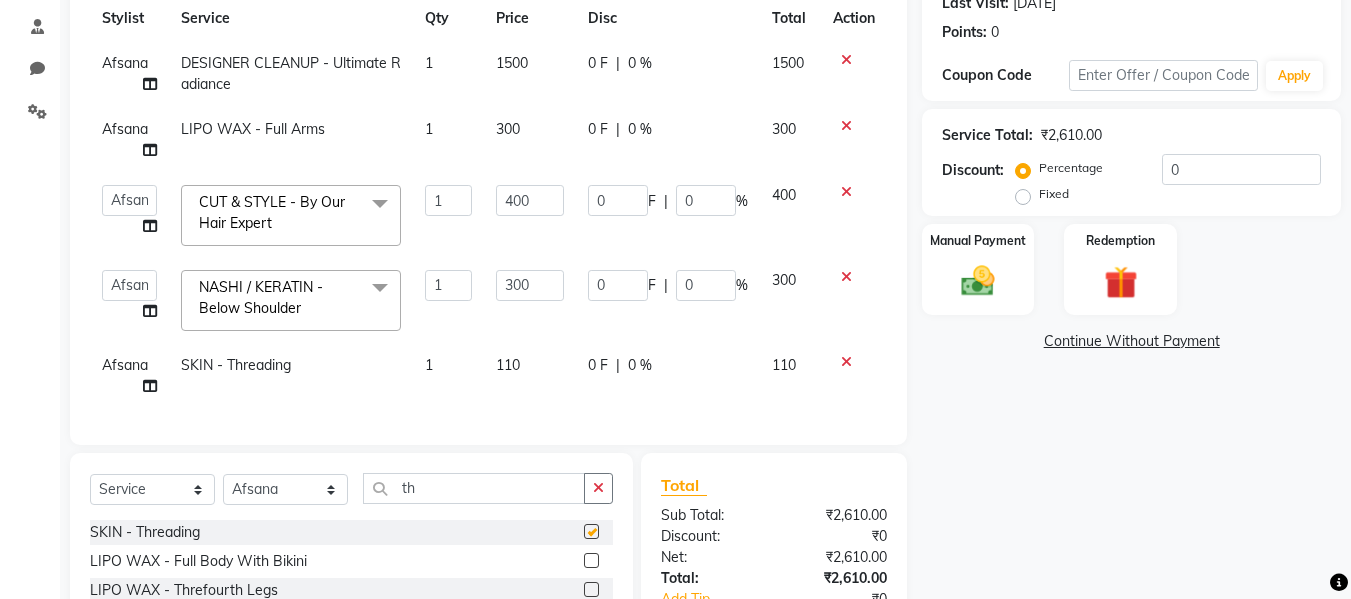 checkbox on "false" 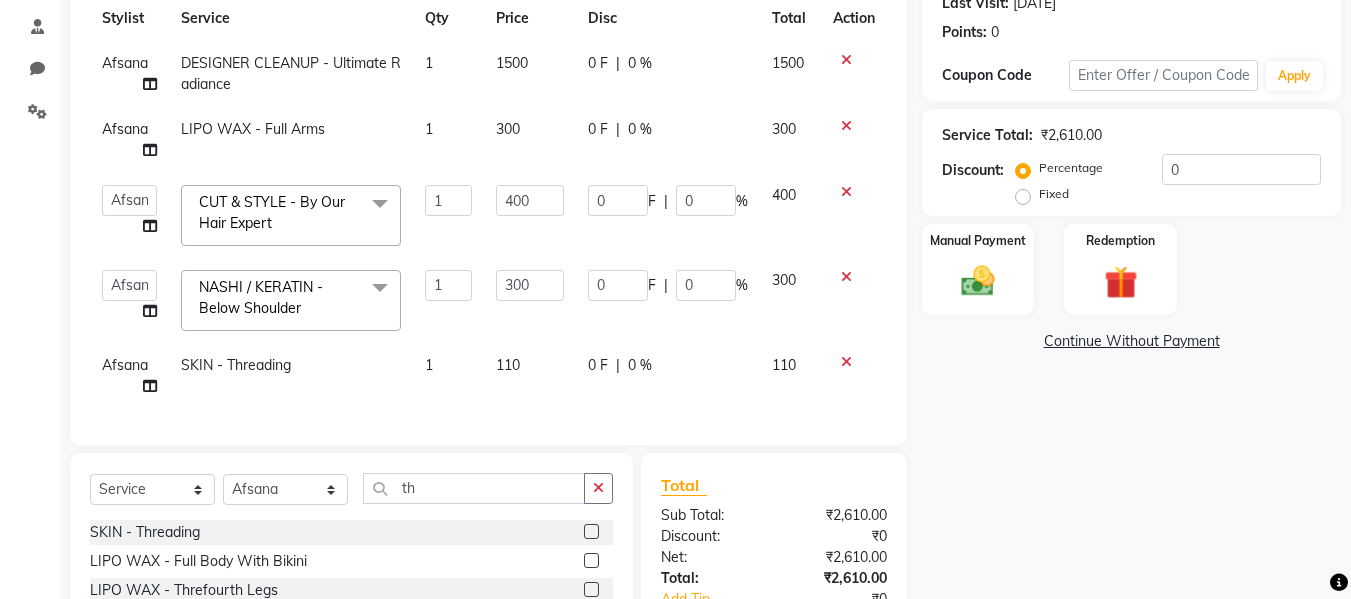 click on "110" 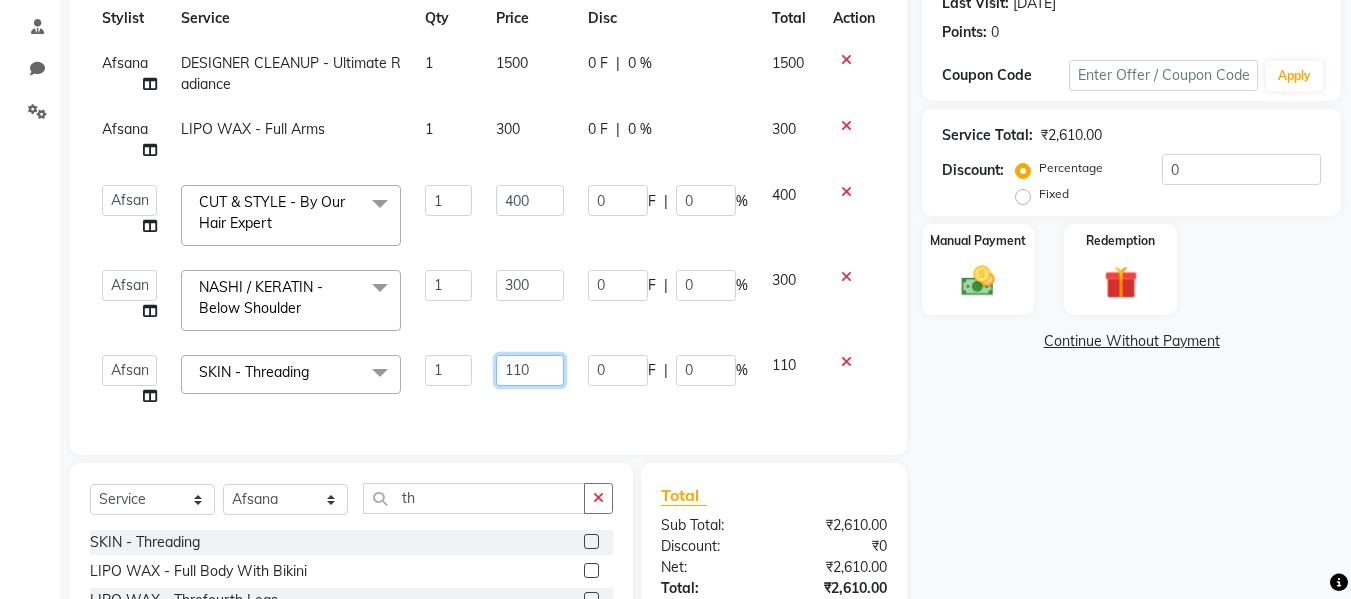 click on "110" 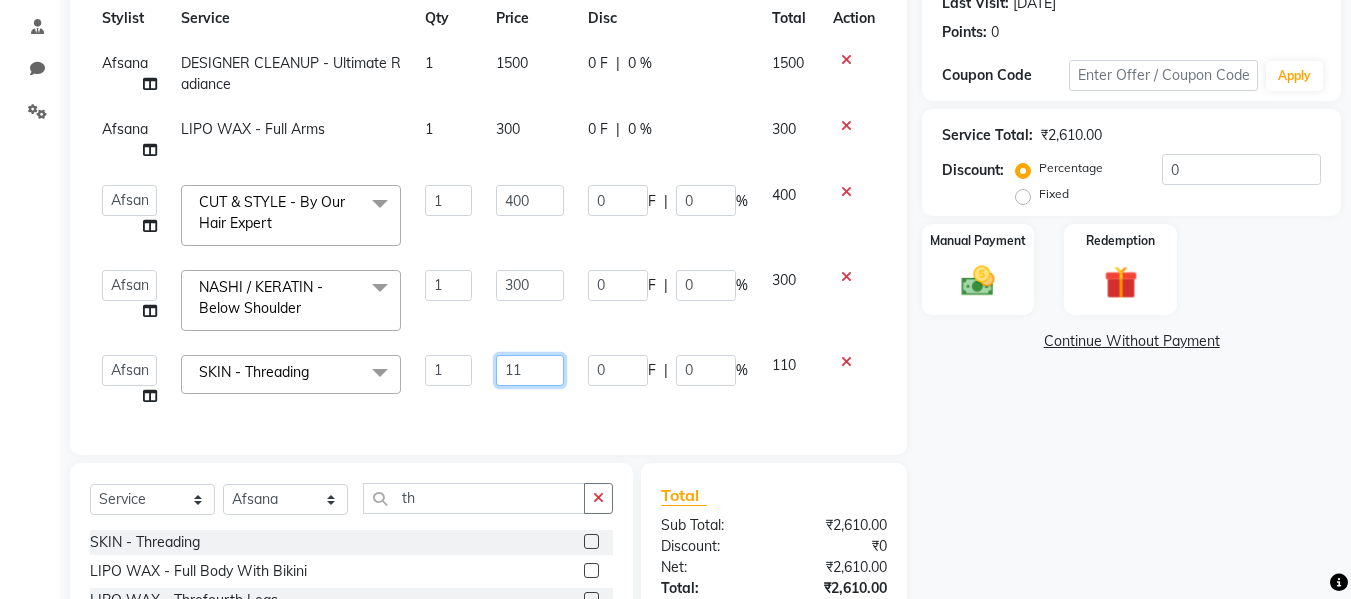 type on "1" 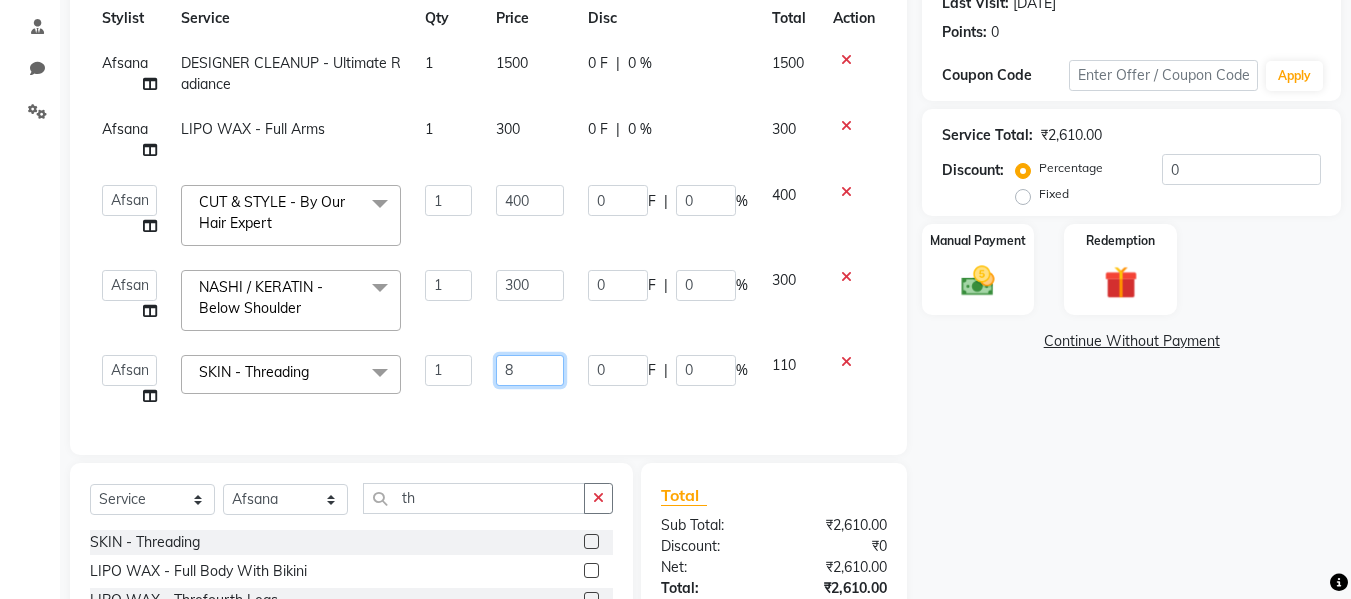 type on "80" 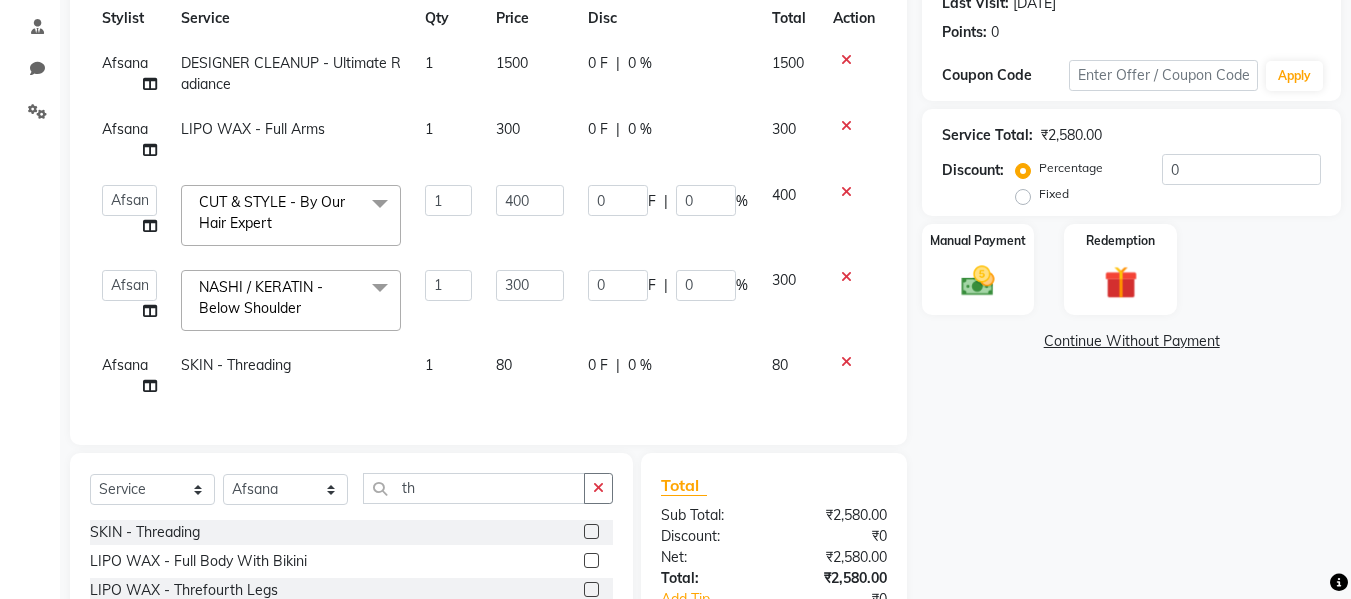 click on "80" 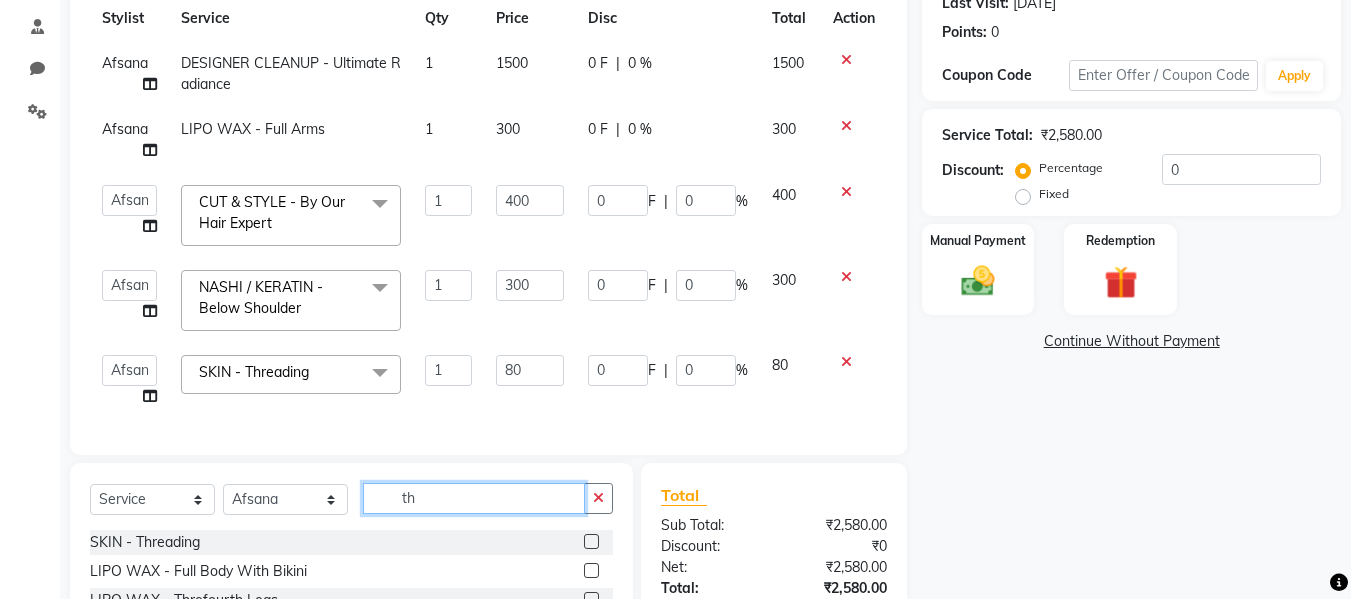 click on "th" 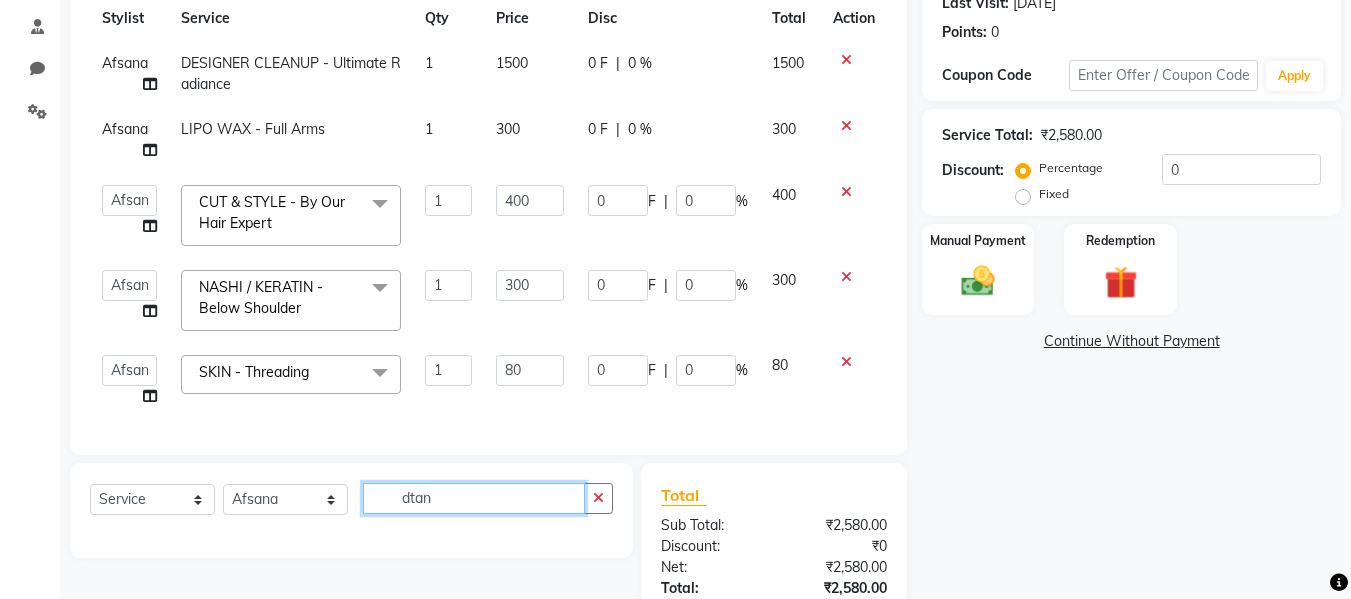 type on "dtan" 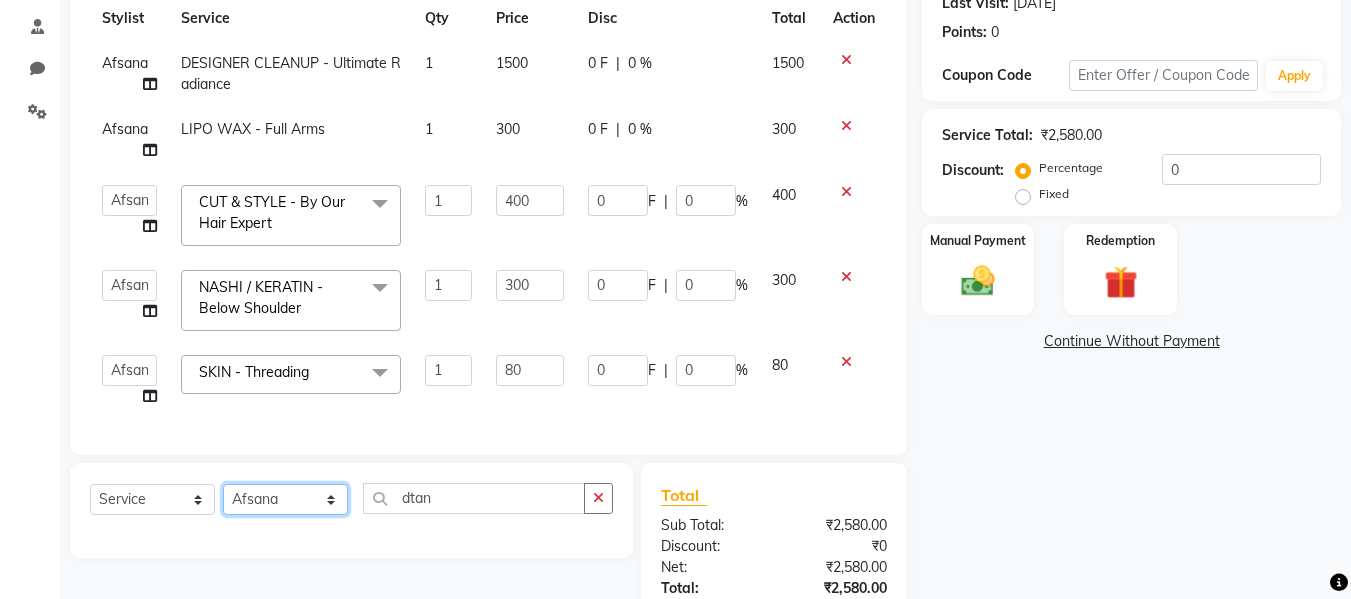 click on "Select Stylist Afsana [PERSON_NAME]  [PERSON_NAME] Maam Nisha  Pari [PERSON_NAME] [PERSON_NAME]" 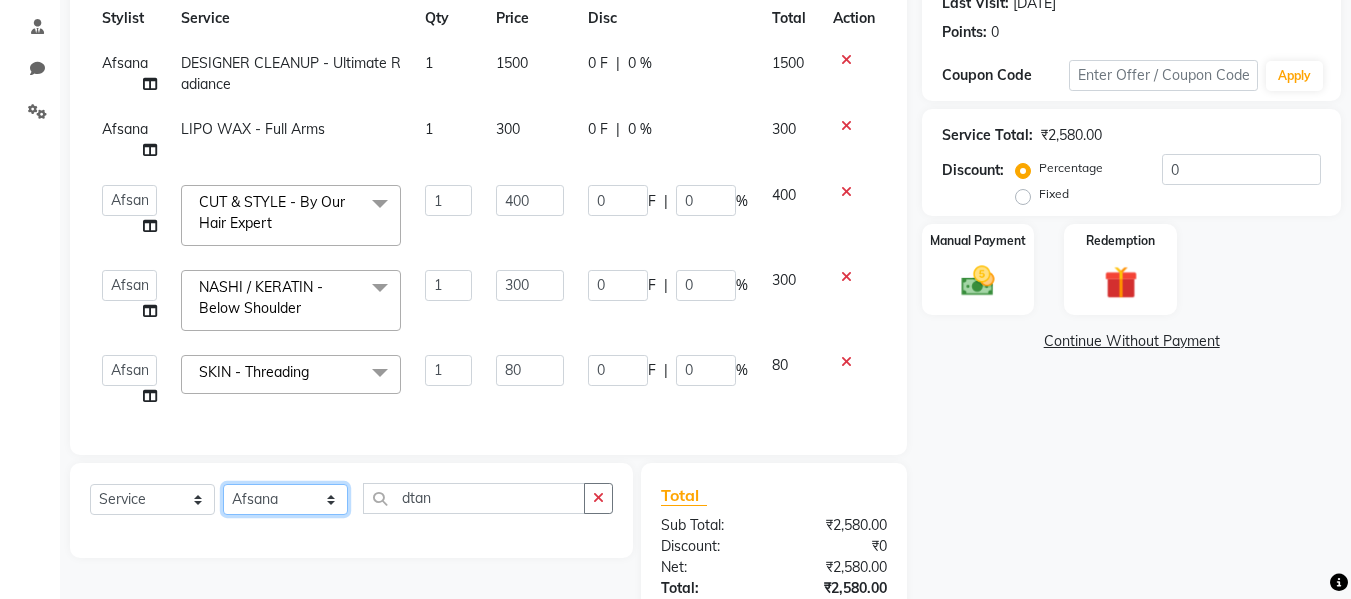 select on "76406" 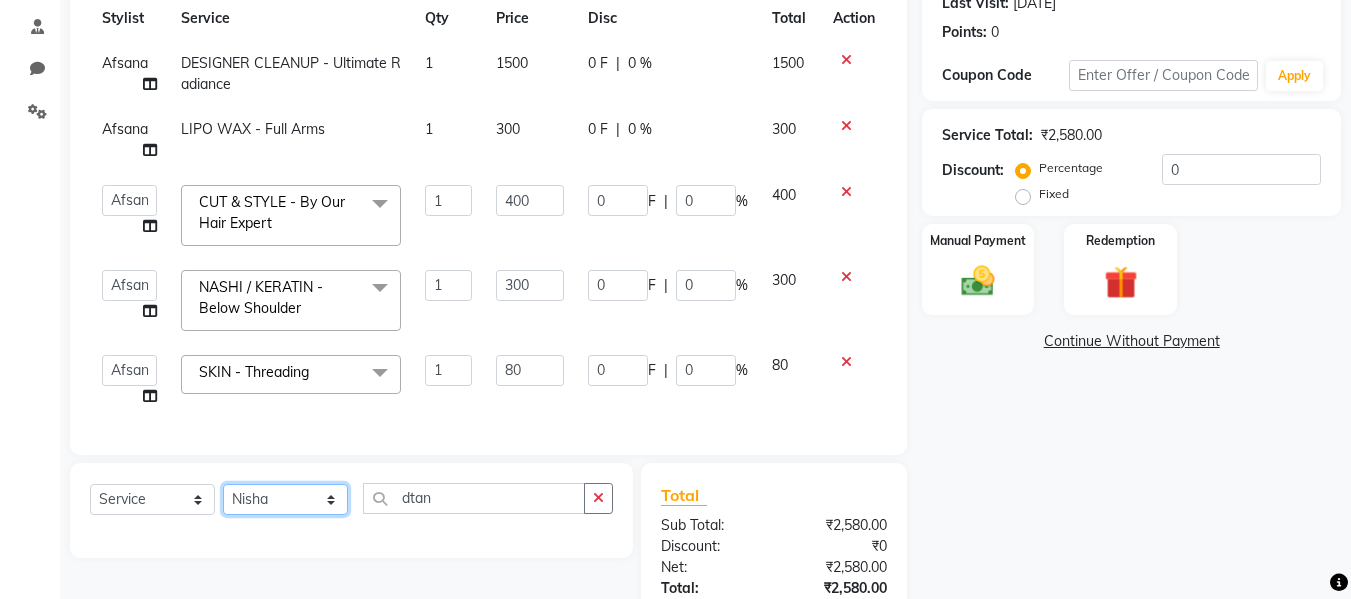 click on "Select Stylist Afsana [PERSON_NAME]  [PERSON_NAME] Maam Nisha  Pari [PERSON_NAME] [PERSON_NAME]" 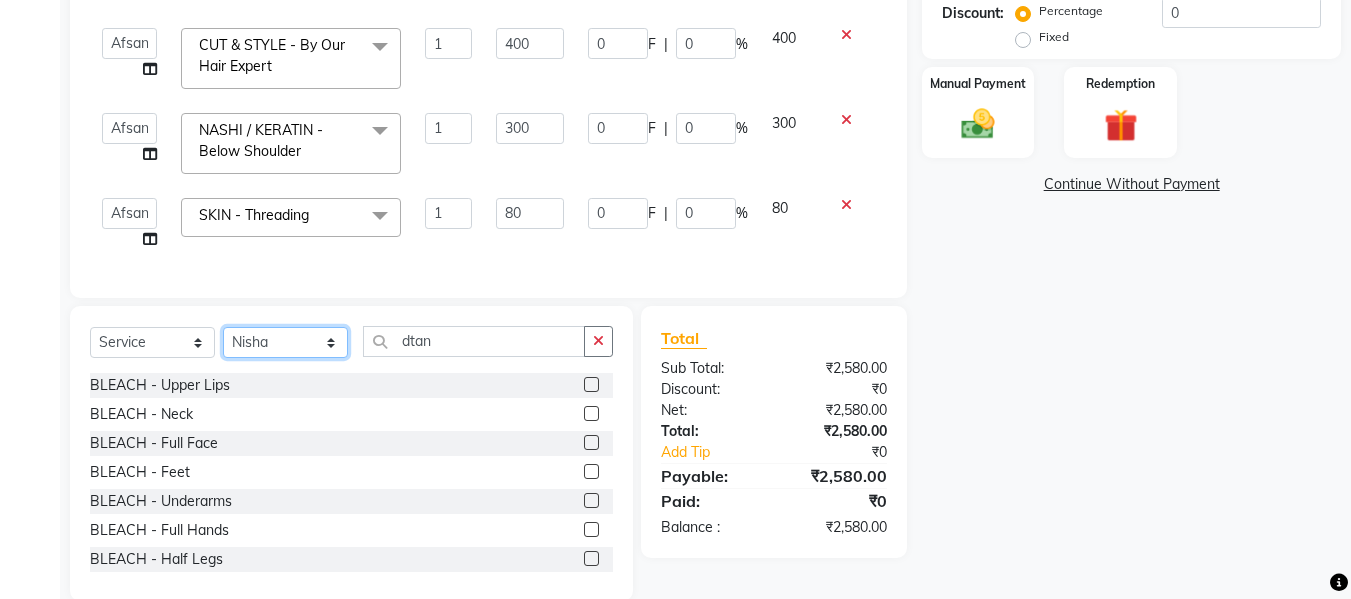 scroll, scrollTop: 462, scrollLeft: 0, axis: vertical 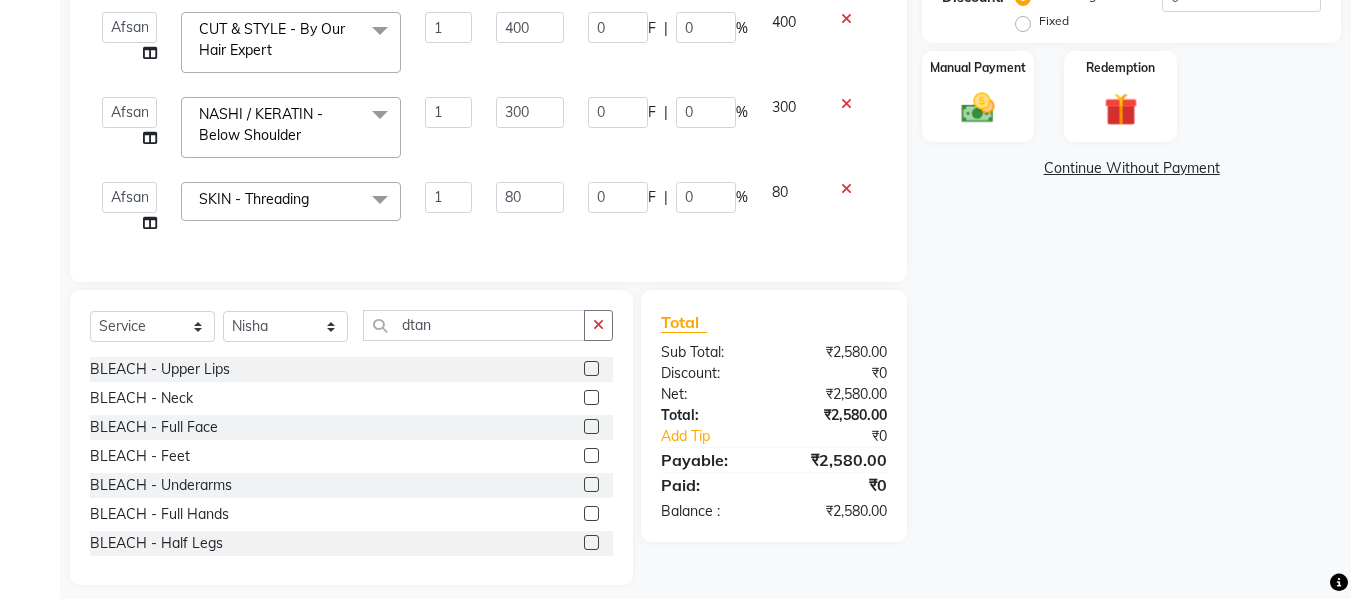 click 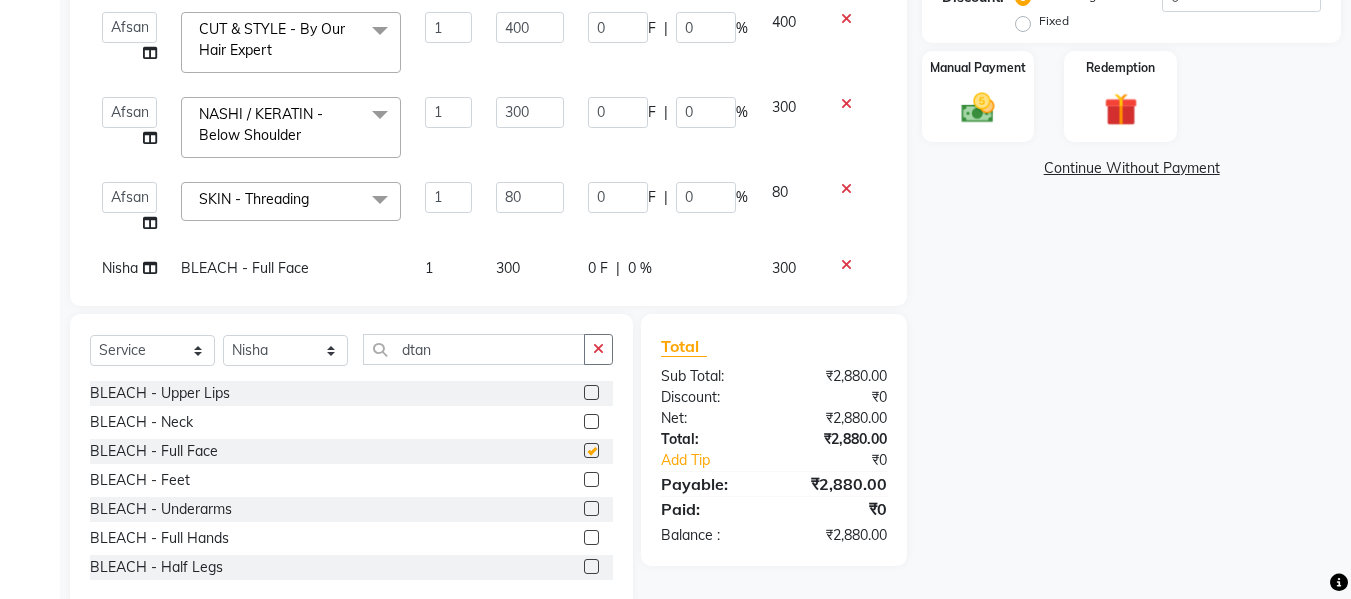 checkbox on "false" 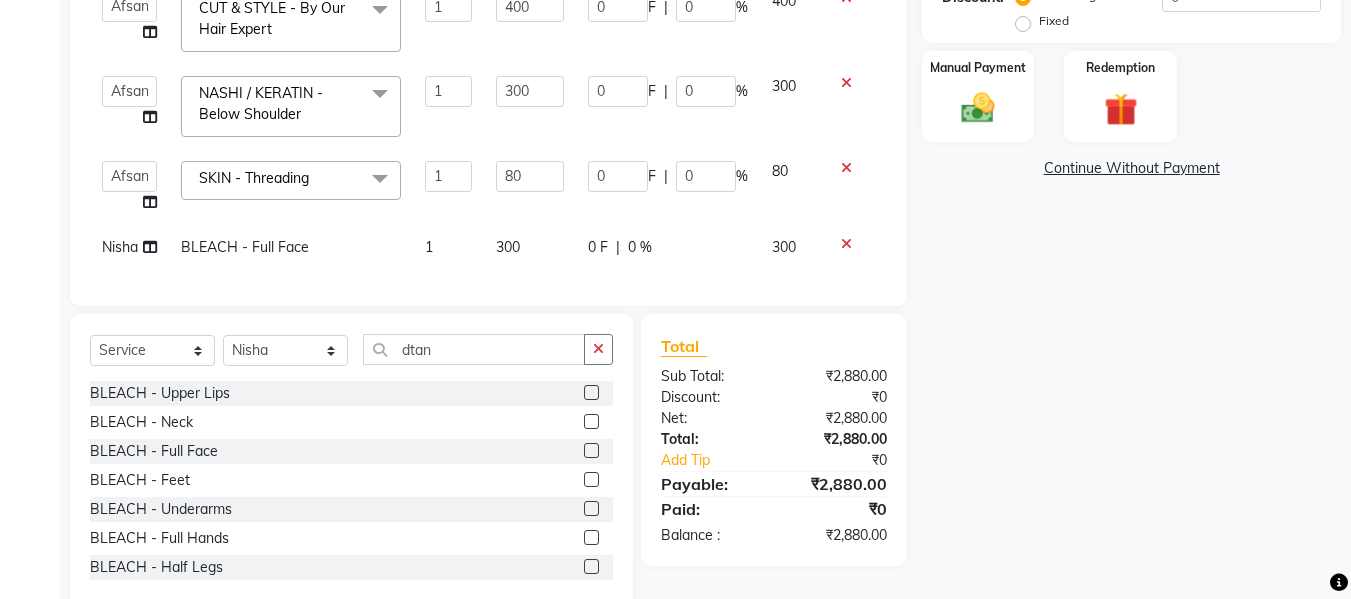 scroll, scrollTop: 57, scrollLeft: 0, axis: vertical 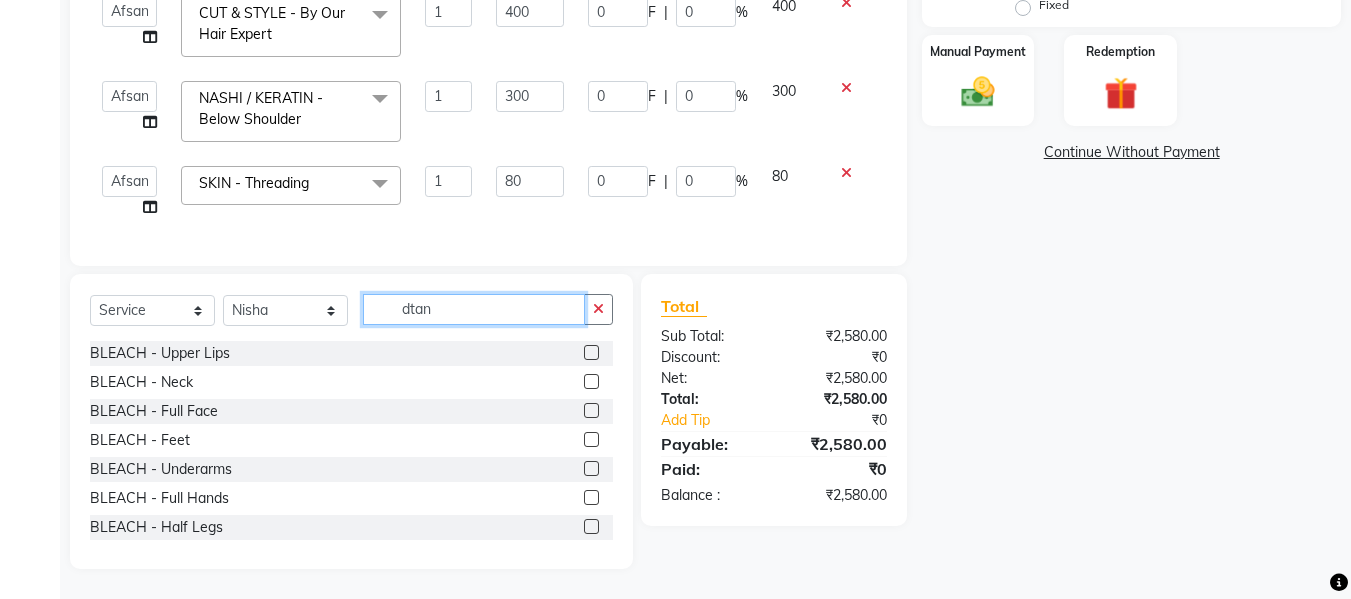 click on "dtan" 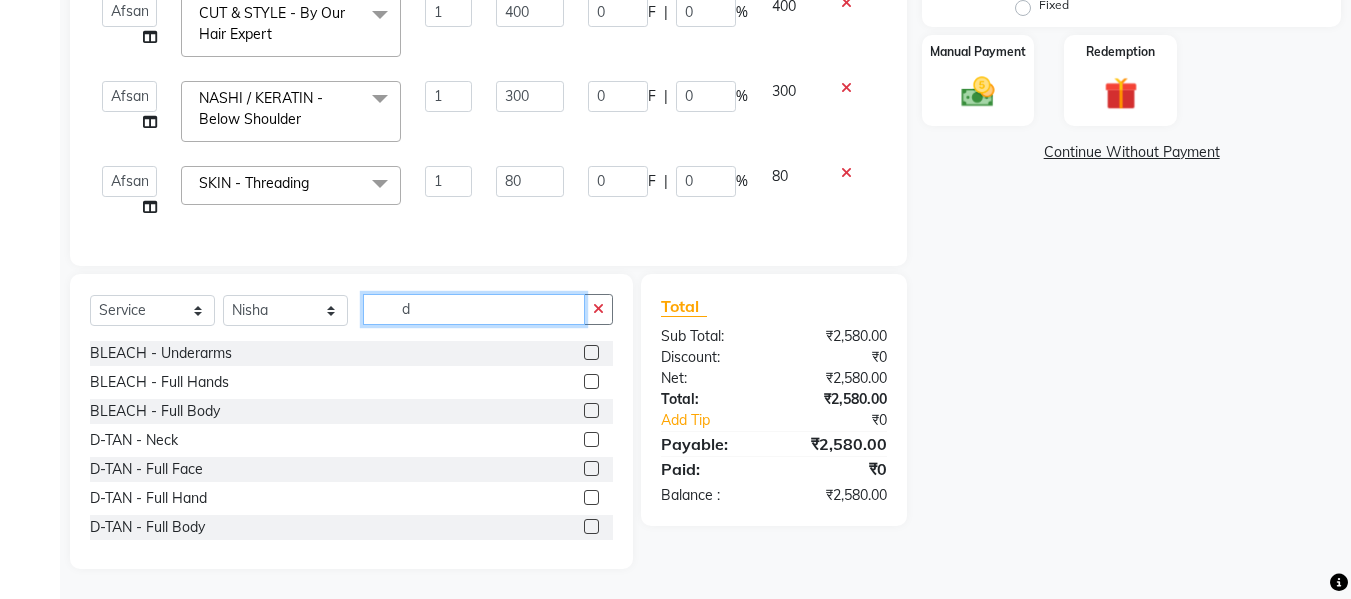 type on "d" 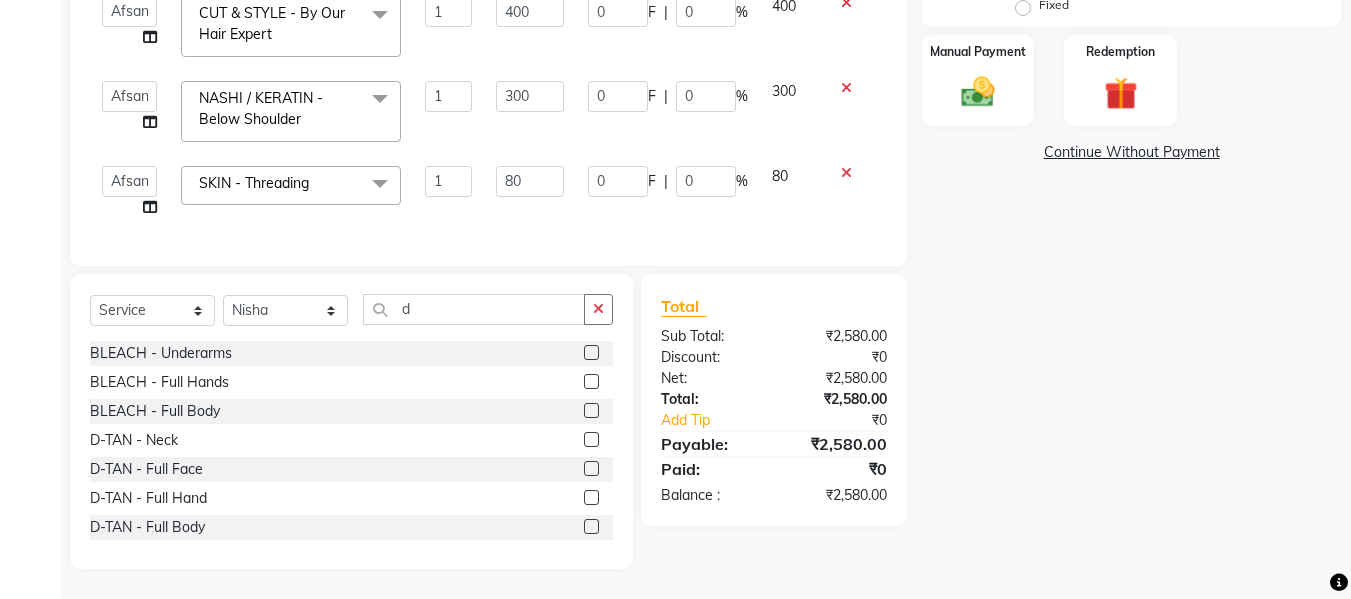 click 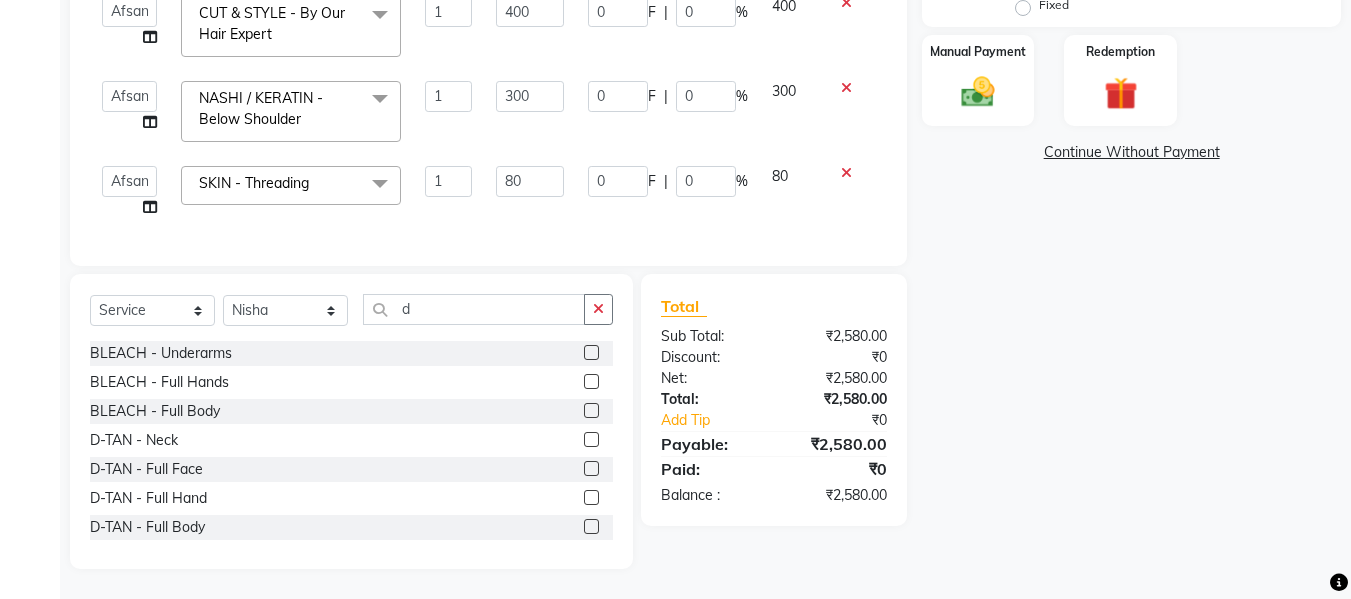 click at bounding box center [590, 469] 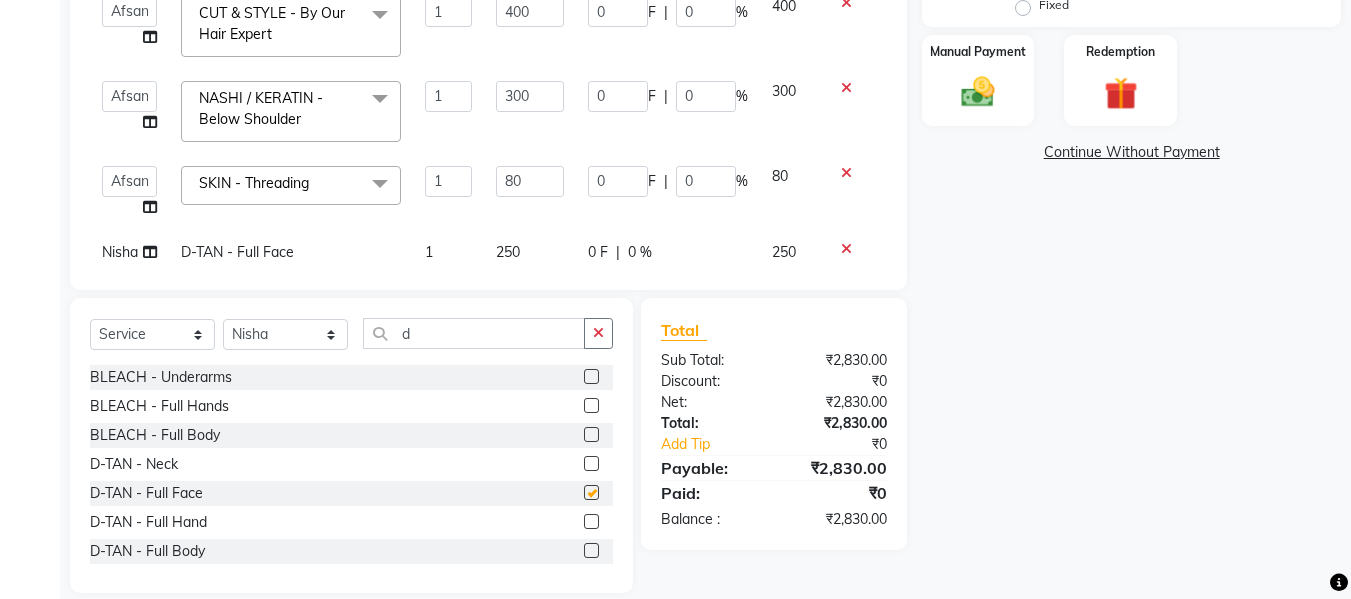 checkbox on "false" 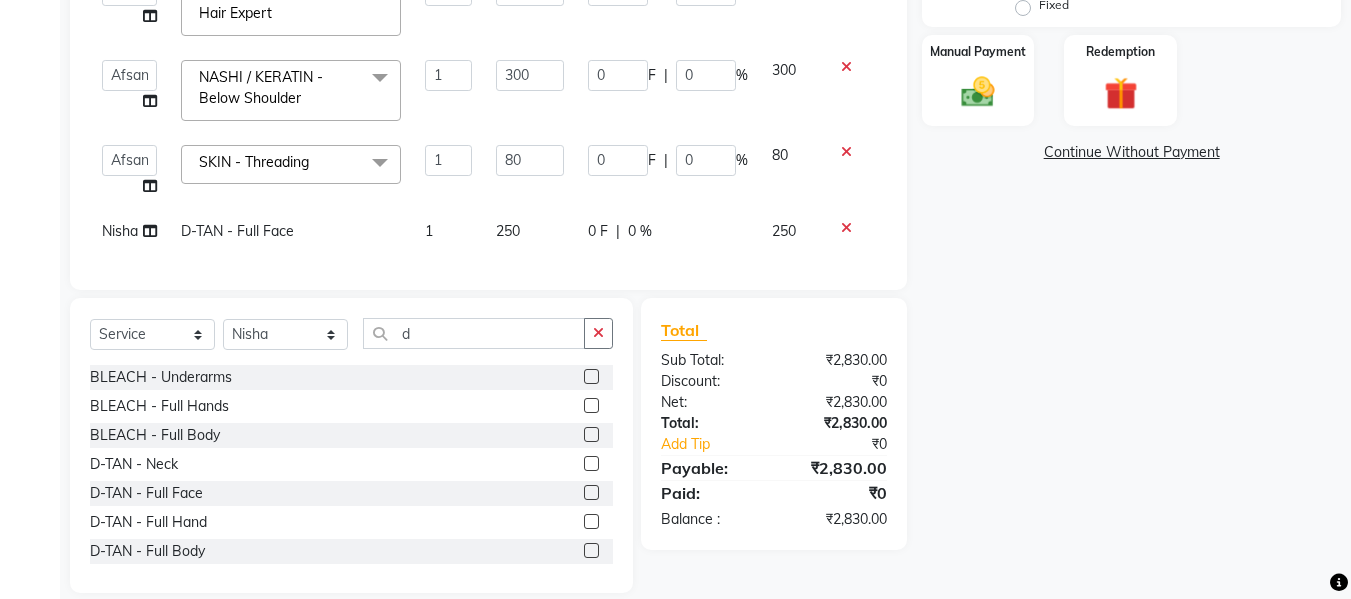 scroll, scrollTop: 57, scrollLeft: 0, axis: vertical 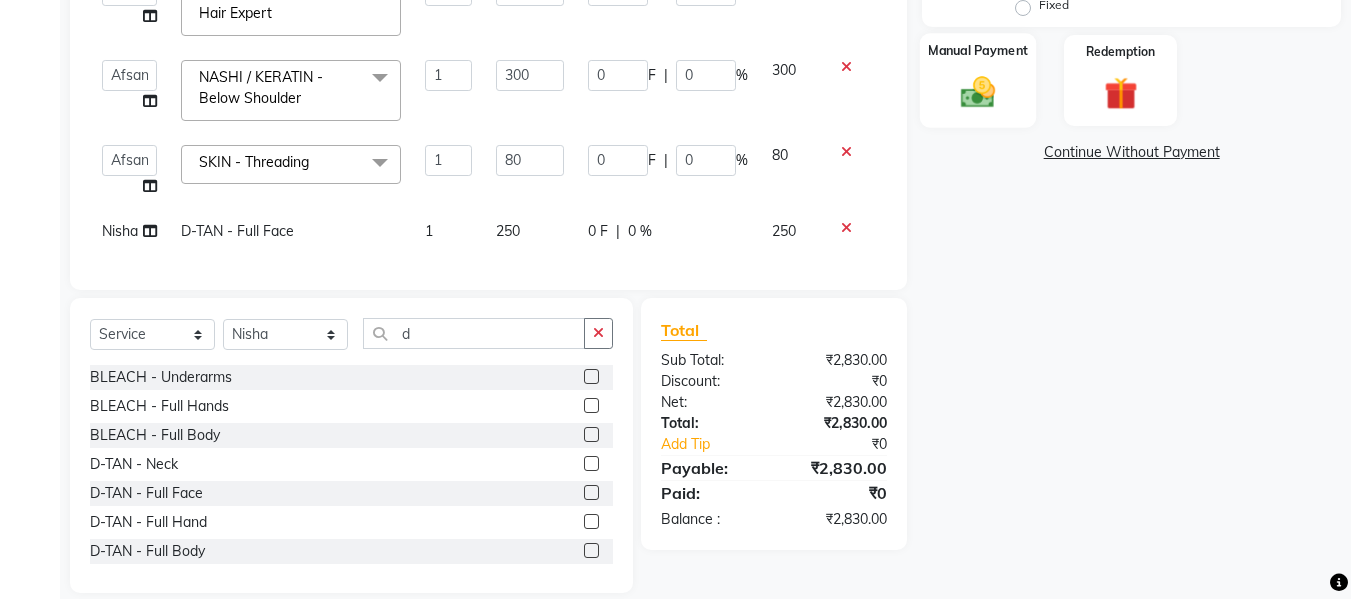 click 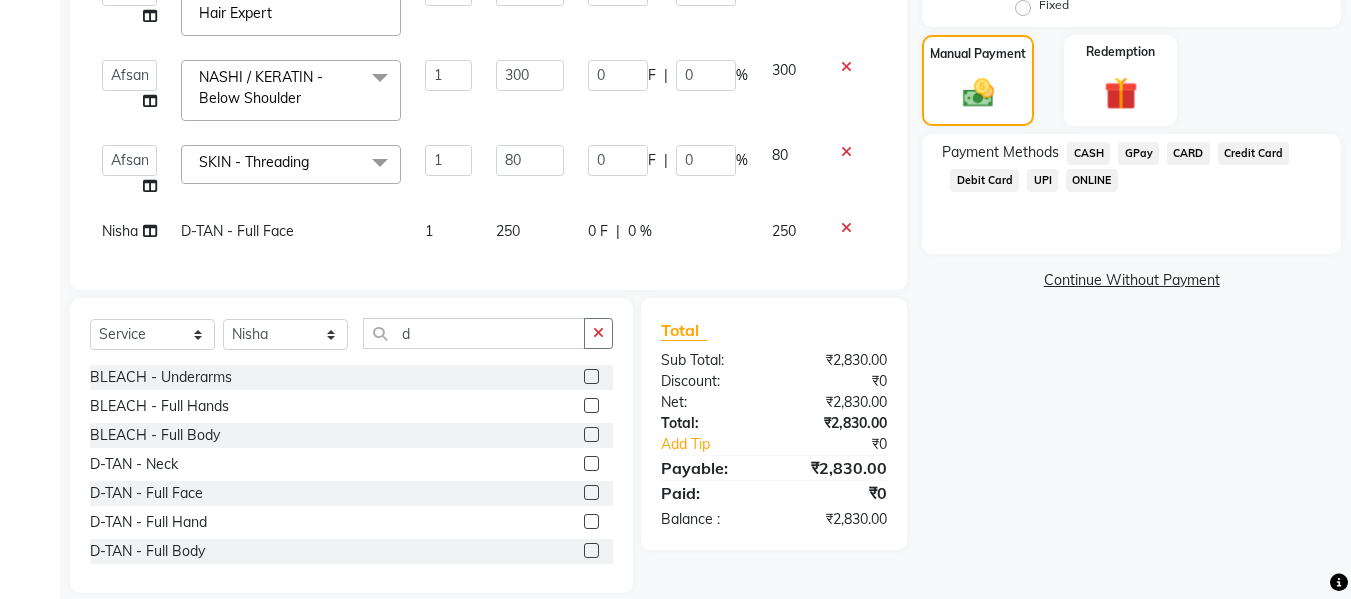 click on "GPay" 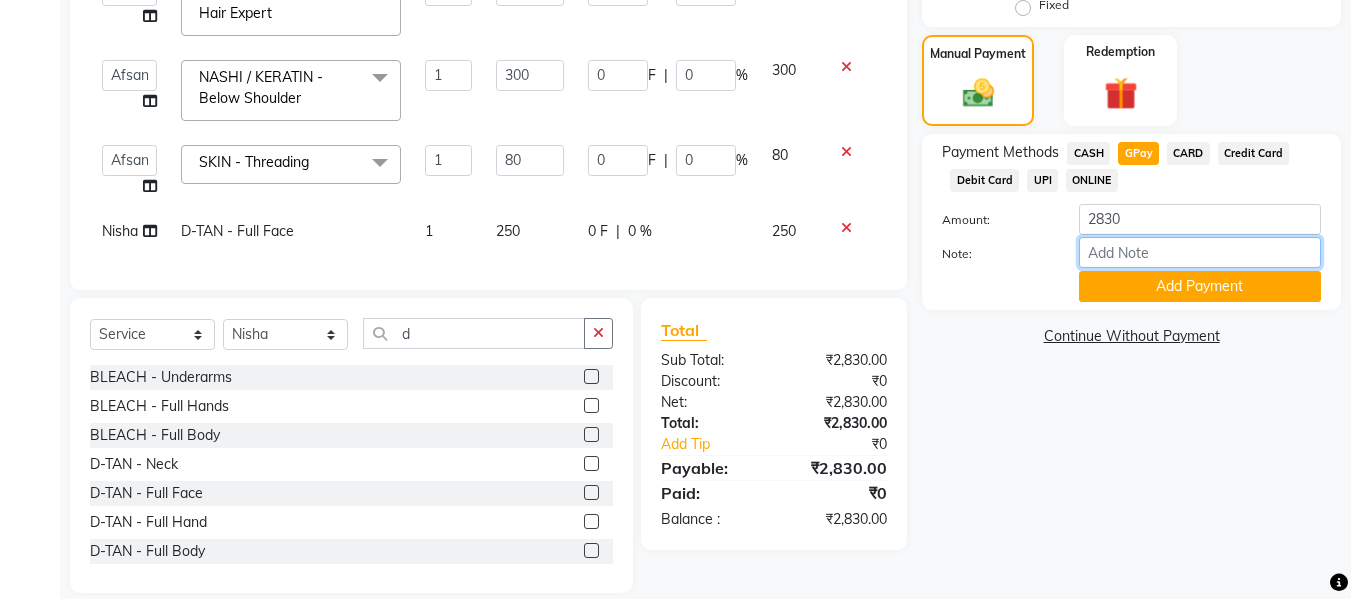 click on "Note:" at bounding box center [1200, 252] 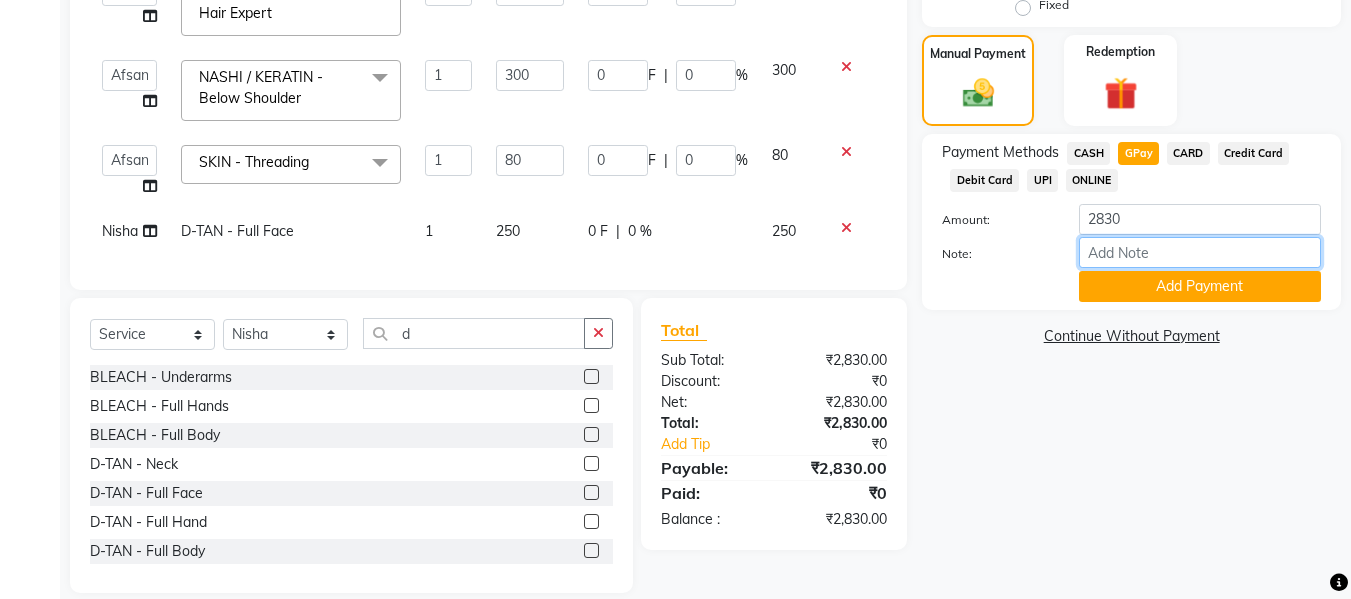 type on "fless" 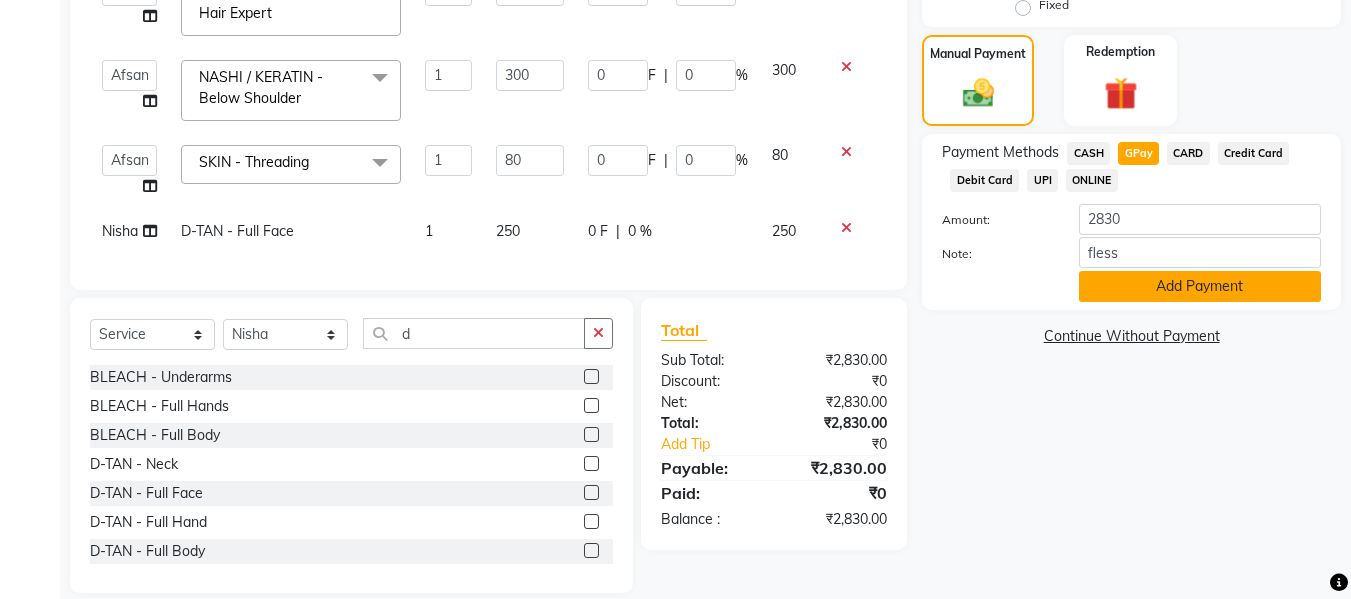 click on "Add Payment" 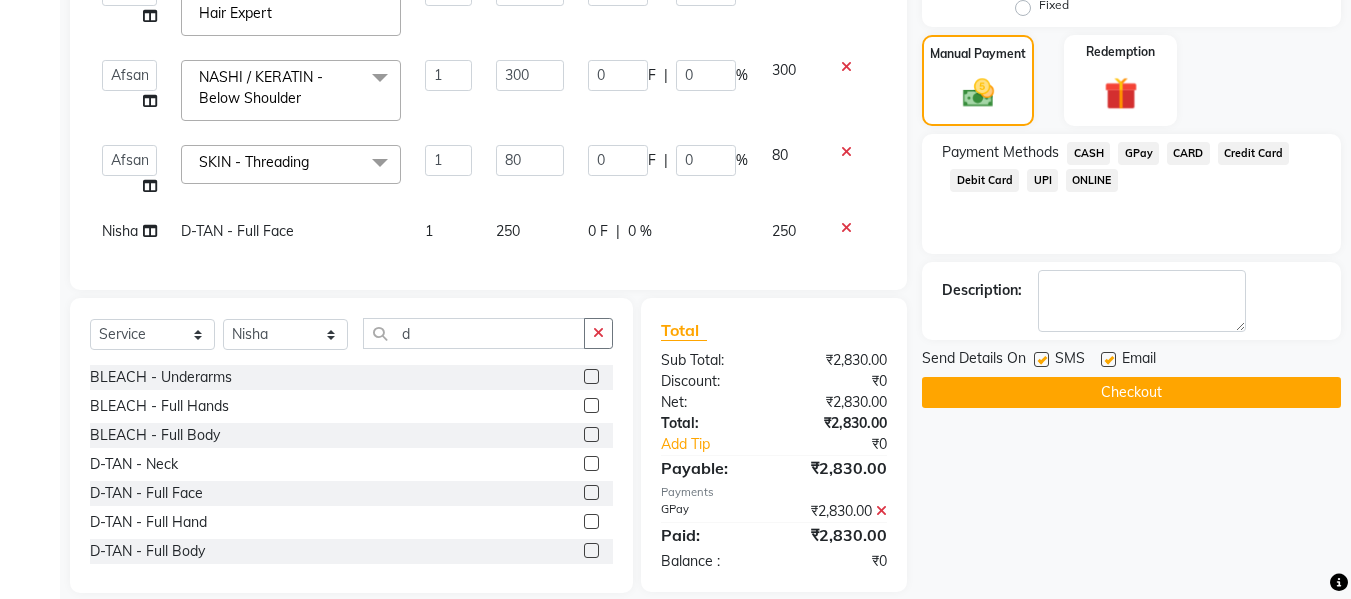 click on "Email" 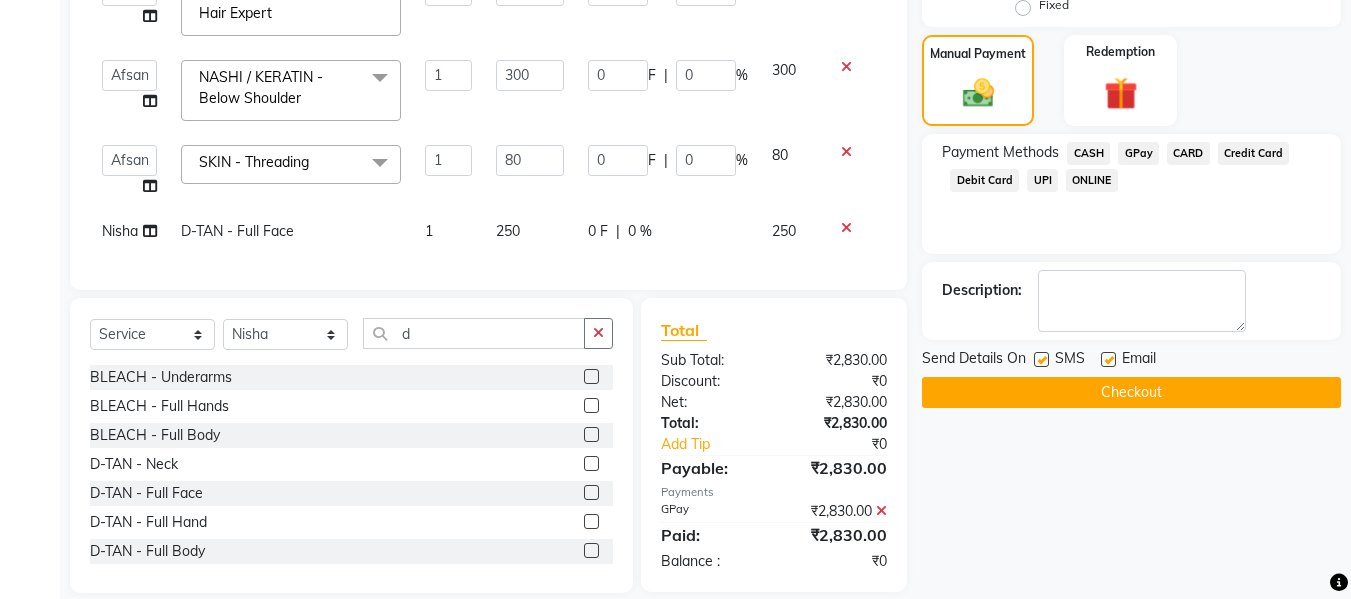 click at bounding box center [1107, 360] 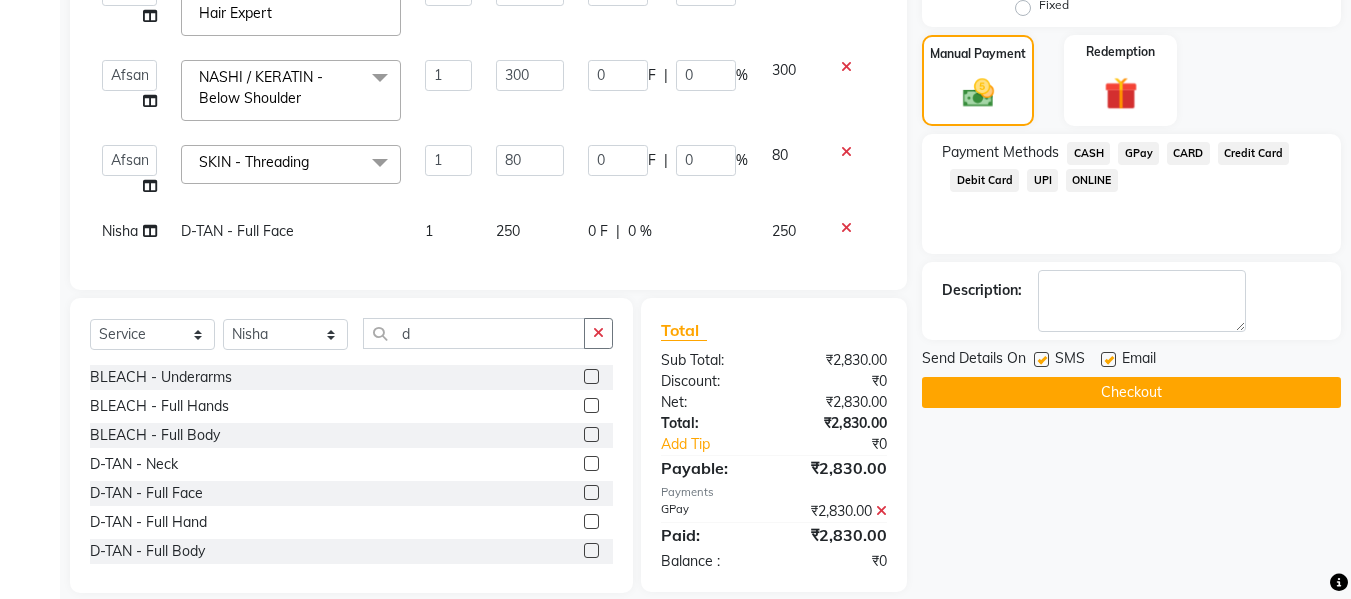checkbox on "false" 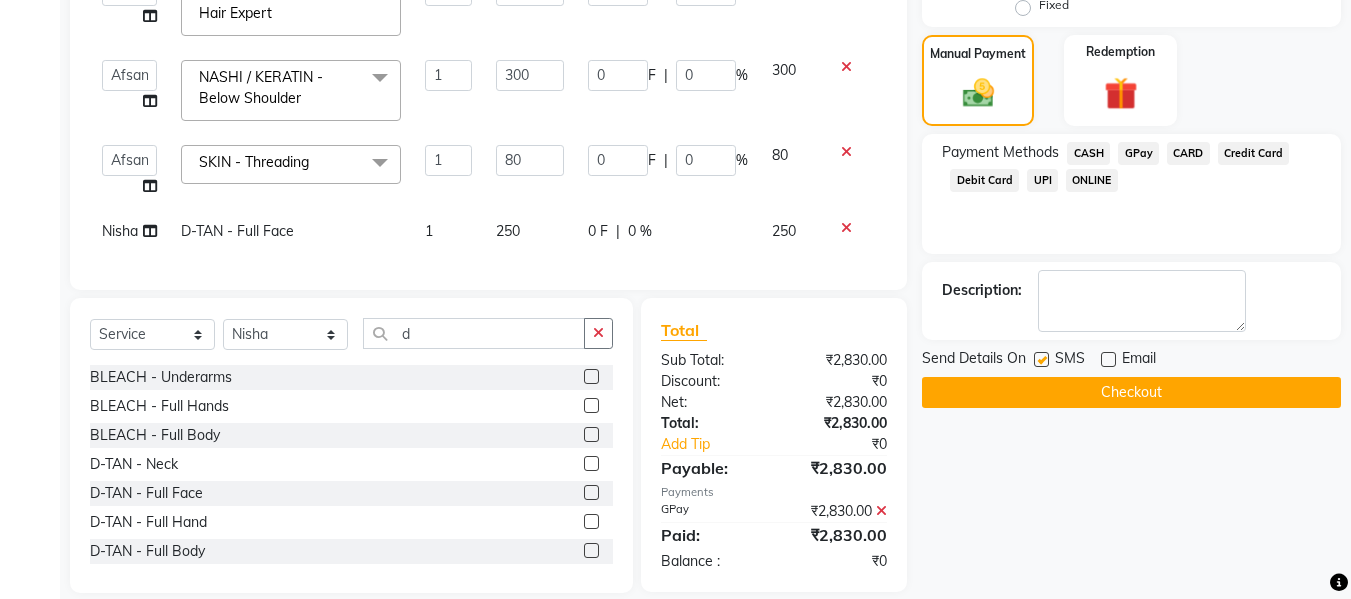 click 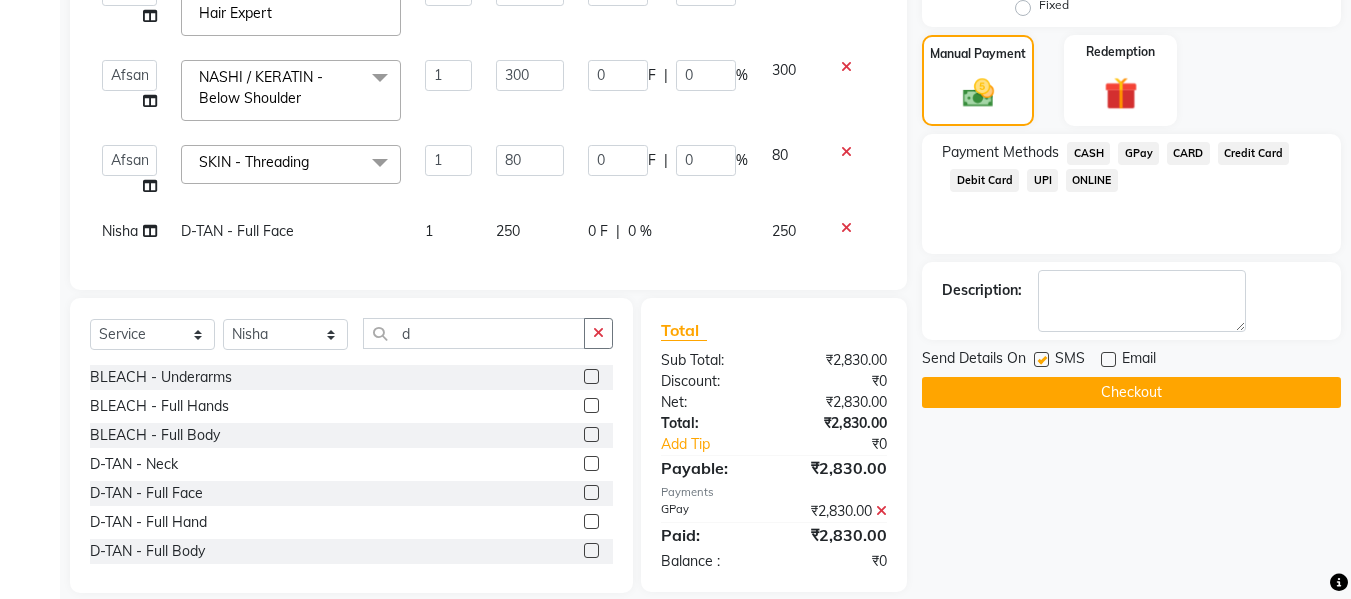 click at bounding box center [1040, 360] 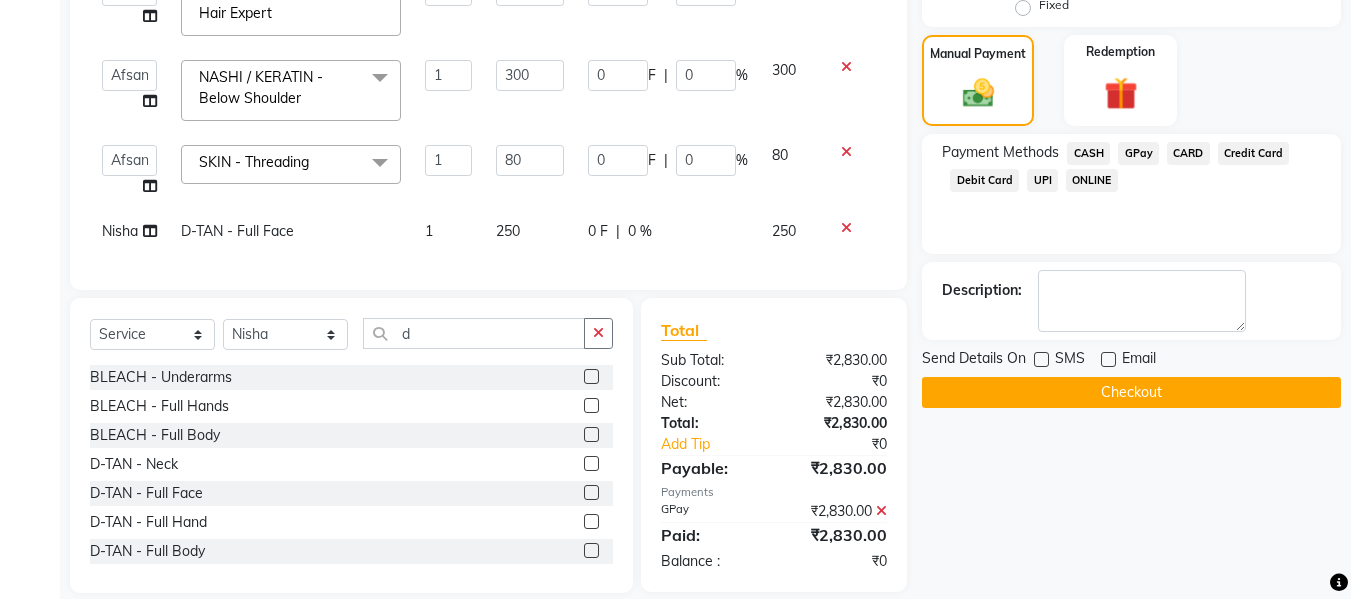 click on "Checkout" 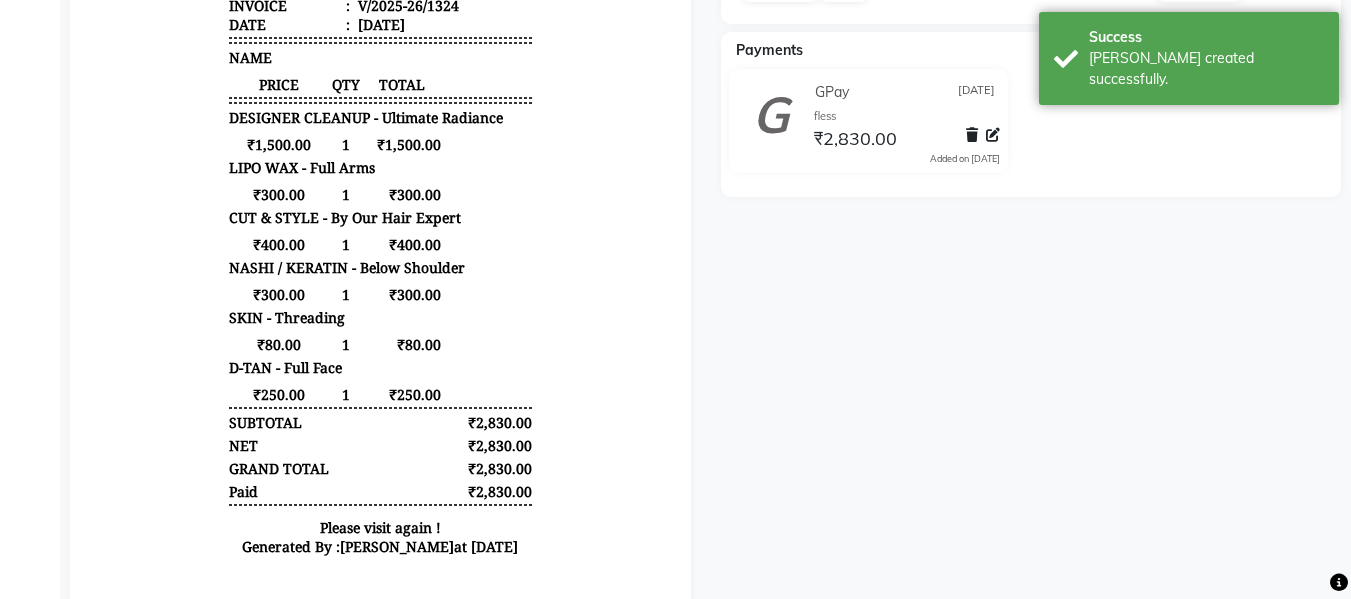 scroll, scrollTop: 480, scrollLeft: 0, axis: vertical 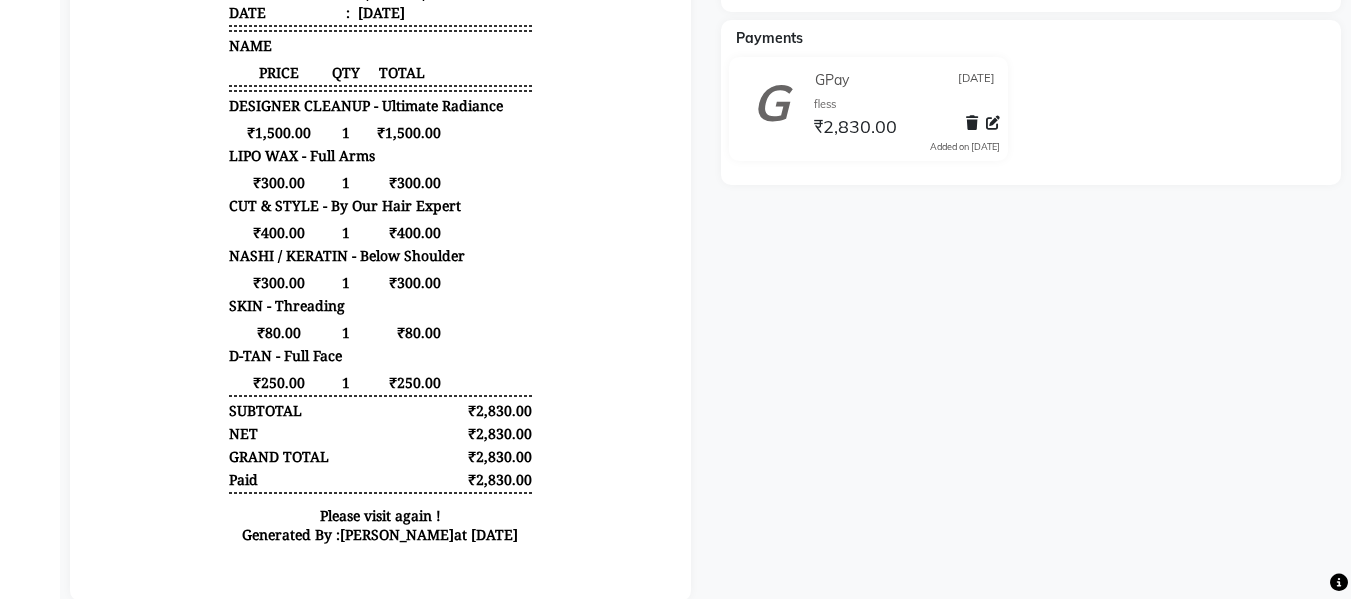 click on "Flawless Beauty Salon
[STREET_ADDRESS][DATE]
Contact : [PHONE_NUMBER]
TAX INVOICE
Name  :
[PERSON_NAME]
Mobile :
77******14
Invoice  :
V/2025-26/1324
Date  :
[DATE]" at bounding box center [380, 130] 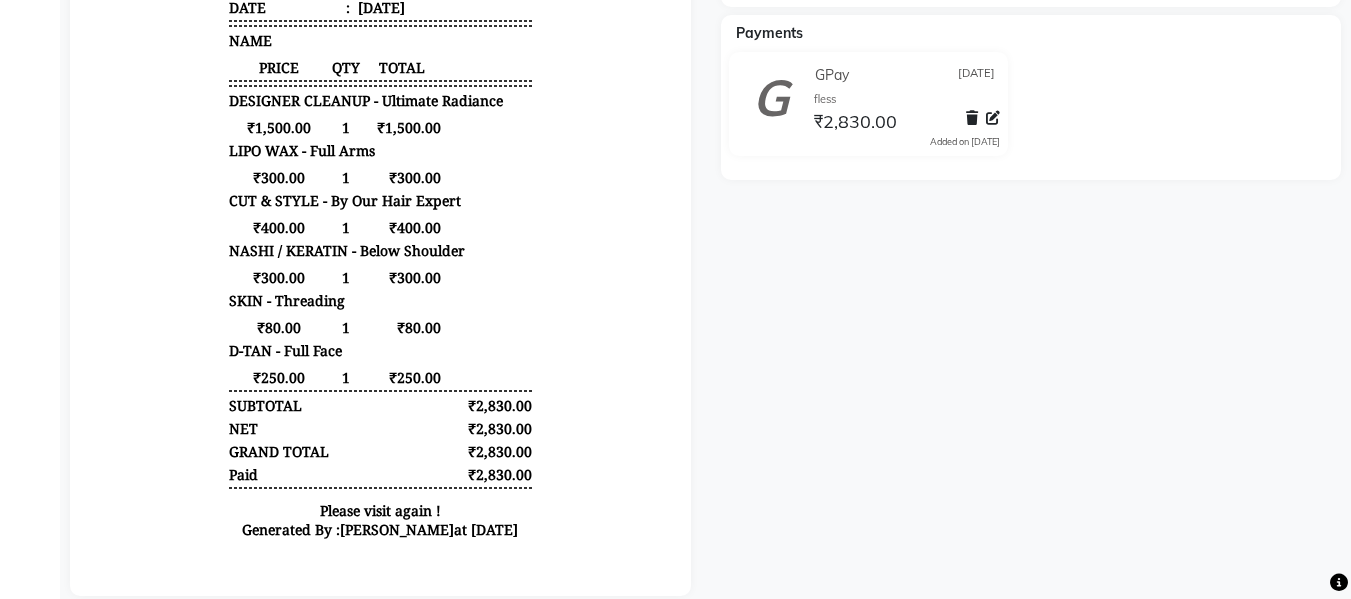 click on "Flawless Beauty Salon
[STREET_ADDRESS][DATE]
Contact : [PHONE_NUMBER]
TAX INVOICE
Name  :
[PERSON_NAME]
Mobile :
77******14
Invoice  :
V/2025-26/1324
Date  :
[DATE]" at bounding box center (380, 125) 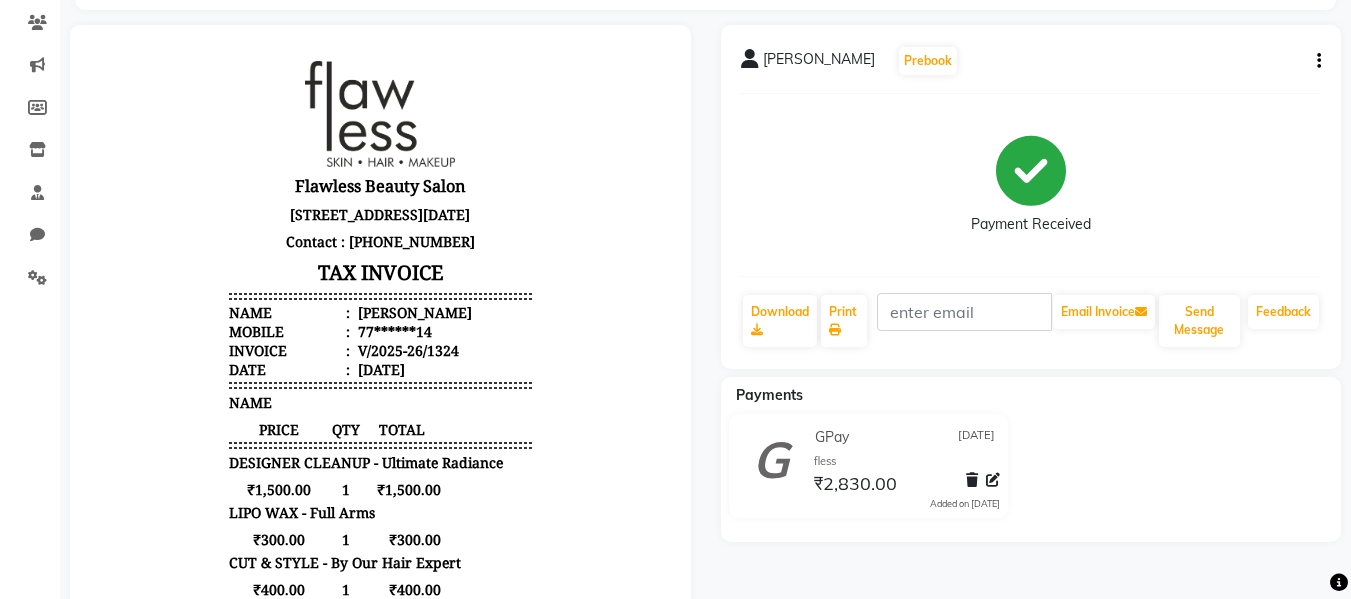 scroll, scrollTop: 132, scrollLeft: 0, axis: vertical 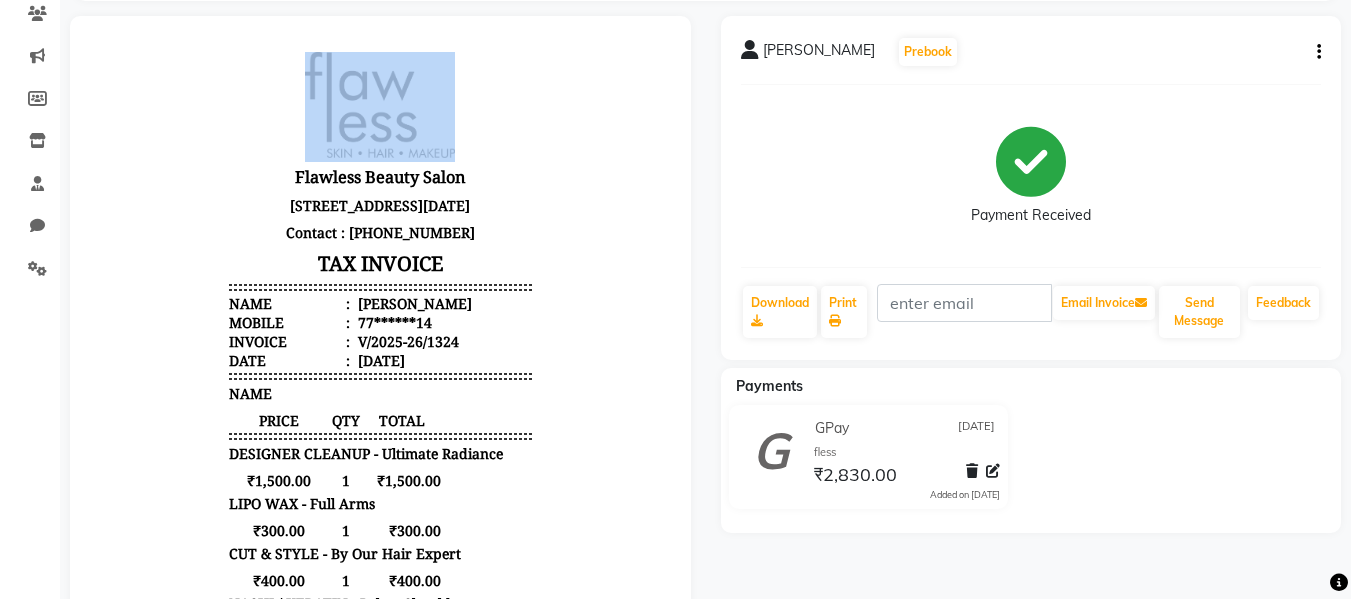 drag, startPoint x: 164, startPoint y: 135, endPoint x: 128, endPoint y: 200, distance: 74.30343 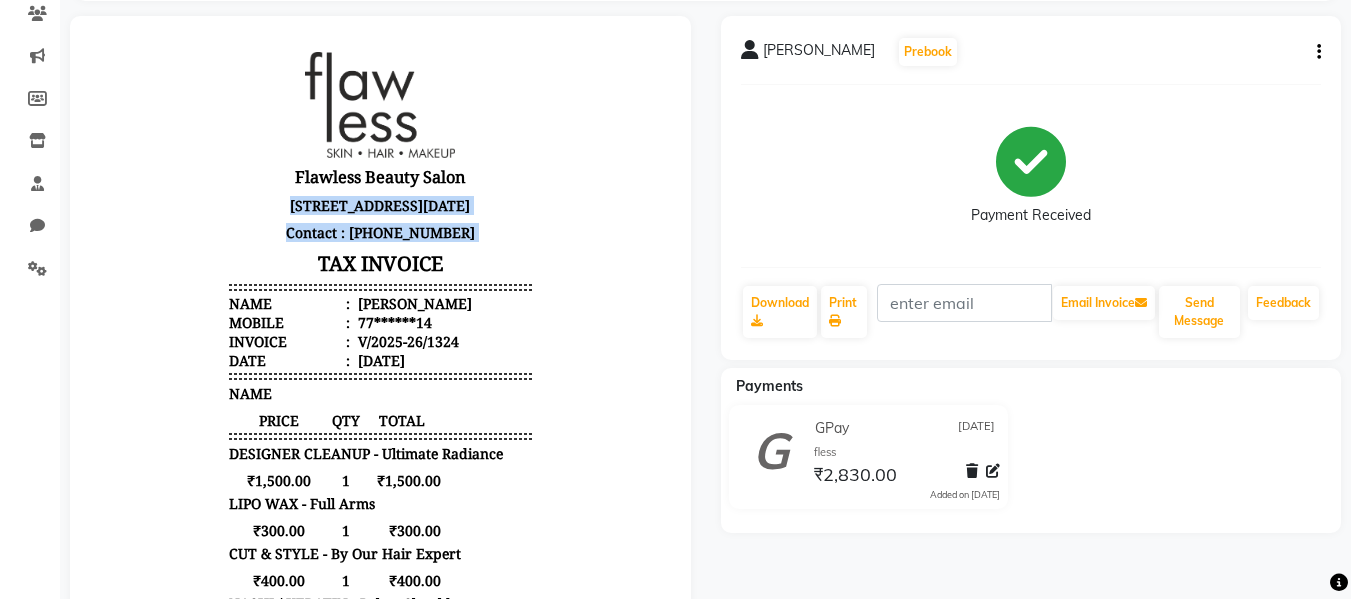 drag, startPoint x: 224, startPoint y: 210, endPoint x: 166, endPoint y: 236, distance: 63.560993 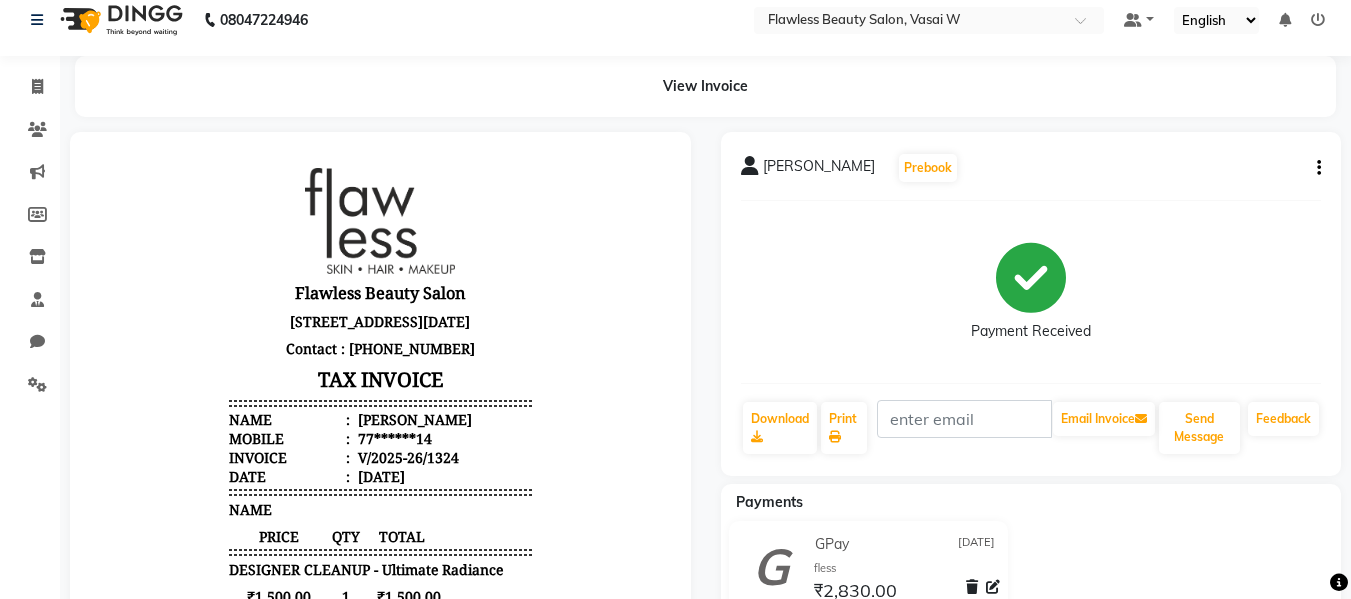 scroll, scrollTop: 0, scrollLeft: 0, axis: both 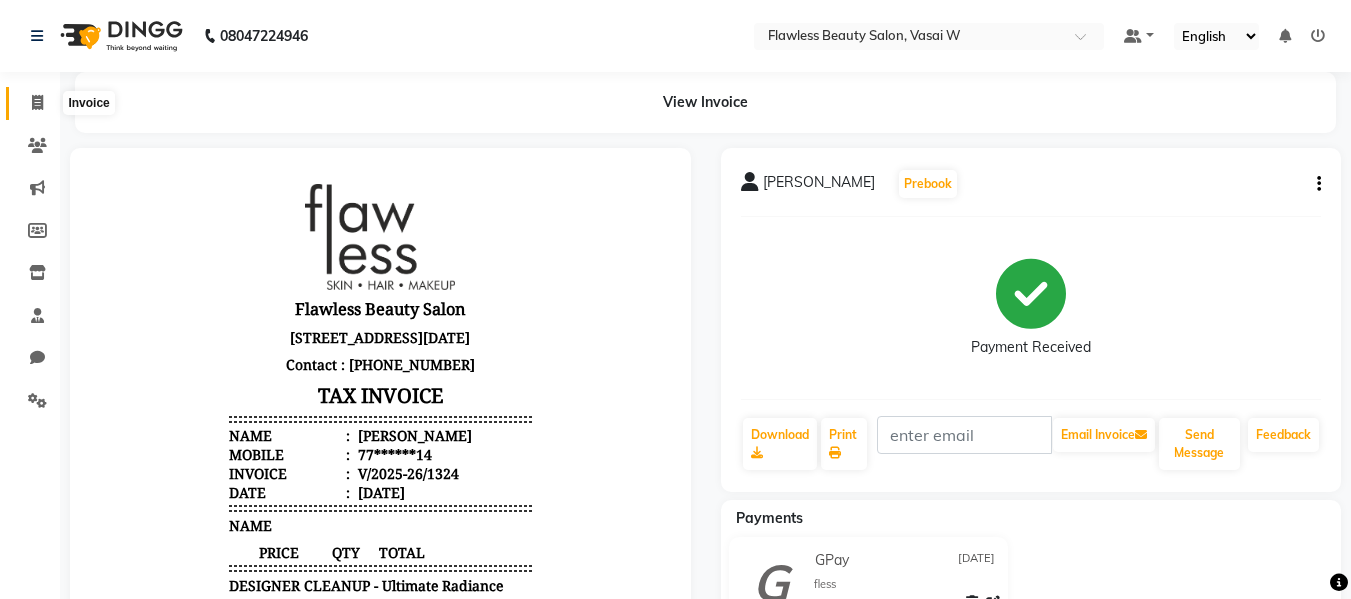 click 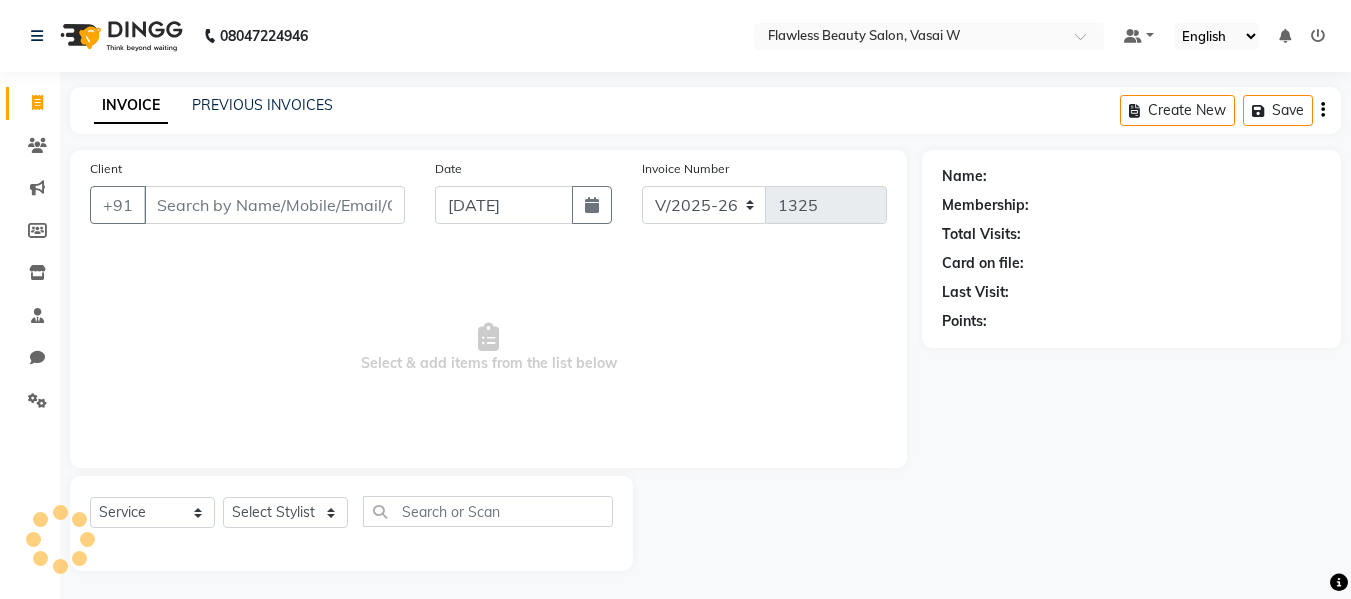 scroll, scrollTop: 2, scrollLeft: 0, axis: vertical 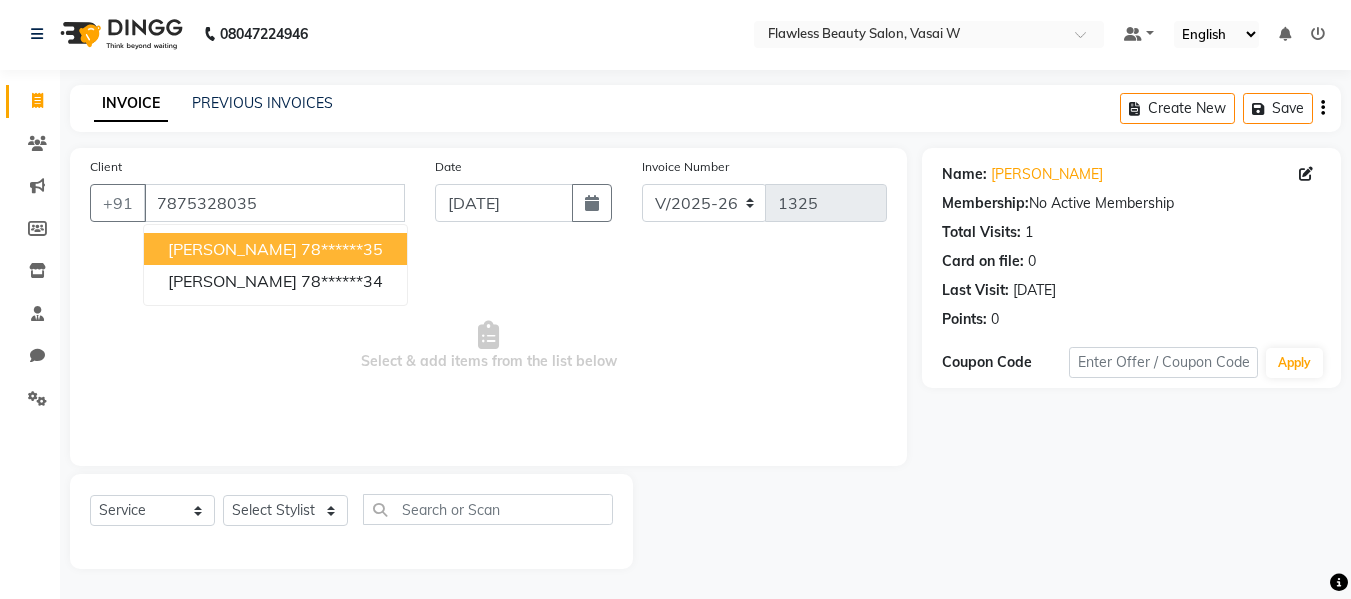 click on "78******35" at bounding box center (342, 249) 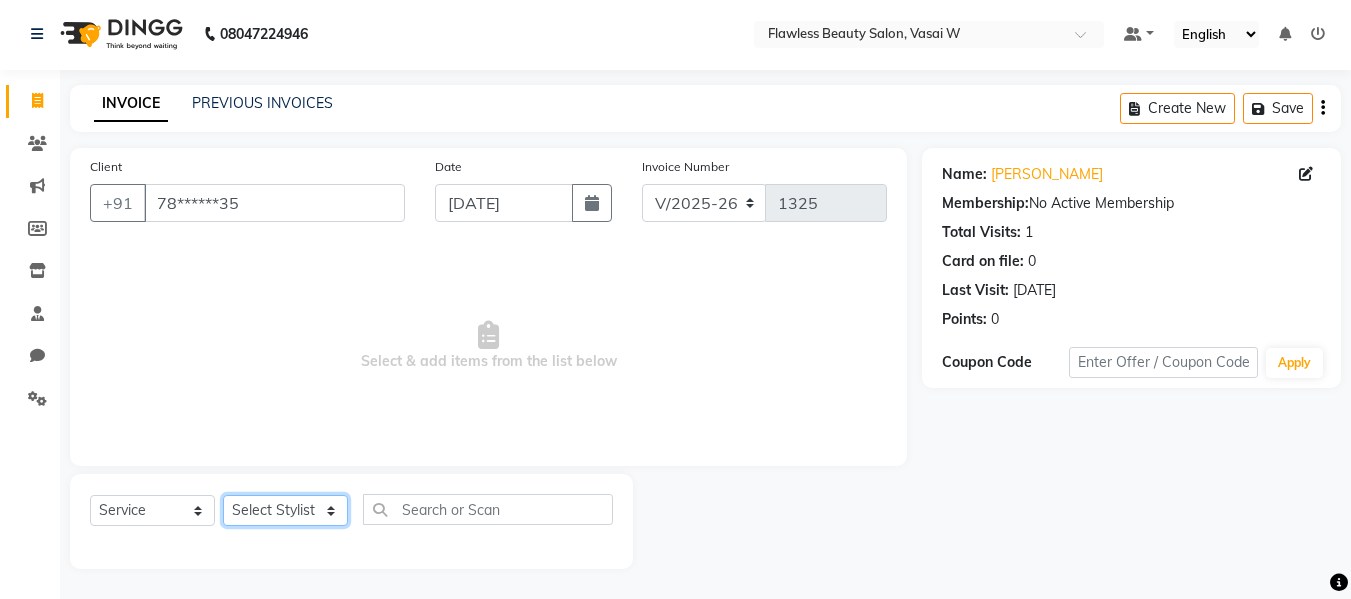 click on "Select Stylist Afsana [PERSON_NAME]  [PERSON_NAME] Maam Nisha  Pari [PERSON_NAME] [PERSON_NAME]" 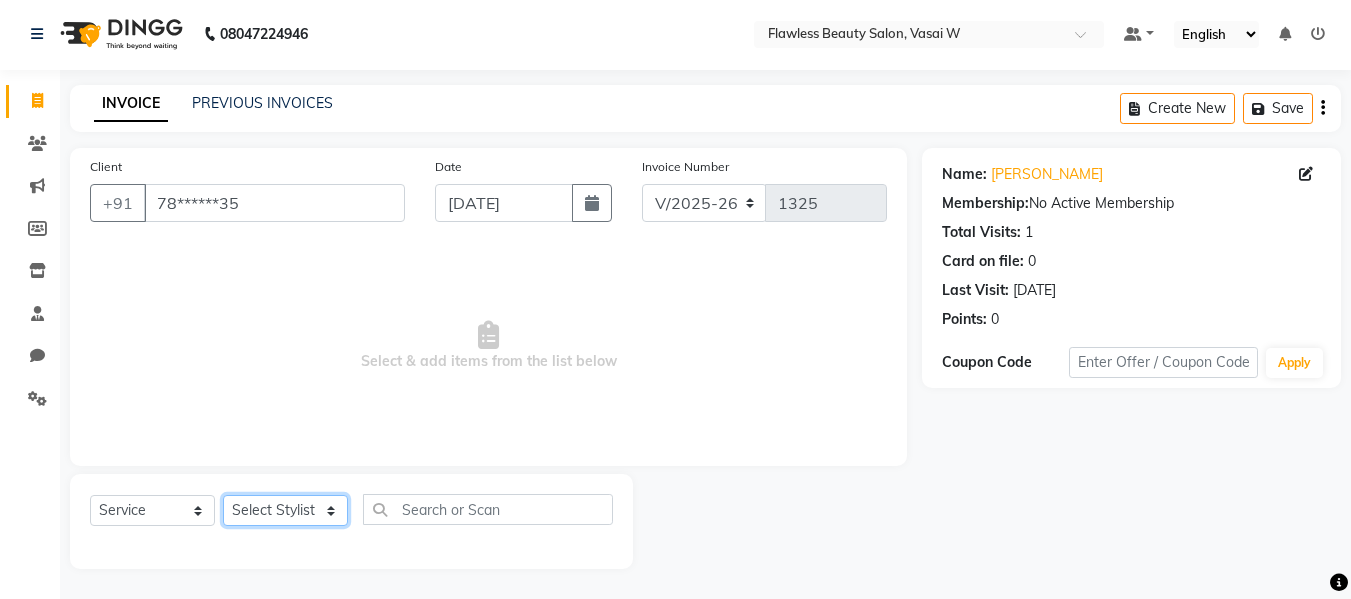 select on "76406" 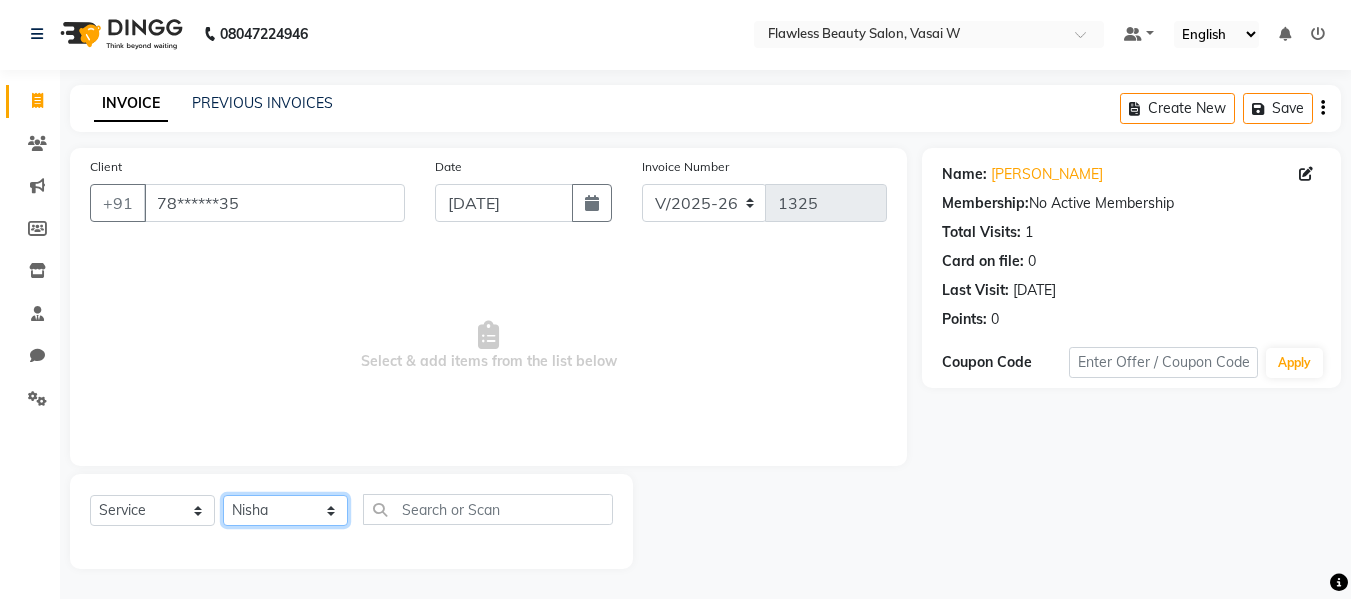 click on "Select Stylist Afsana [PERSON_NAME]  [PERSON_NAME] Maam Nisha  Pari [PERSON_NAME] [PERSON_NAME]" 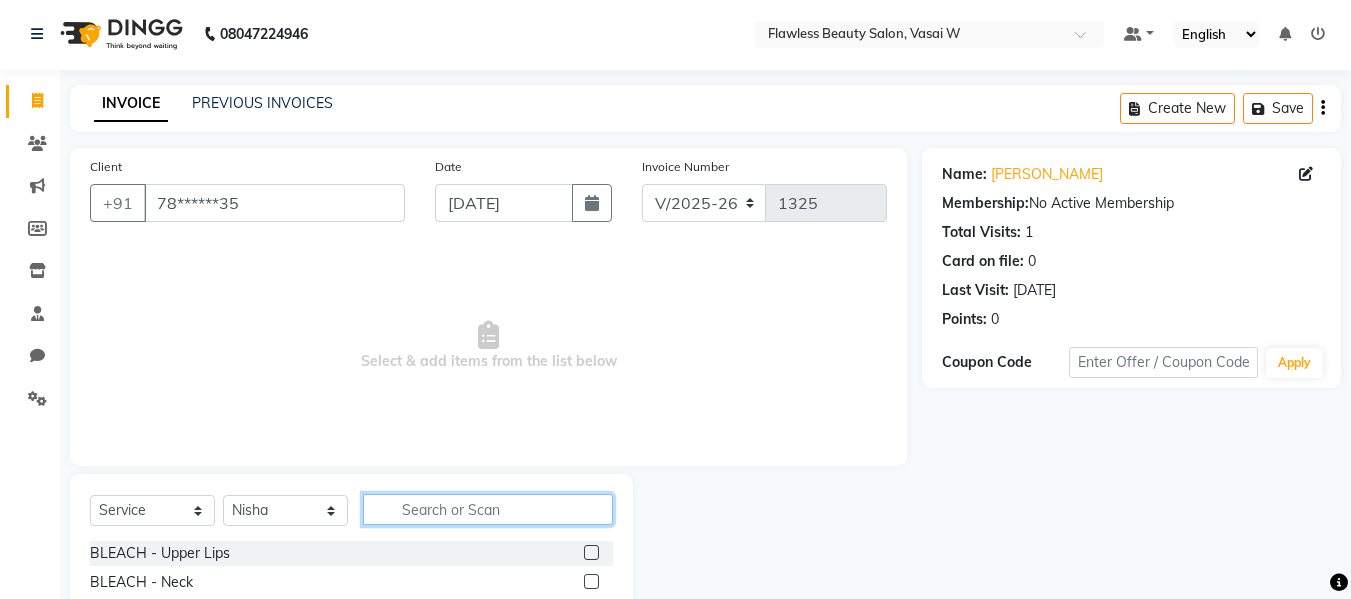 click 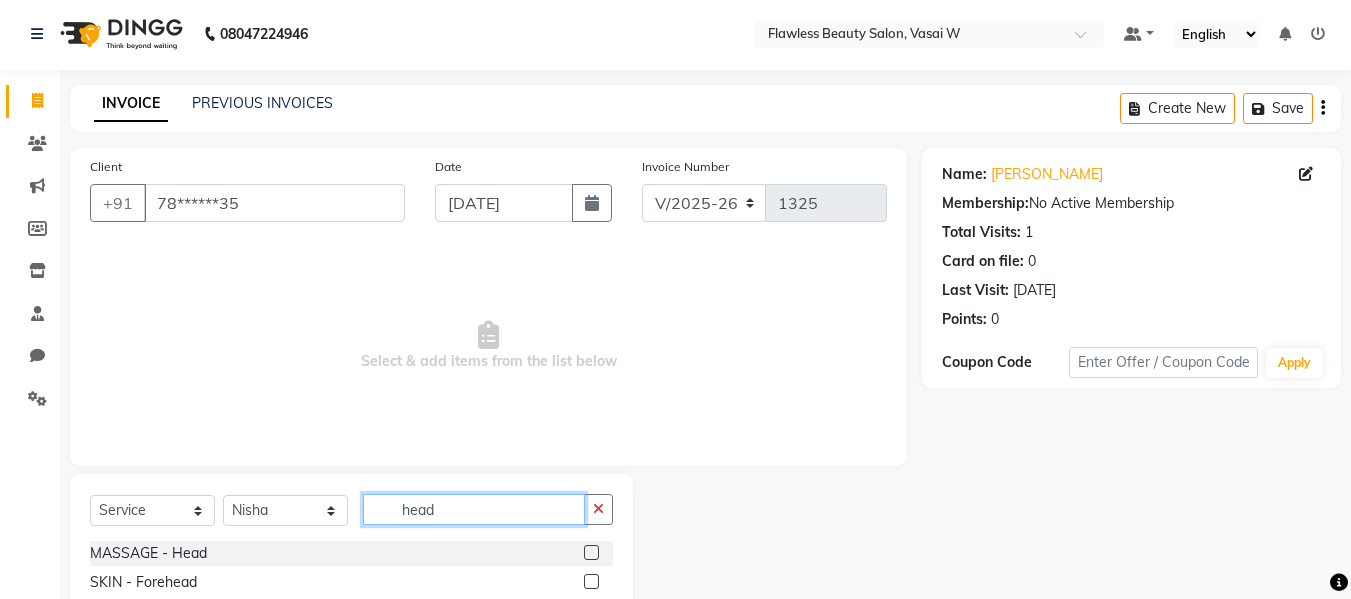 type on "head" 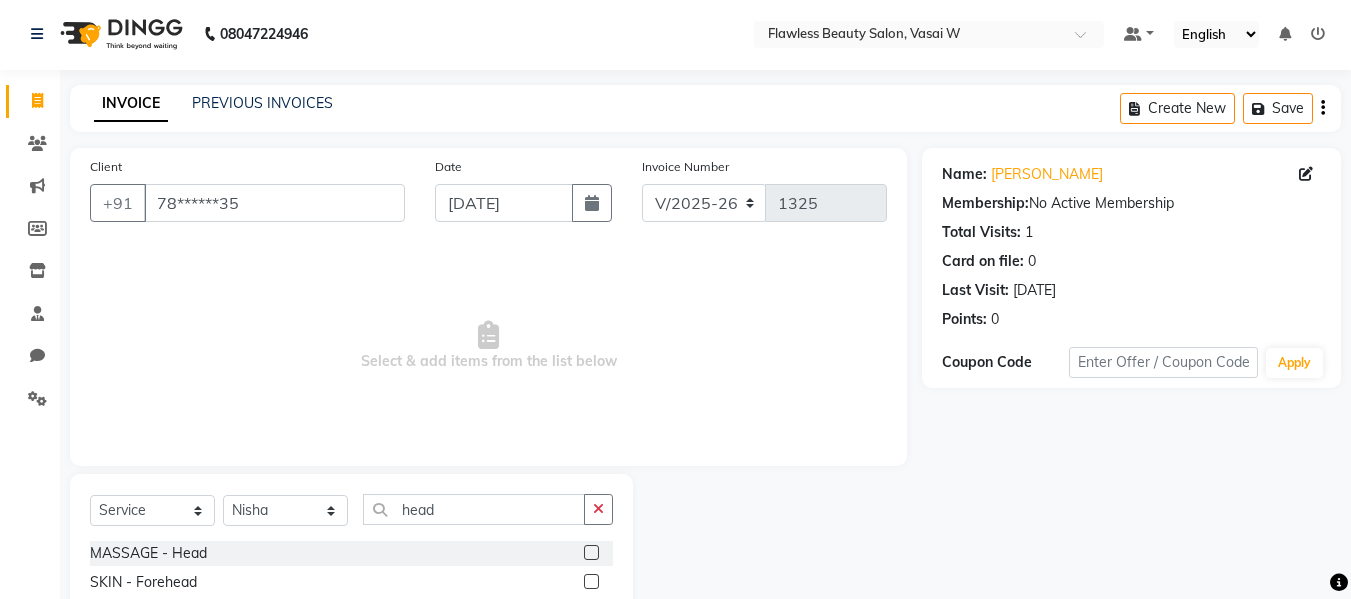 click 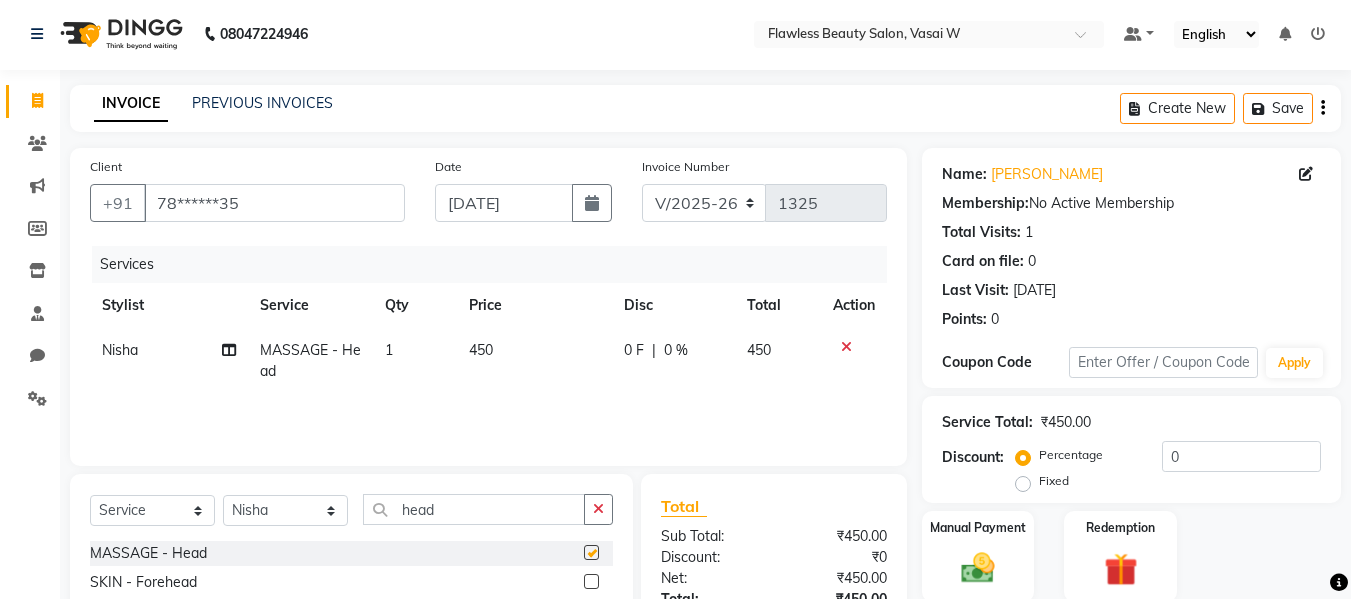 checkbox on "false" 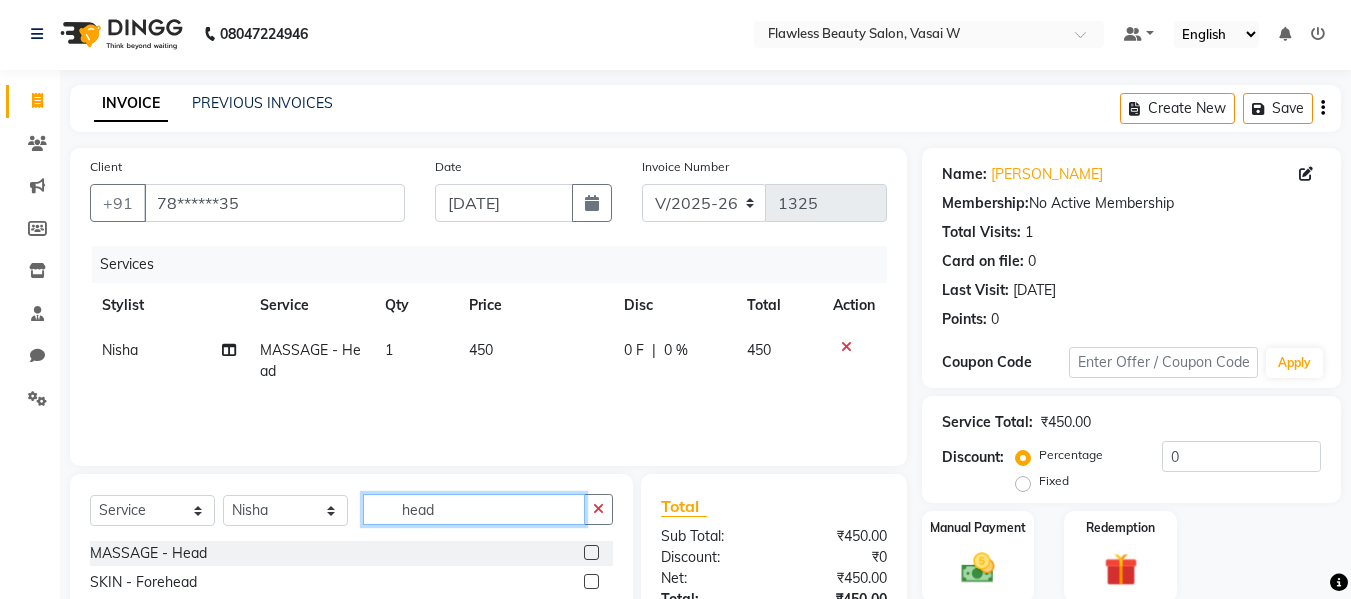 click on "head" 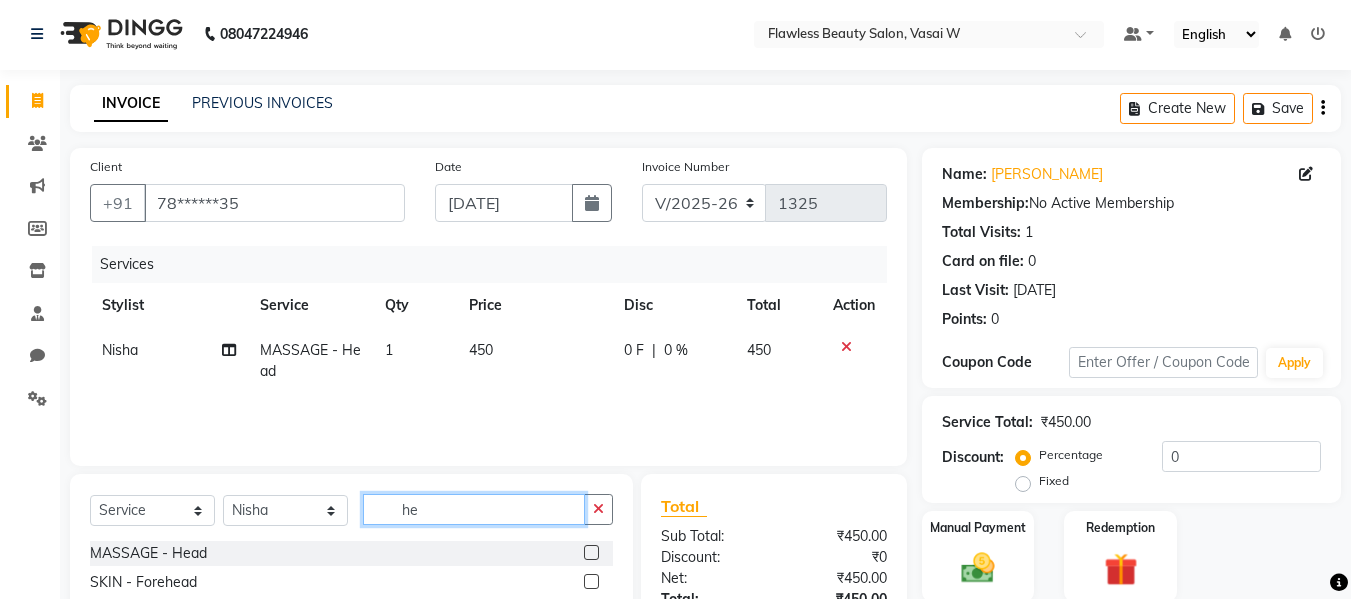 type on "h" 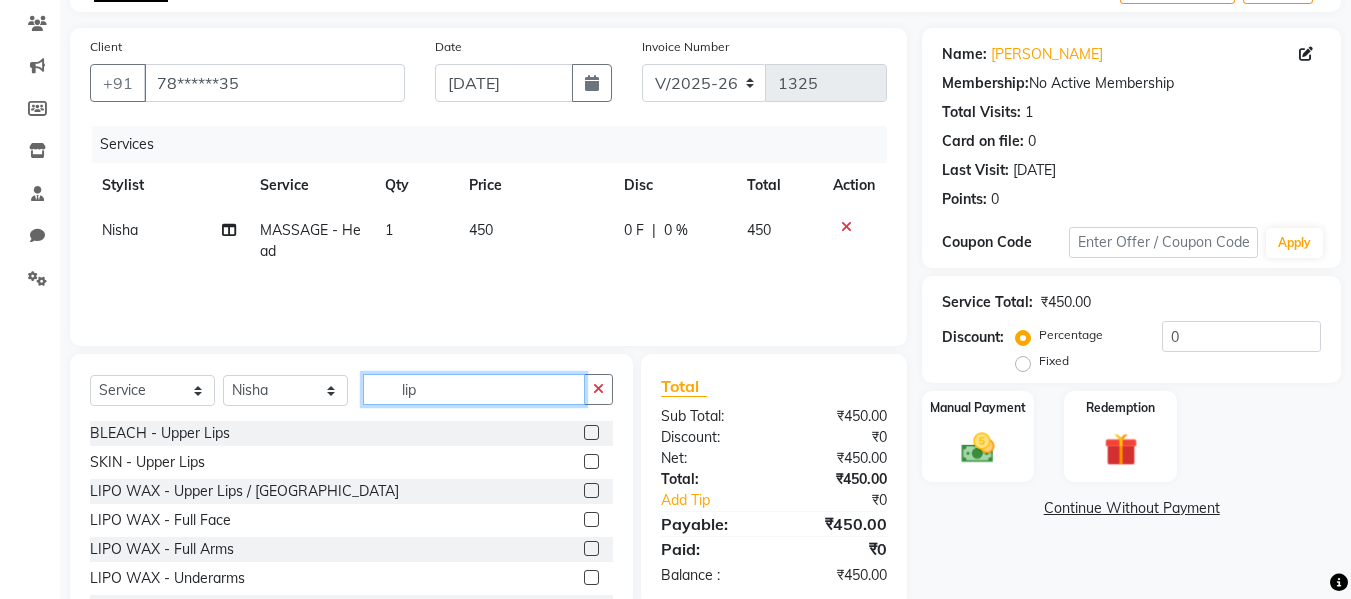 scroll, scrollTop: 135, scrollLeft: 0, axis: vertical 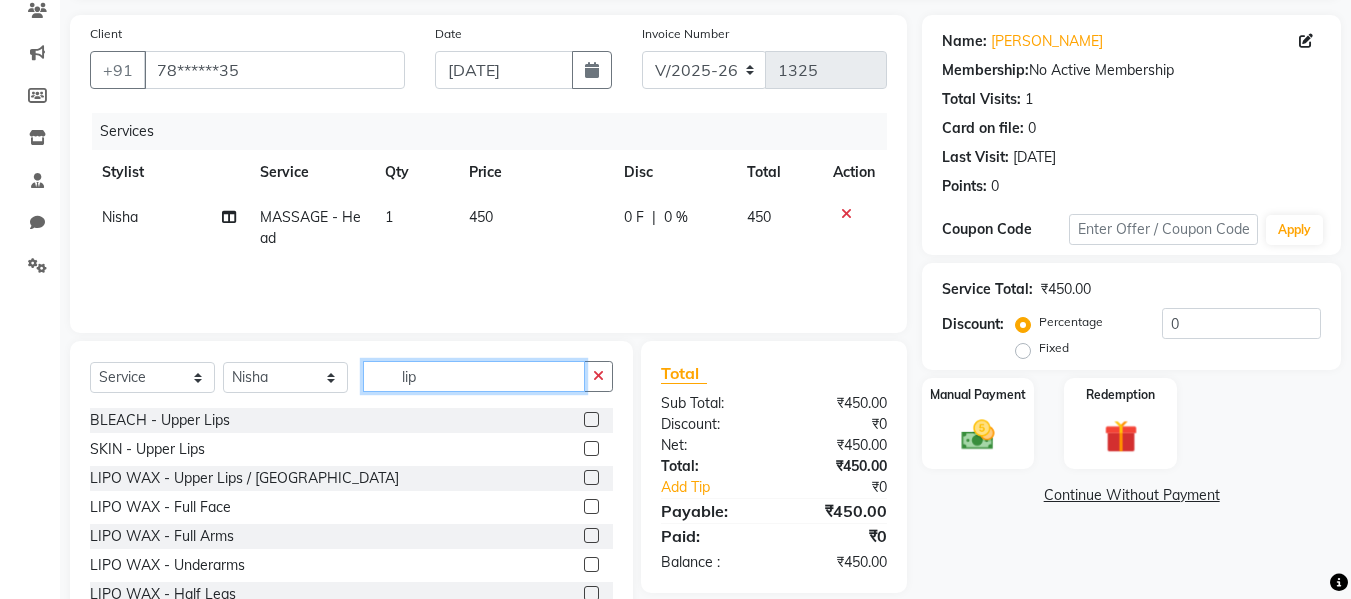 type on "lip" 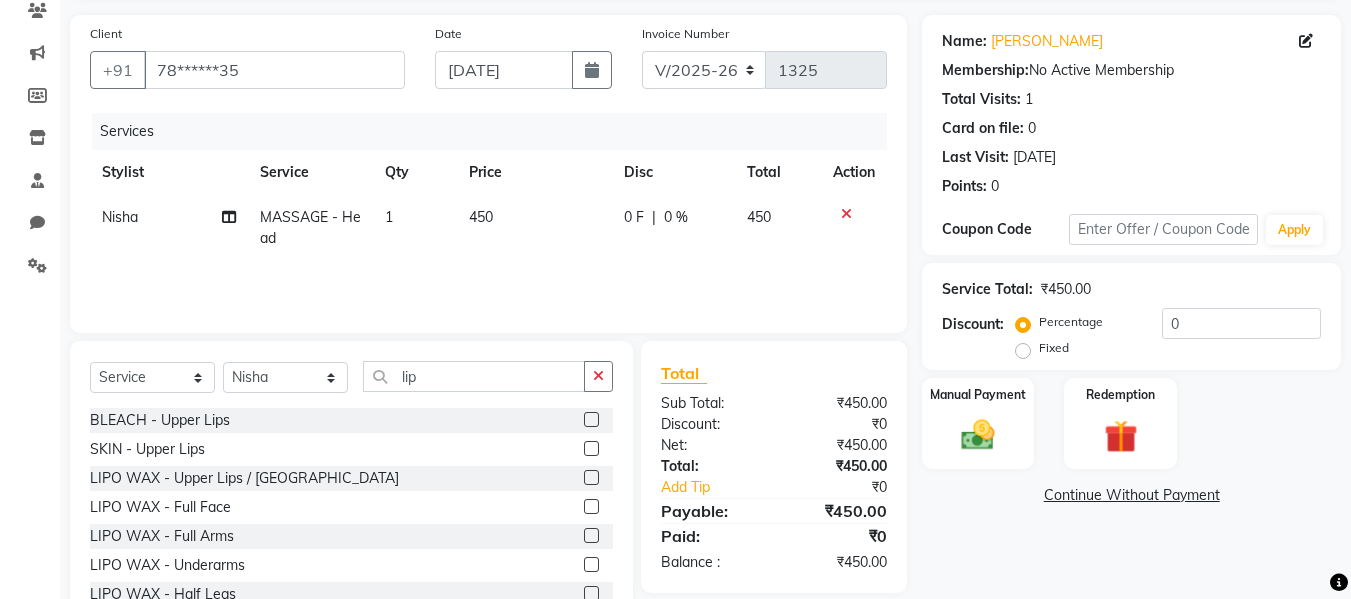 click 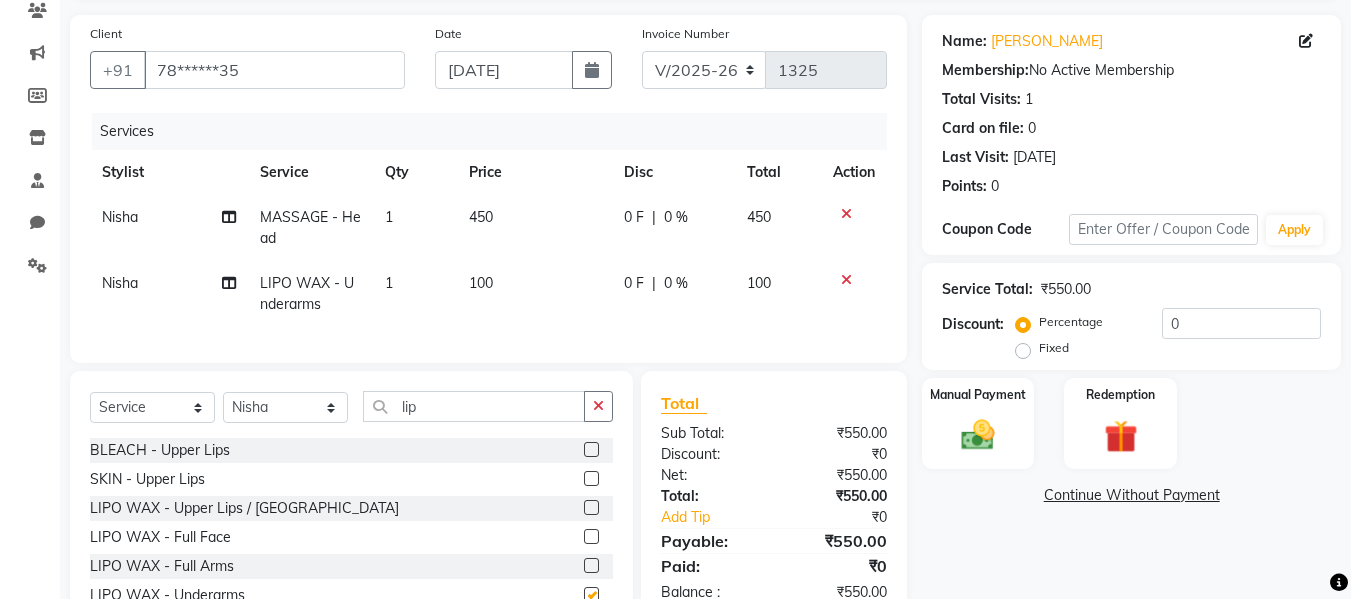 checkbox on "false" 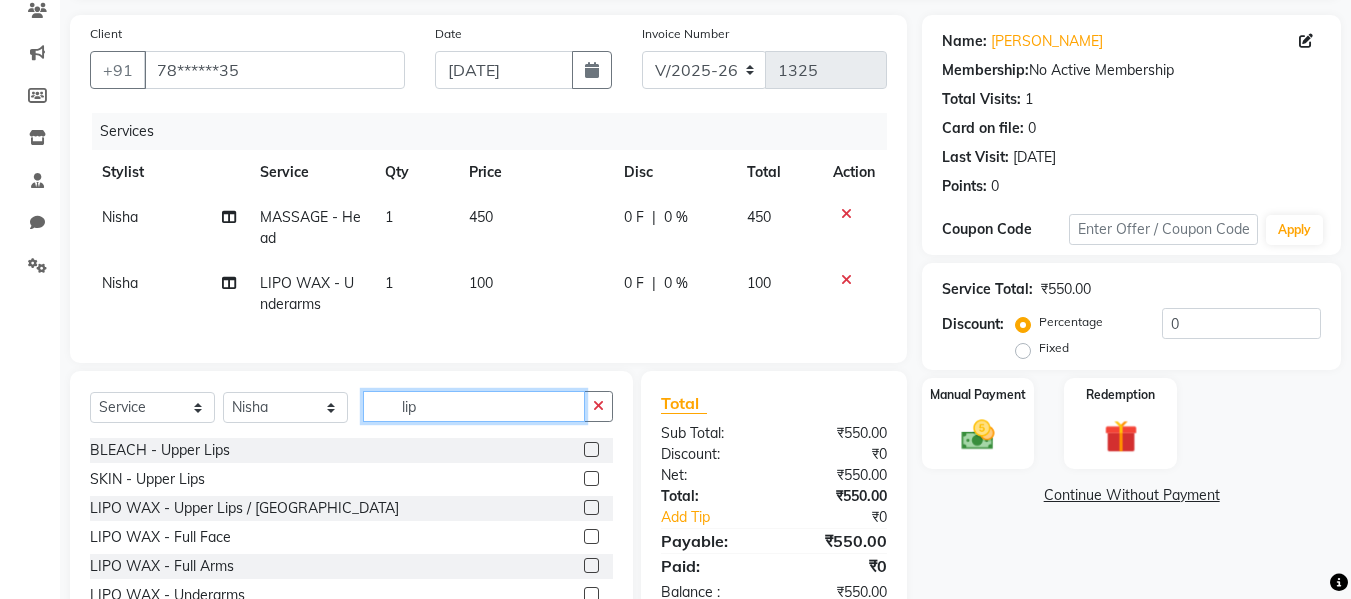 click on "lip" 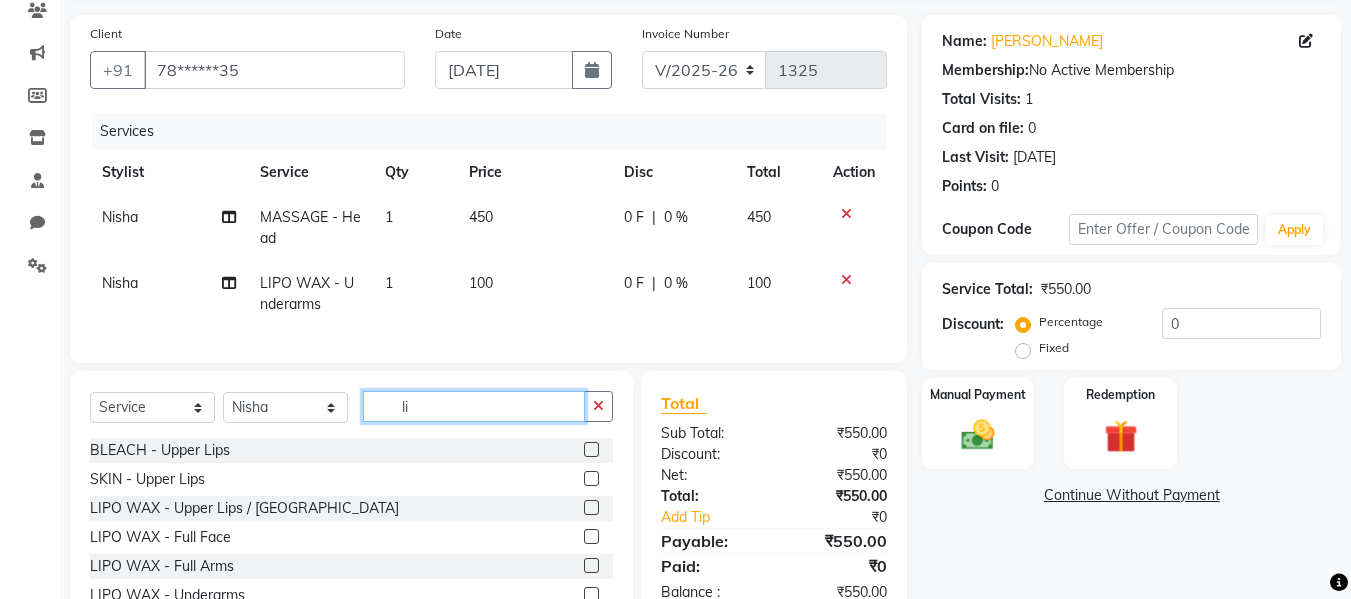 type on "l" 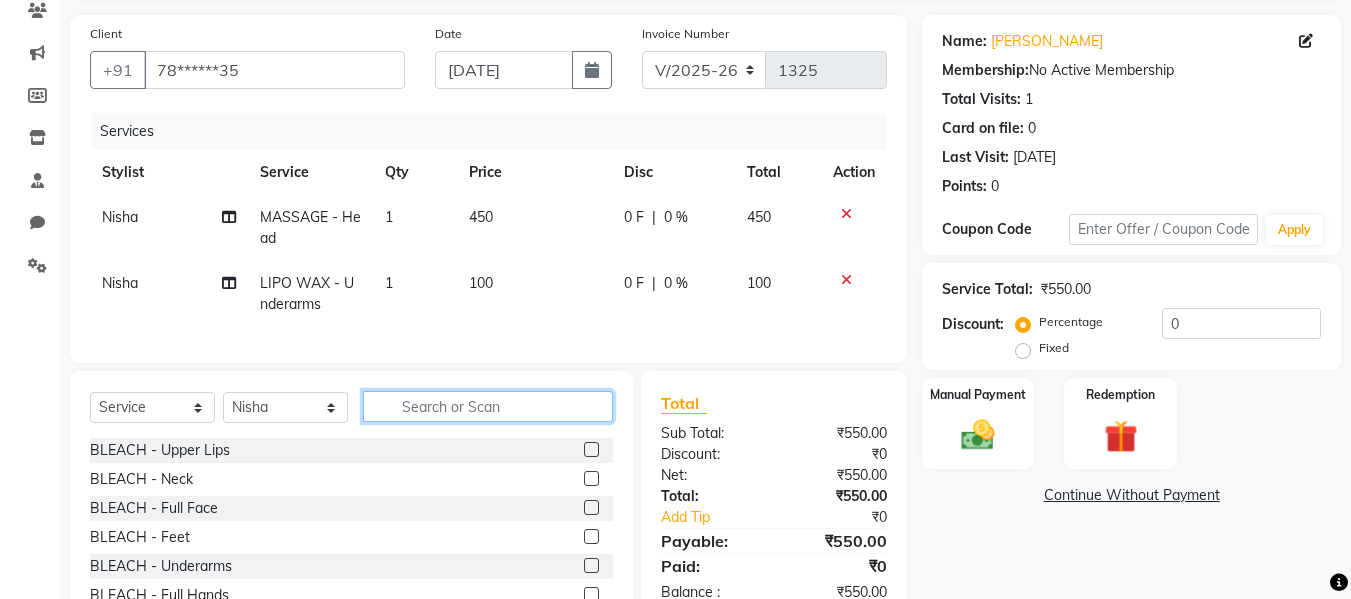 type 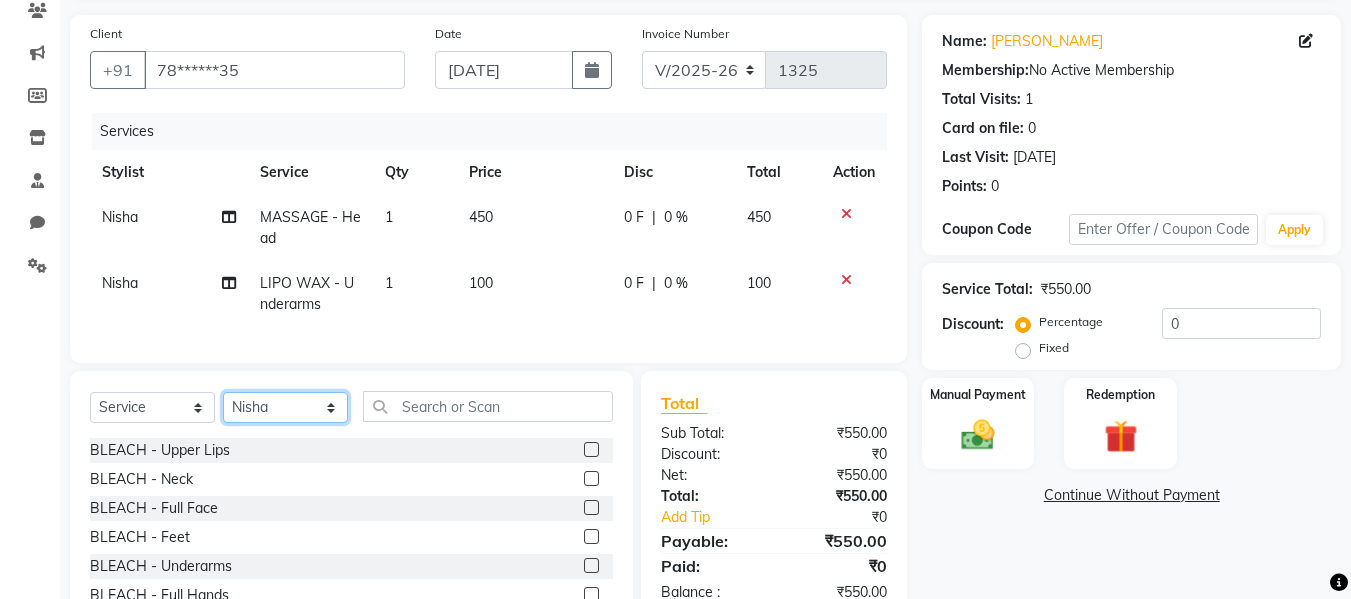 click on "Select Stylist Afsana [PERSON_NAME]  [PERSON_NAME] Maam Nisha  Pari [PERSON_NAME] [PERSON_NAME]" 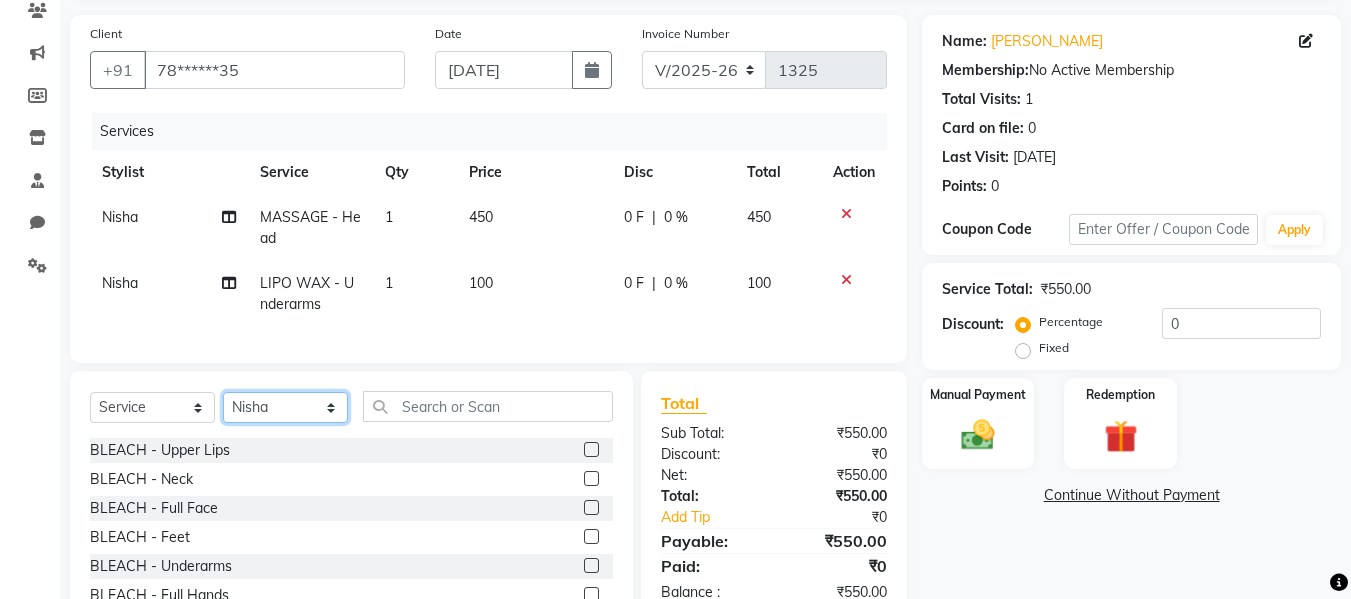 select on "76407" 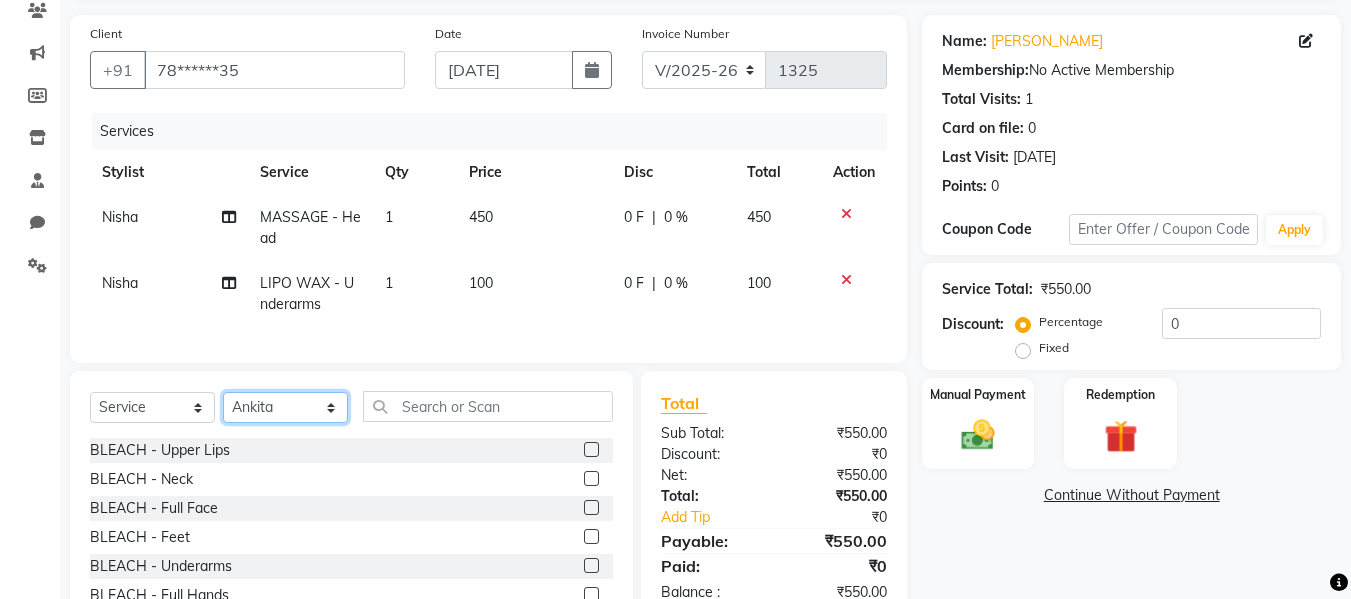 click on "Select Stylist Afsana [PERSON_NAME]  [PERSON_NAME] Maam Nisha  Pari [PERSON_NAME] [PERSON_NAME]" 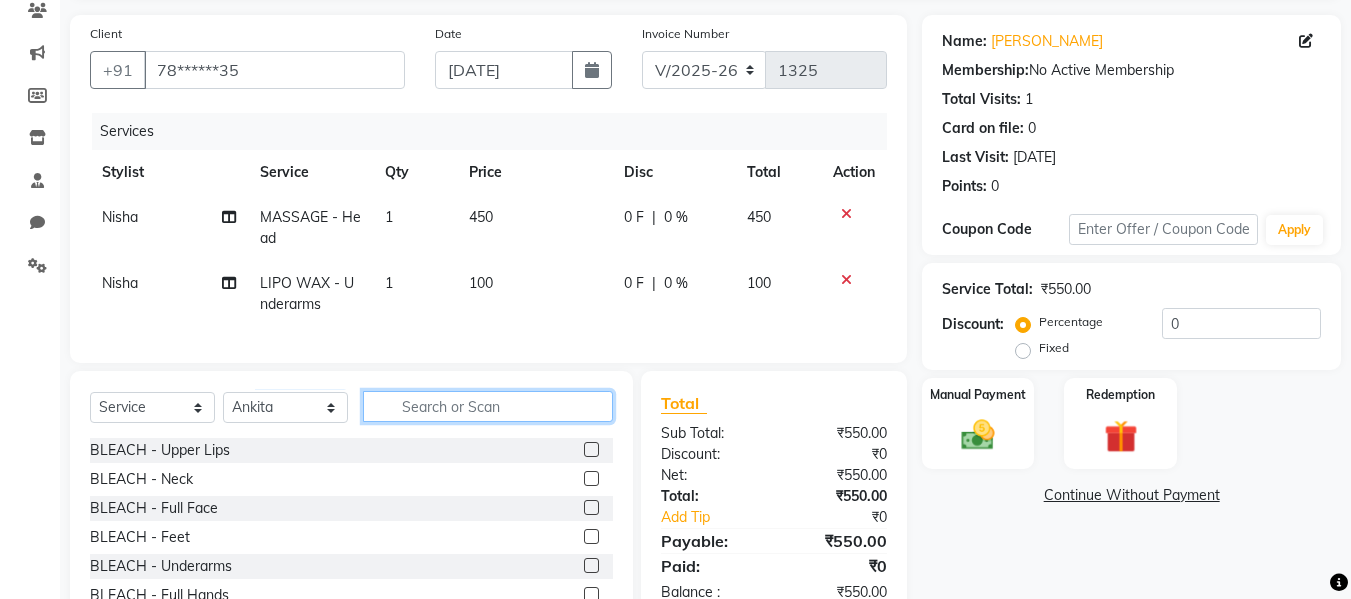 click 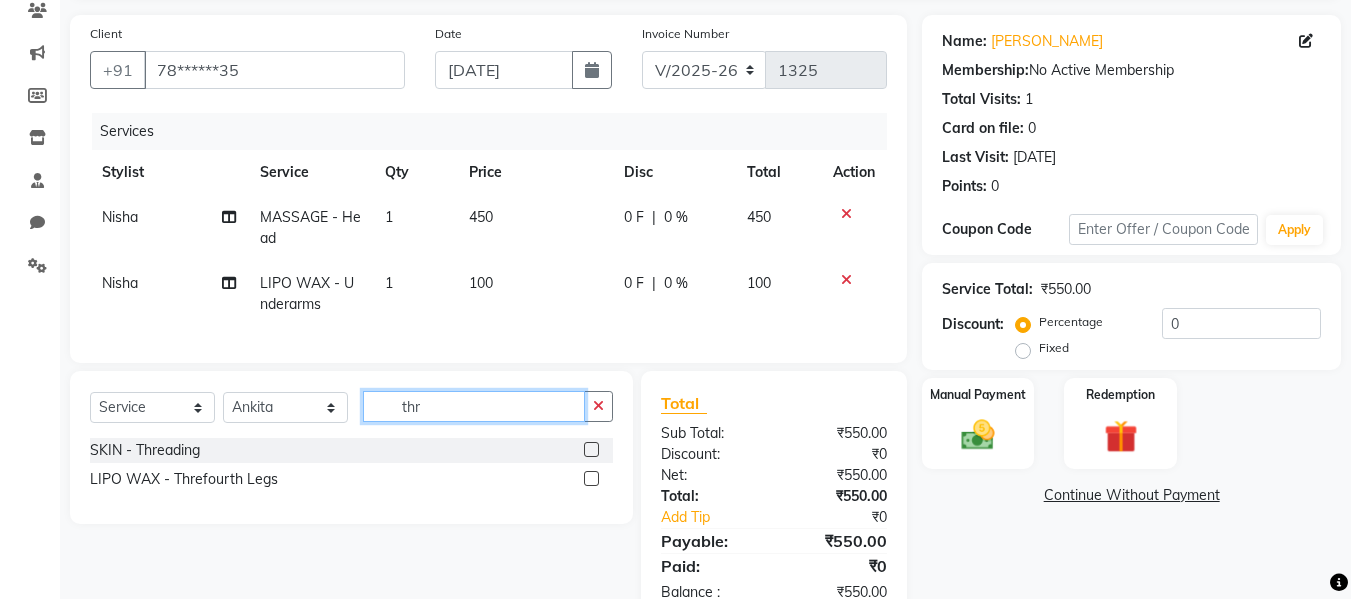 type on "thr" 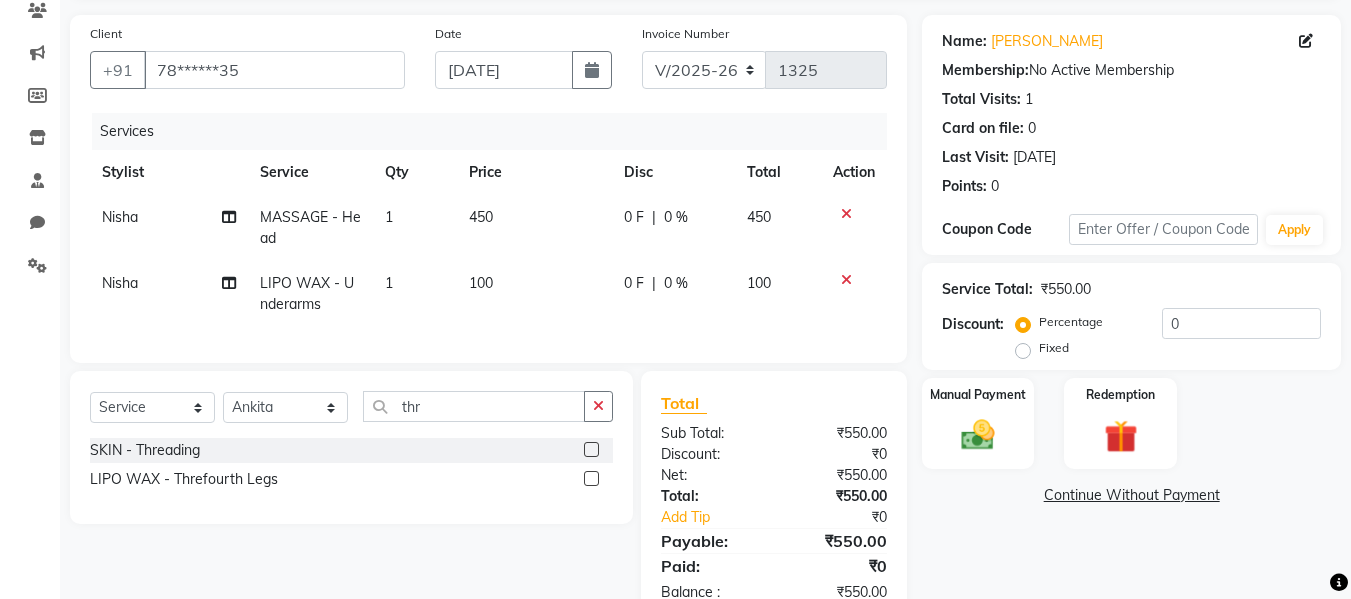 click 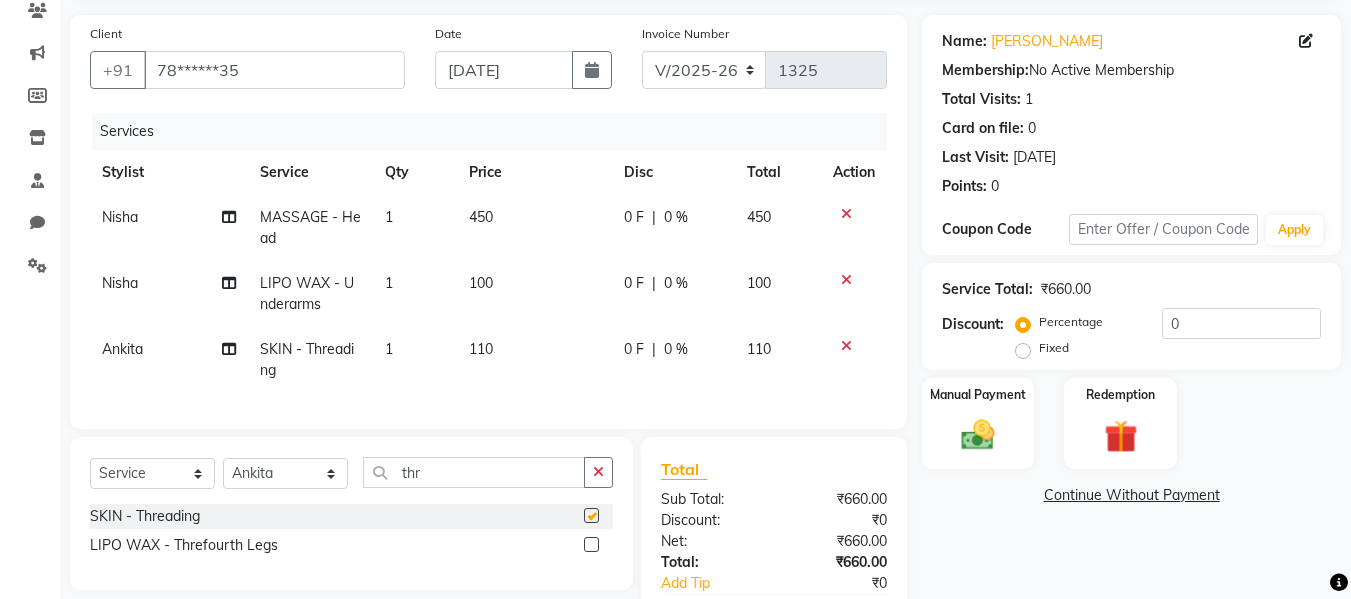 checkbox on "false" 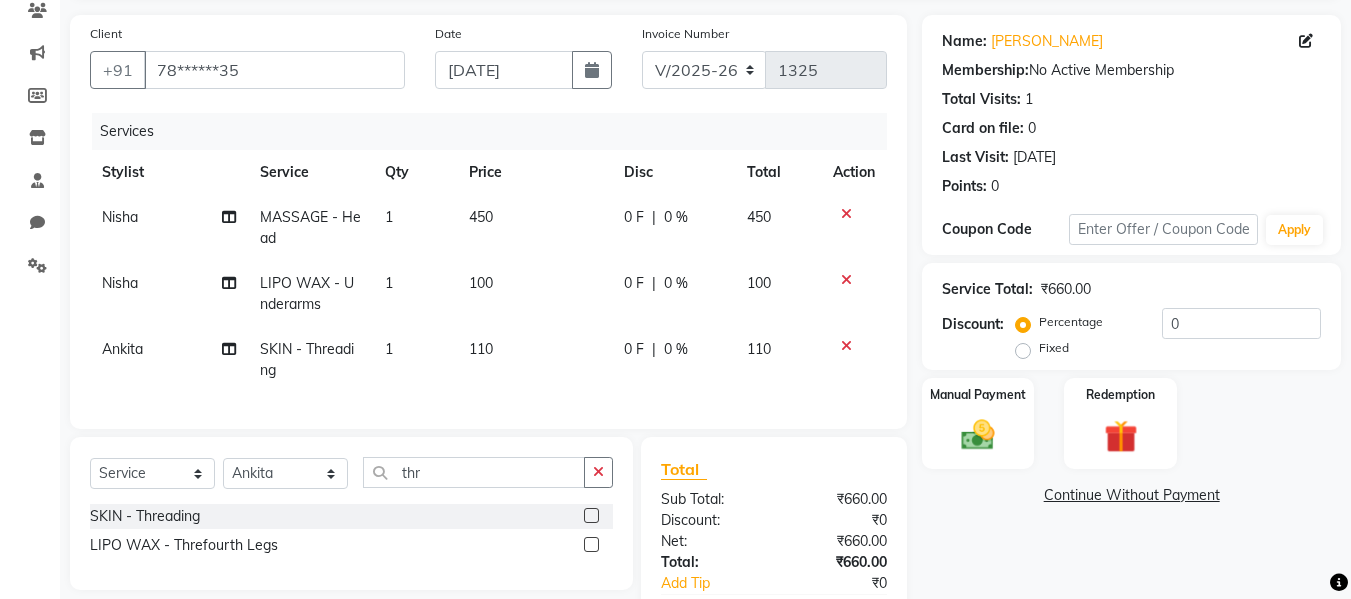 click on "110" 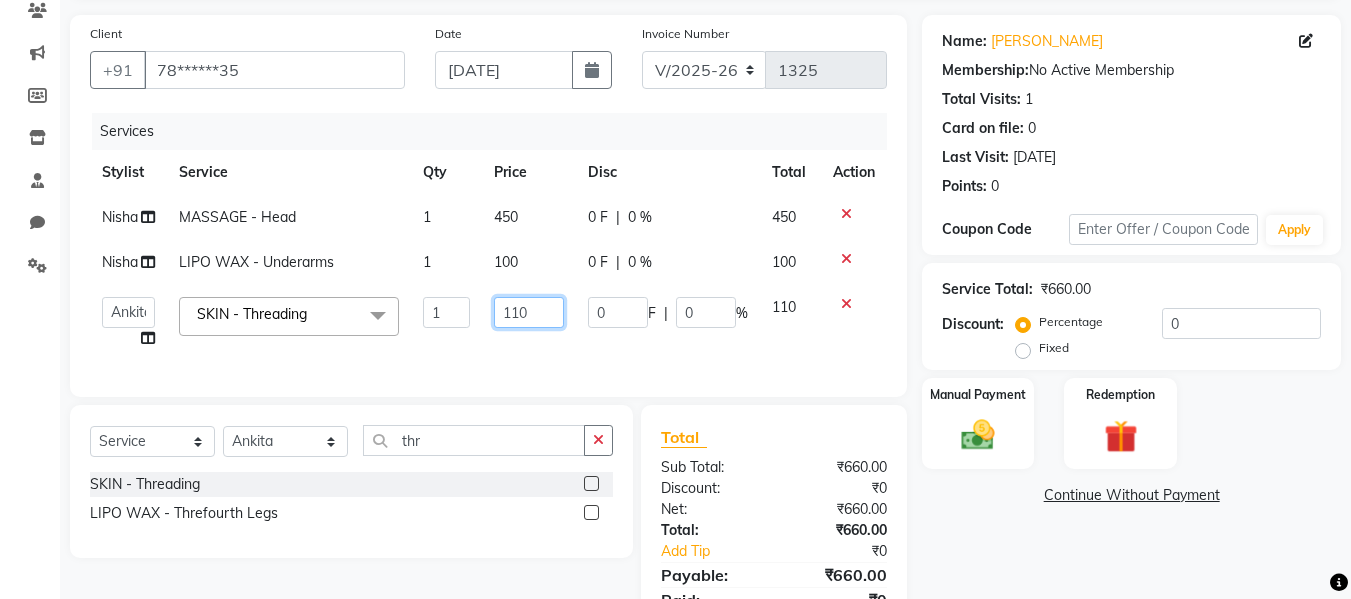 click on "110" 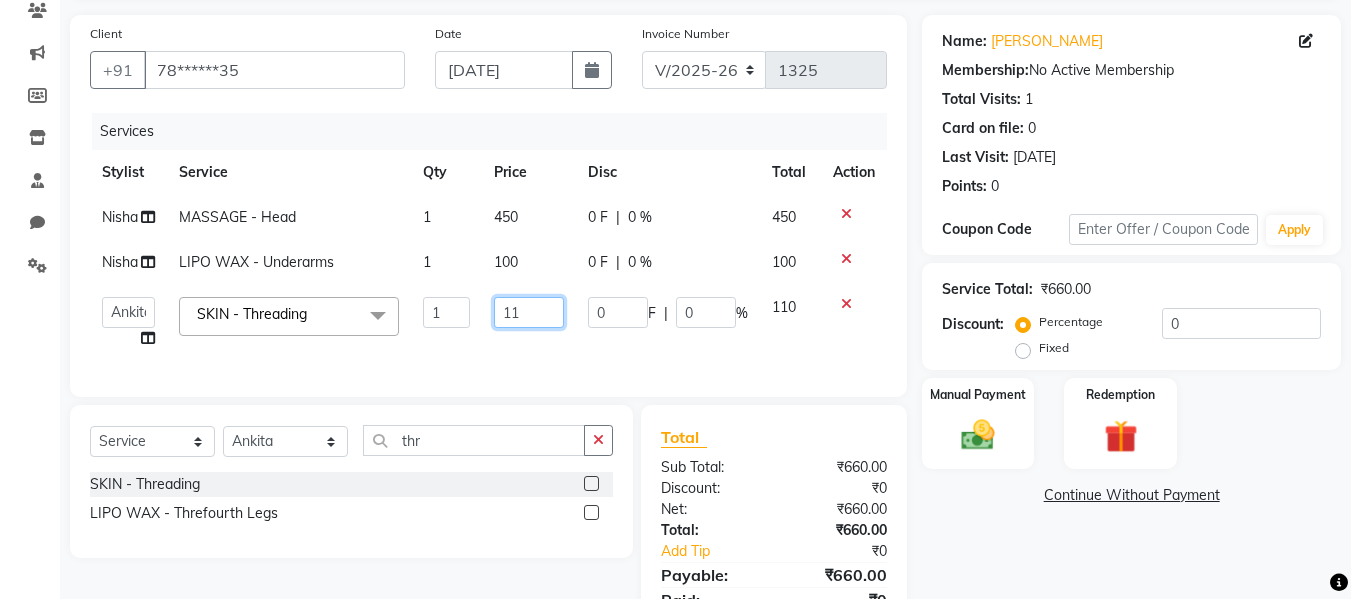 type on "1" 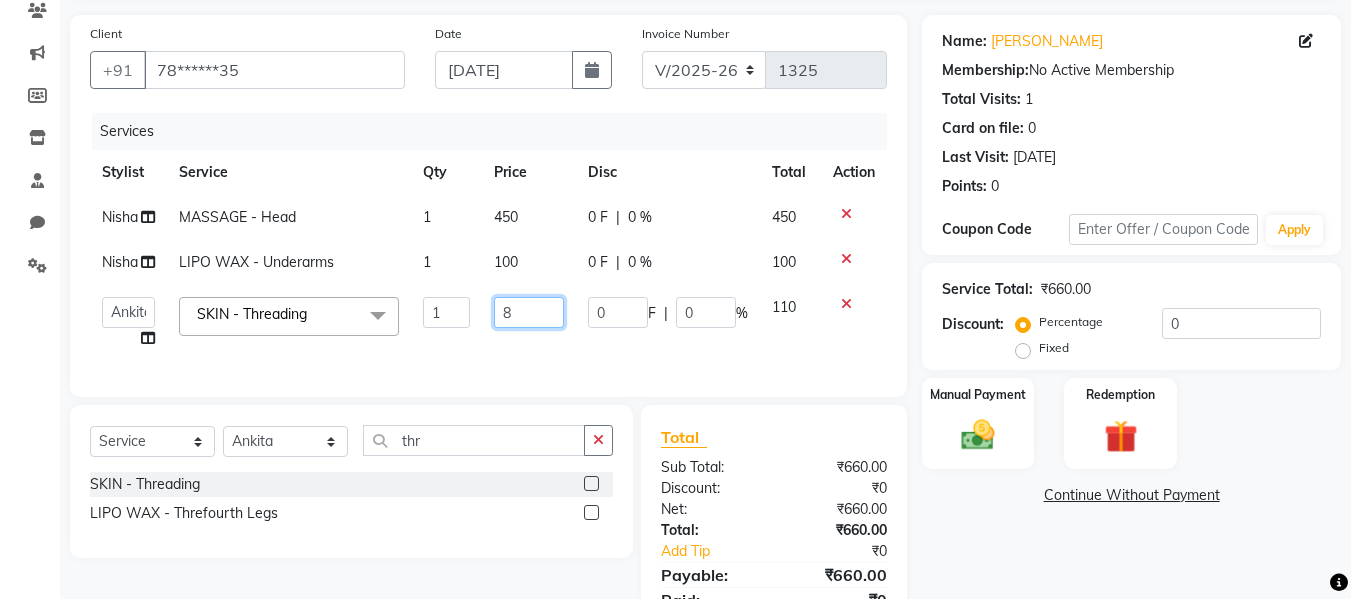 type on "80" 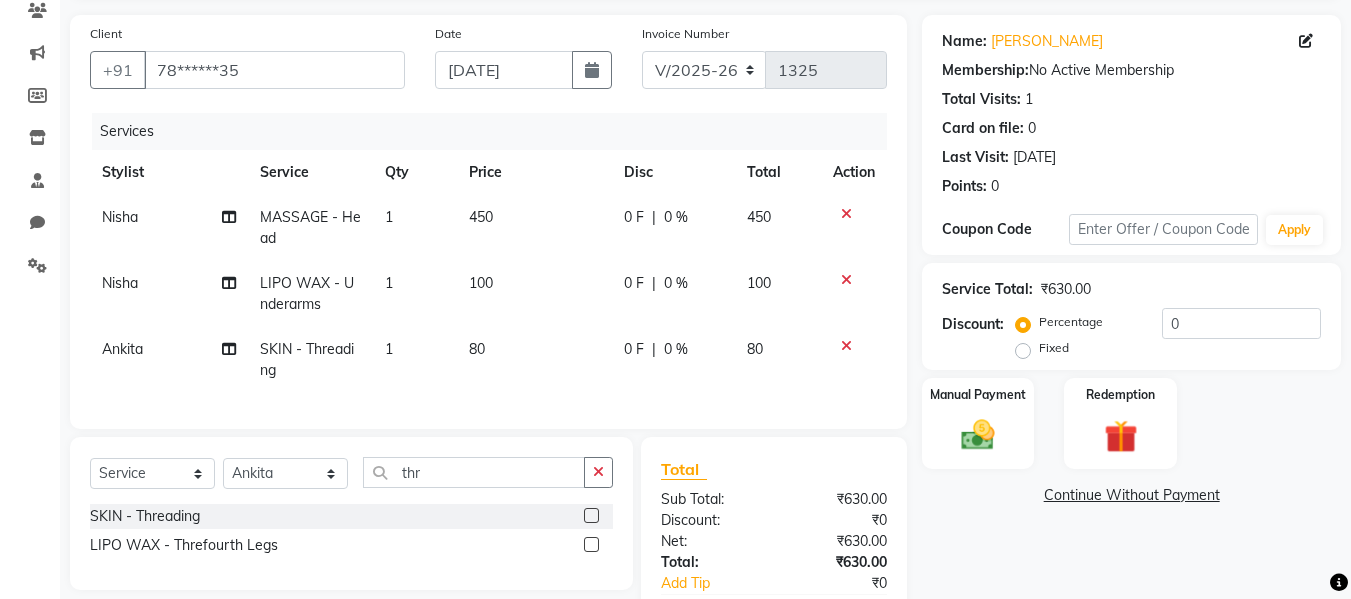 click on "80" 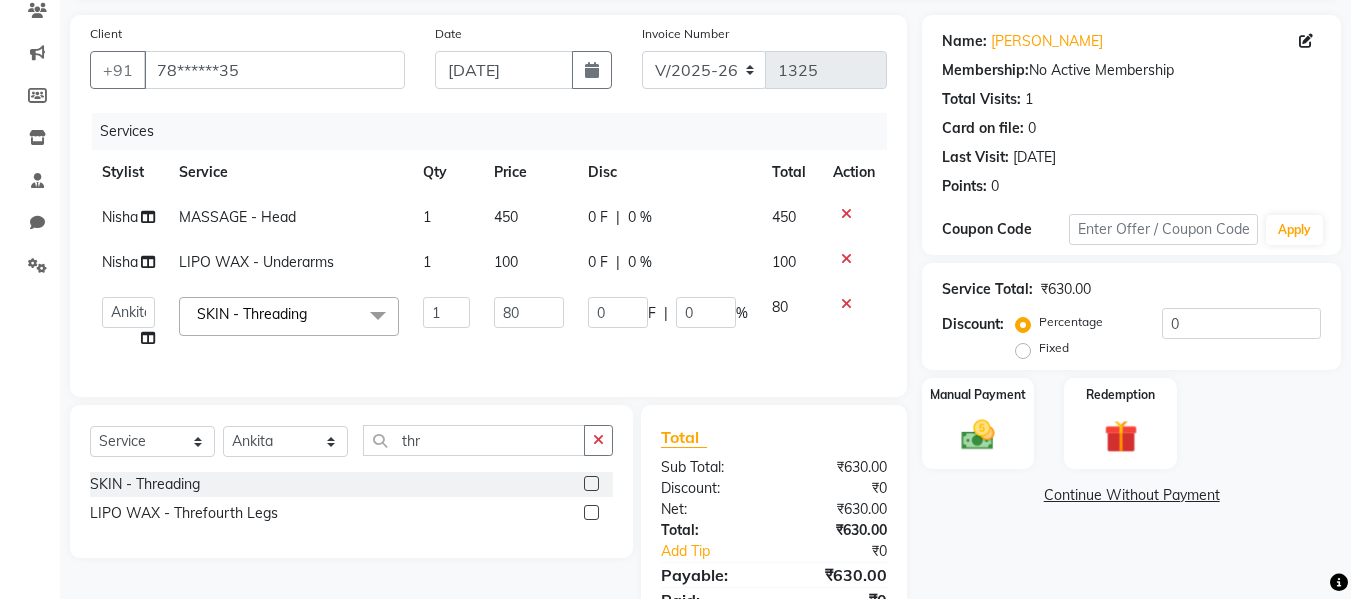 click on "0 F | 0 %" 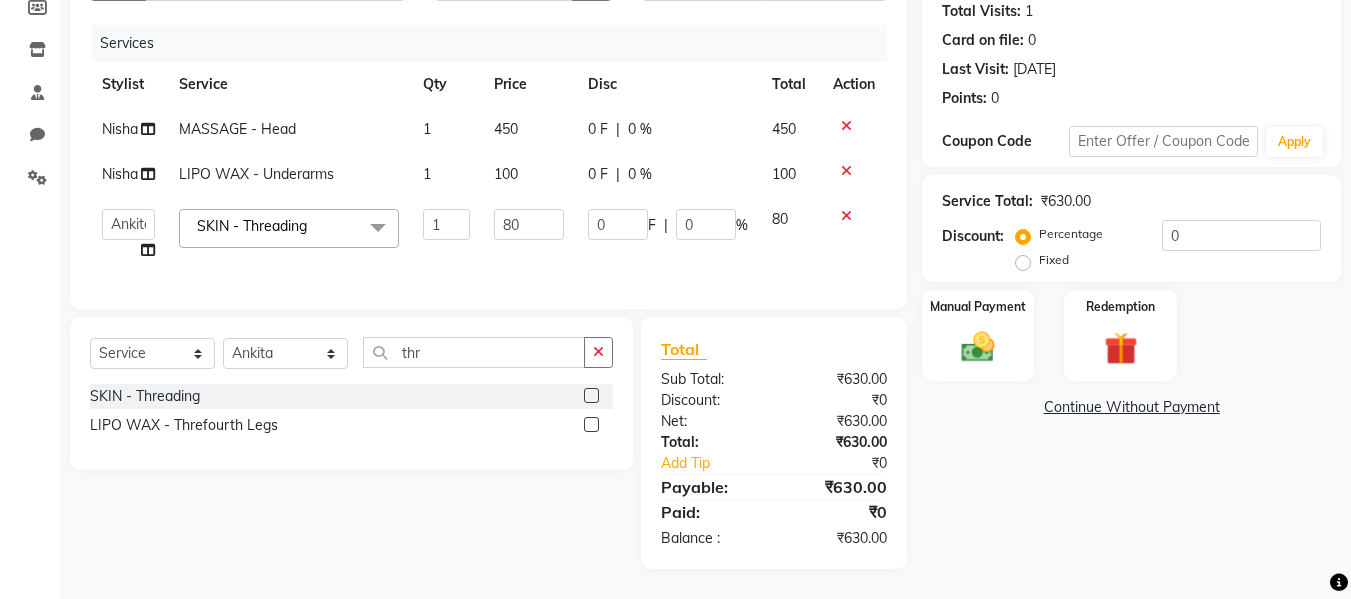 scroll, scrollTop: 238, scrollLeft: 0, axis: vertical 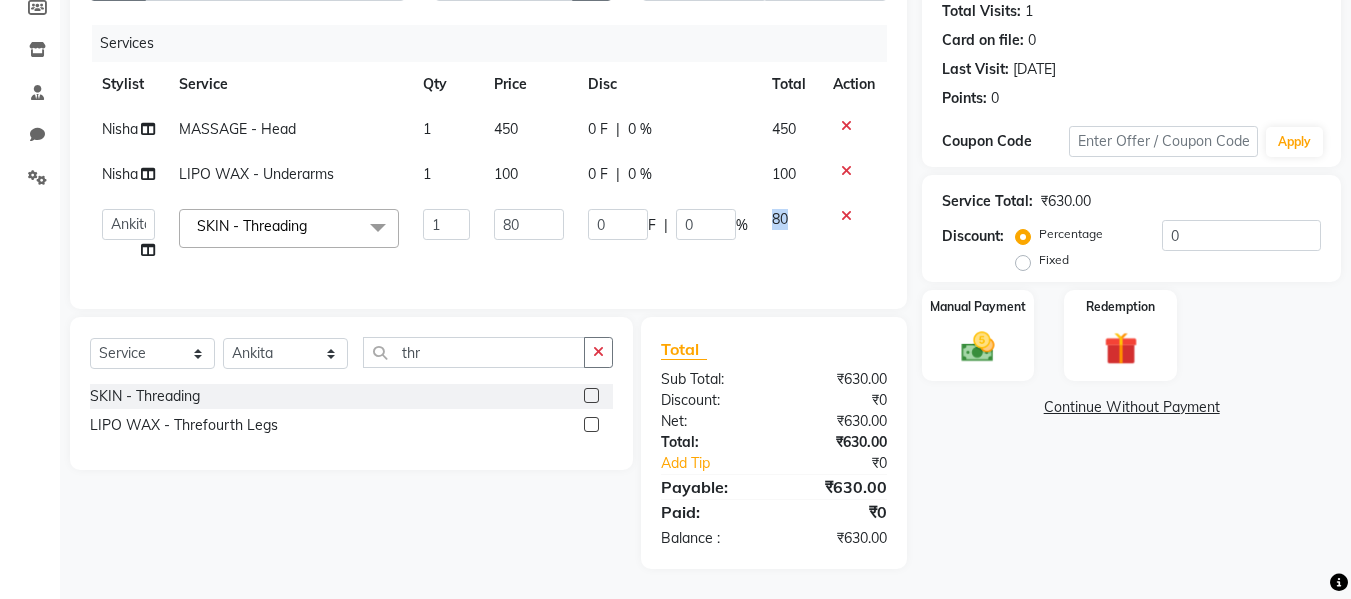 click on "80" 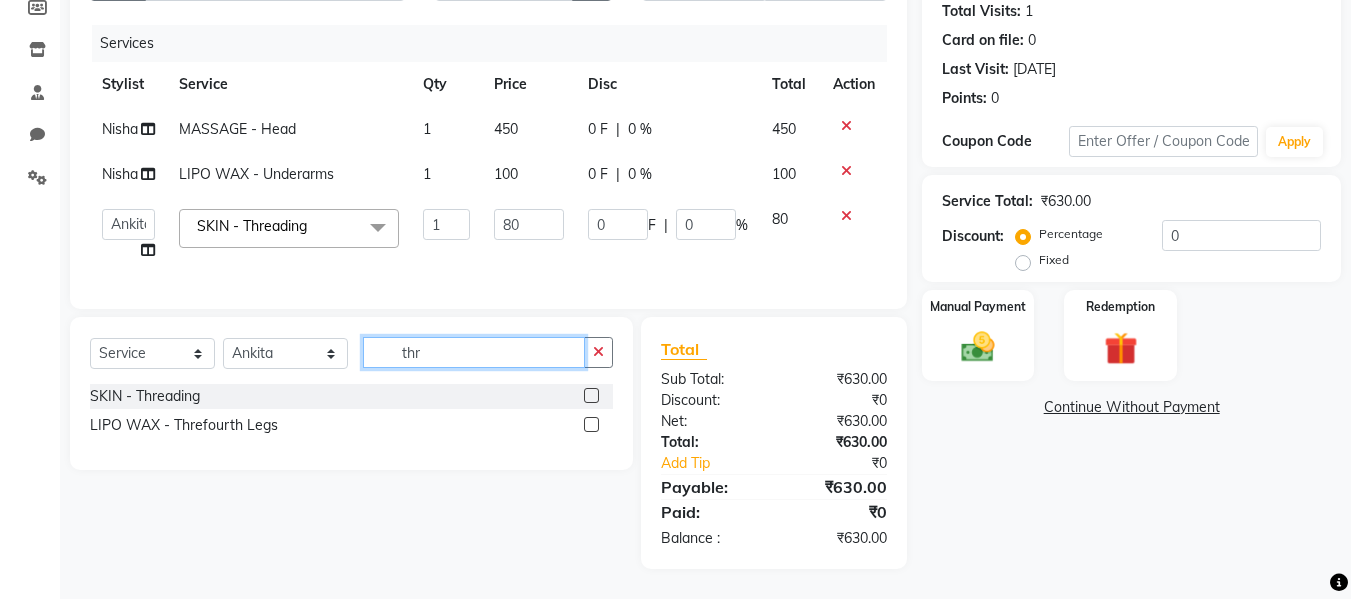 click on "thr" 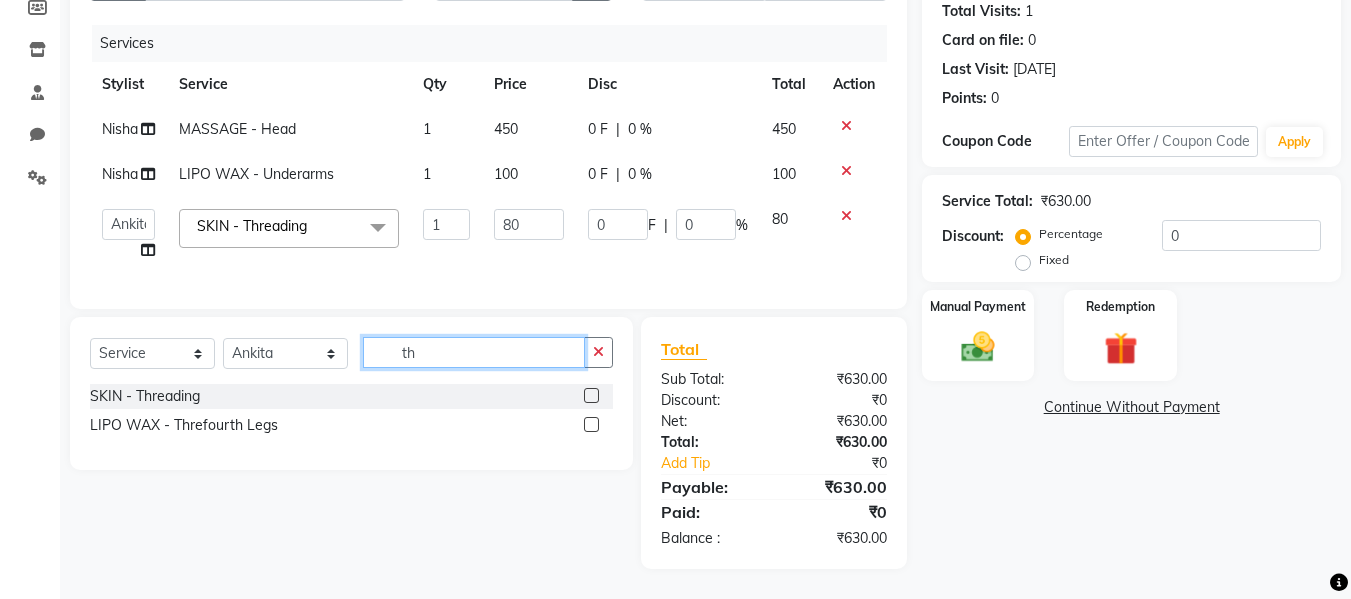 type on "t" 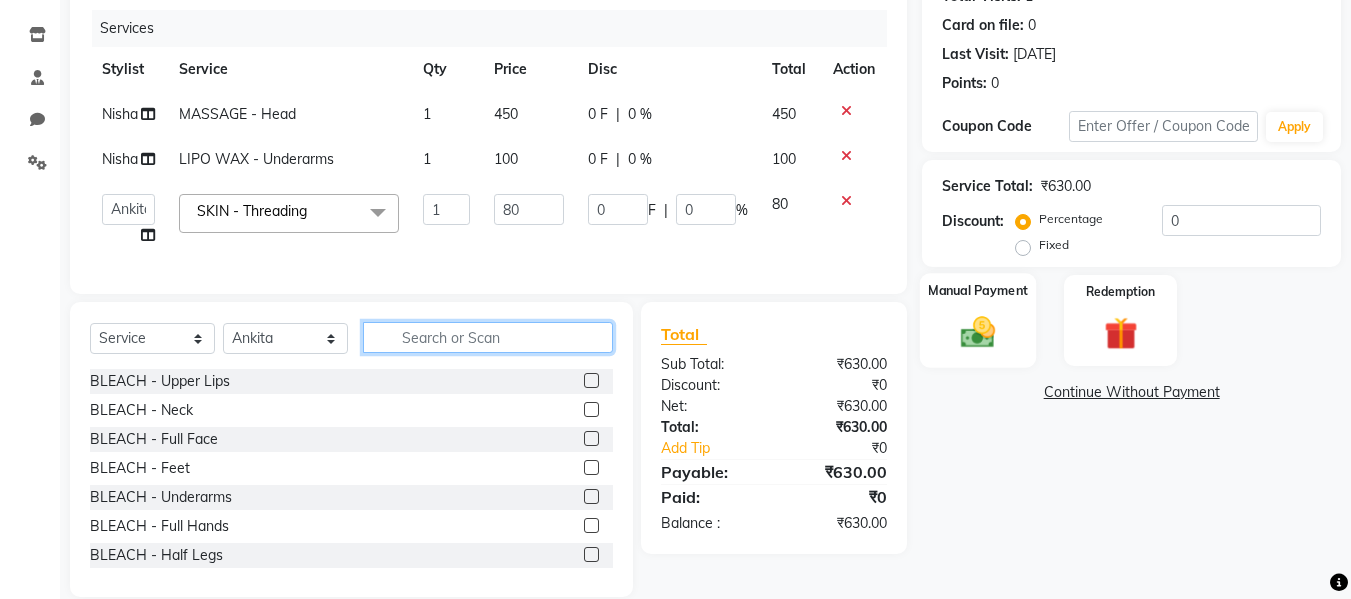 type 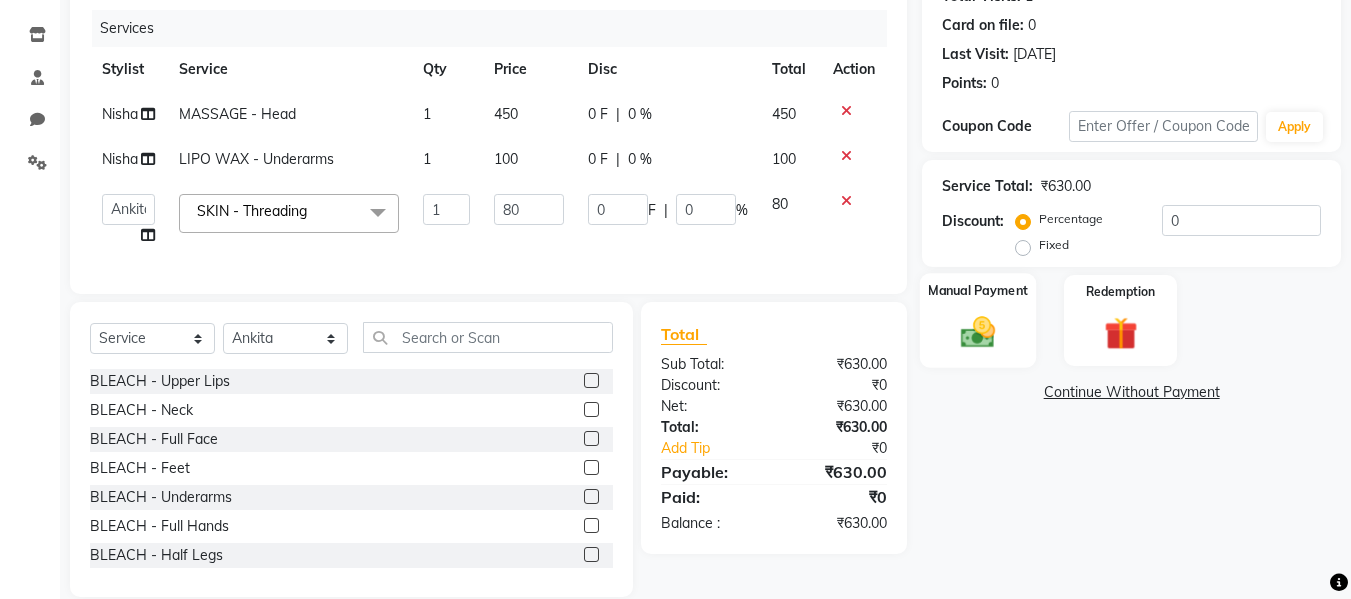 click 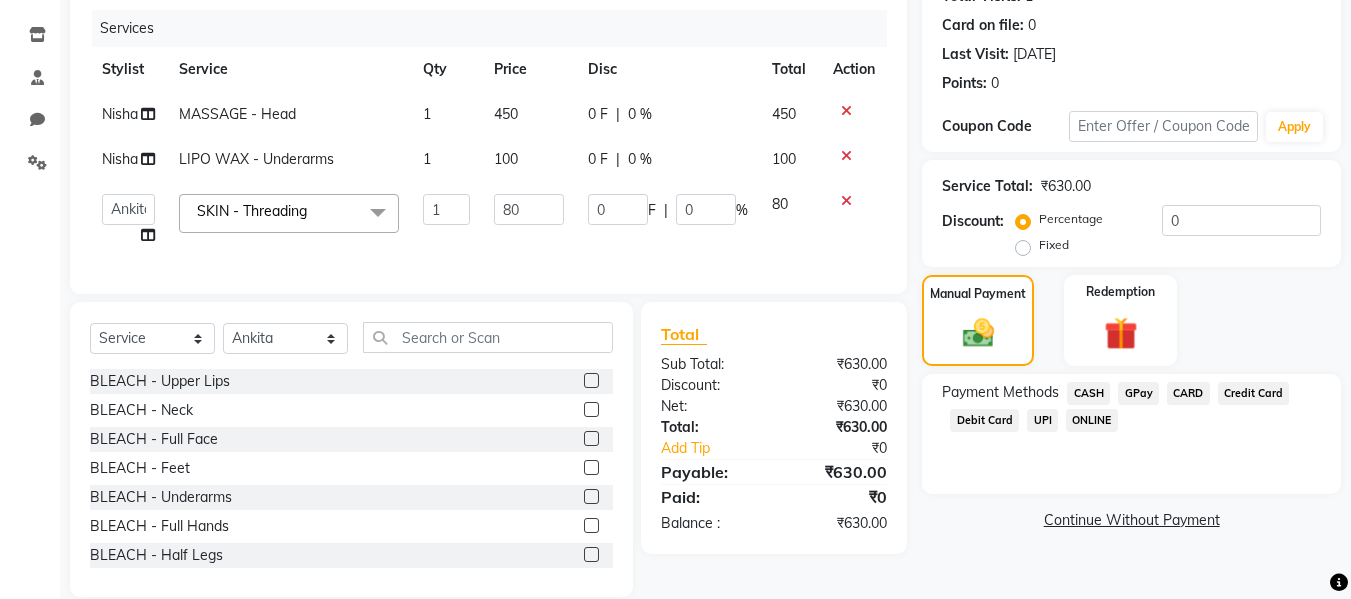 click on "CASH" 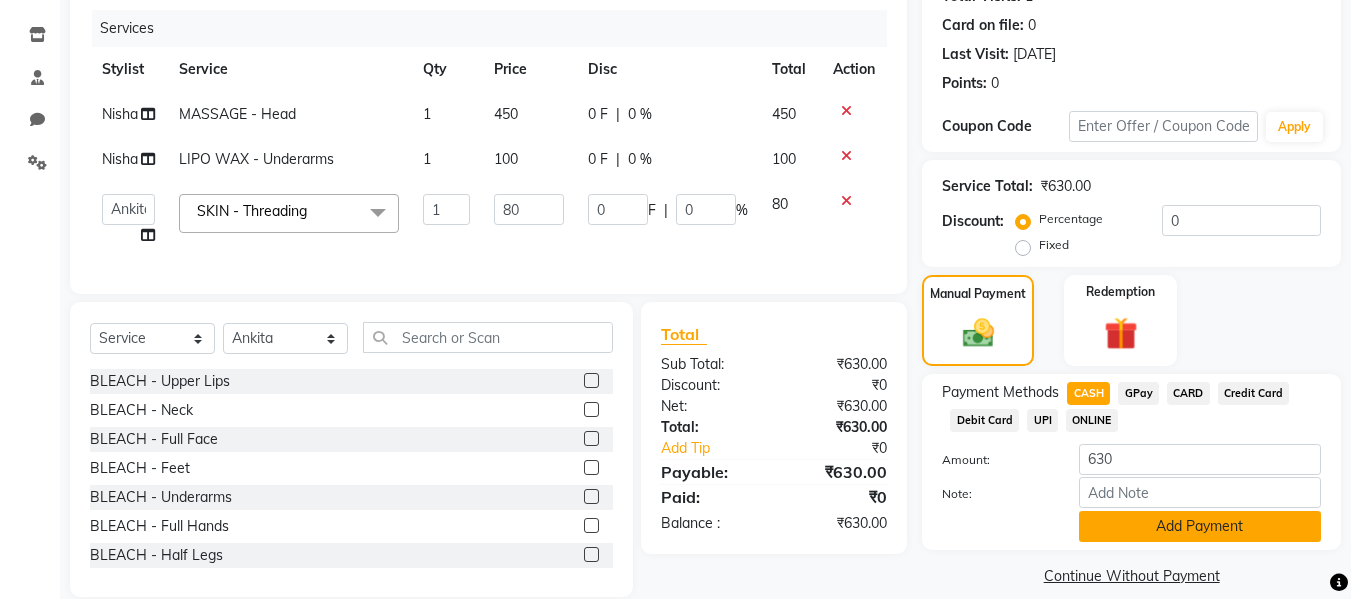click on "Add Payment" 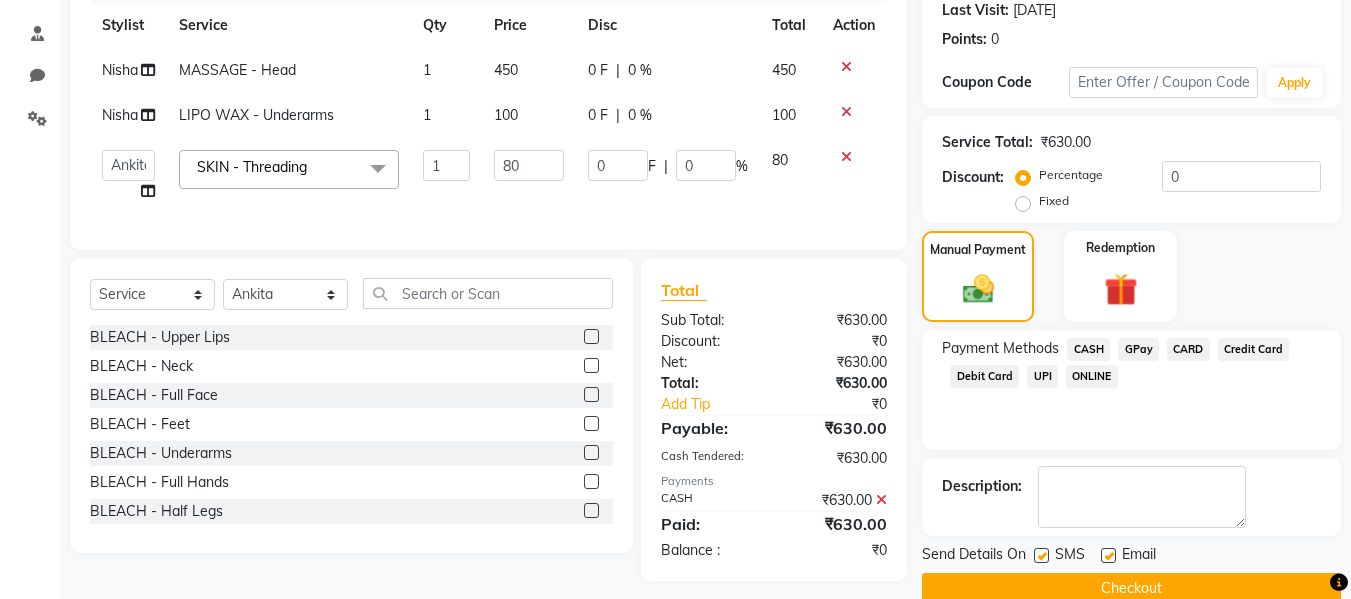 scroll, scrollTop: 317, scrollLeft: 0, axis: vertical 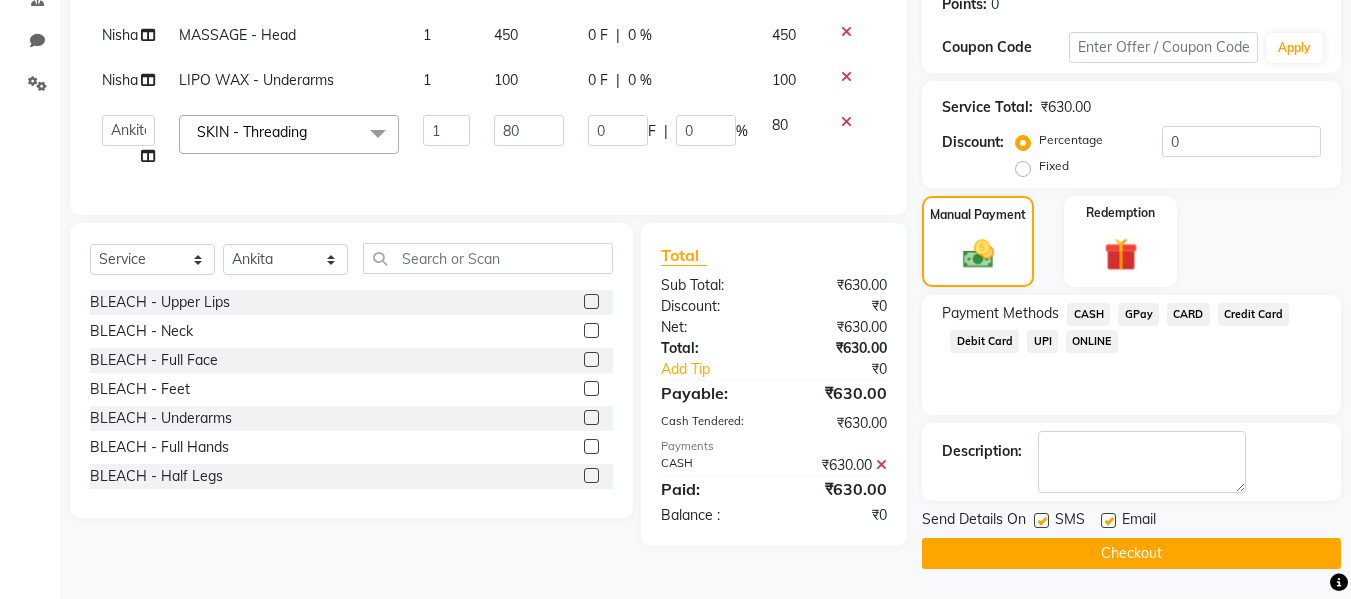 click 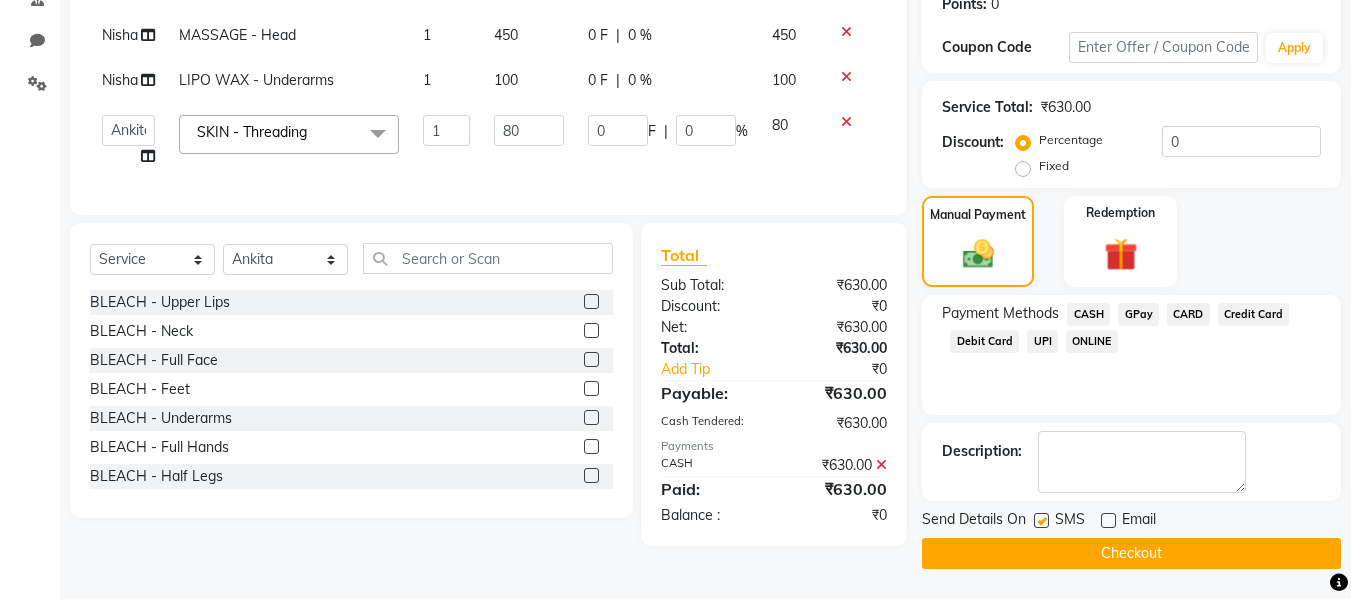 click 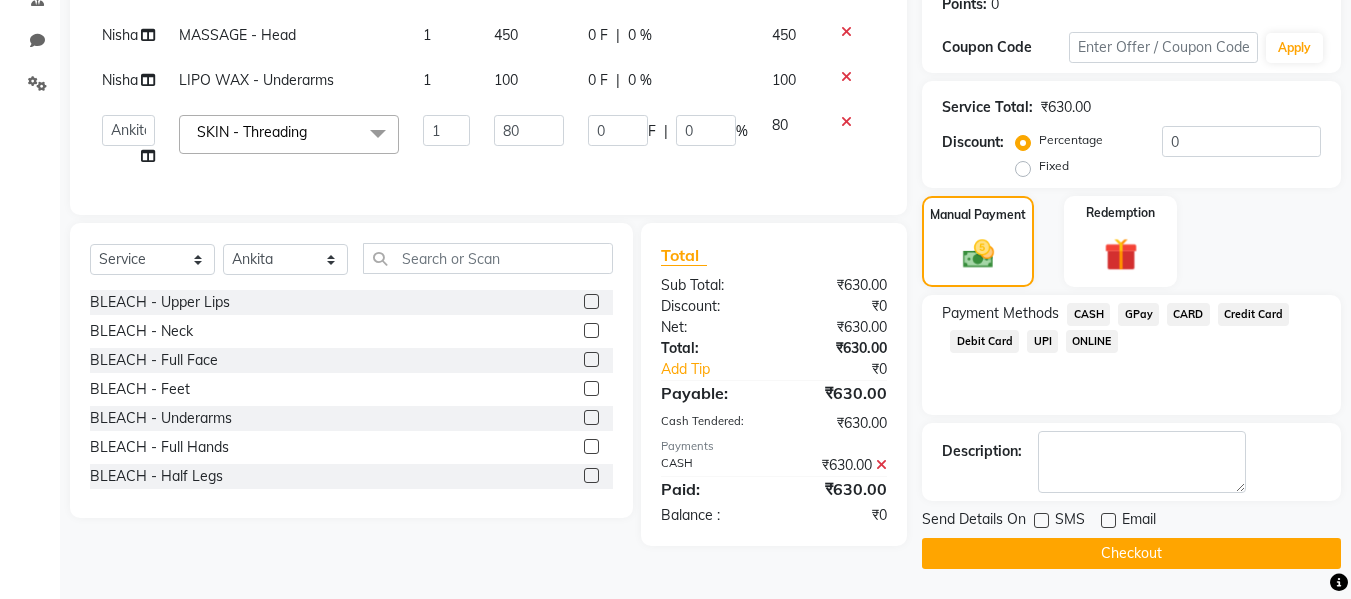 click on "Checkout" 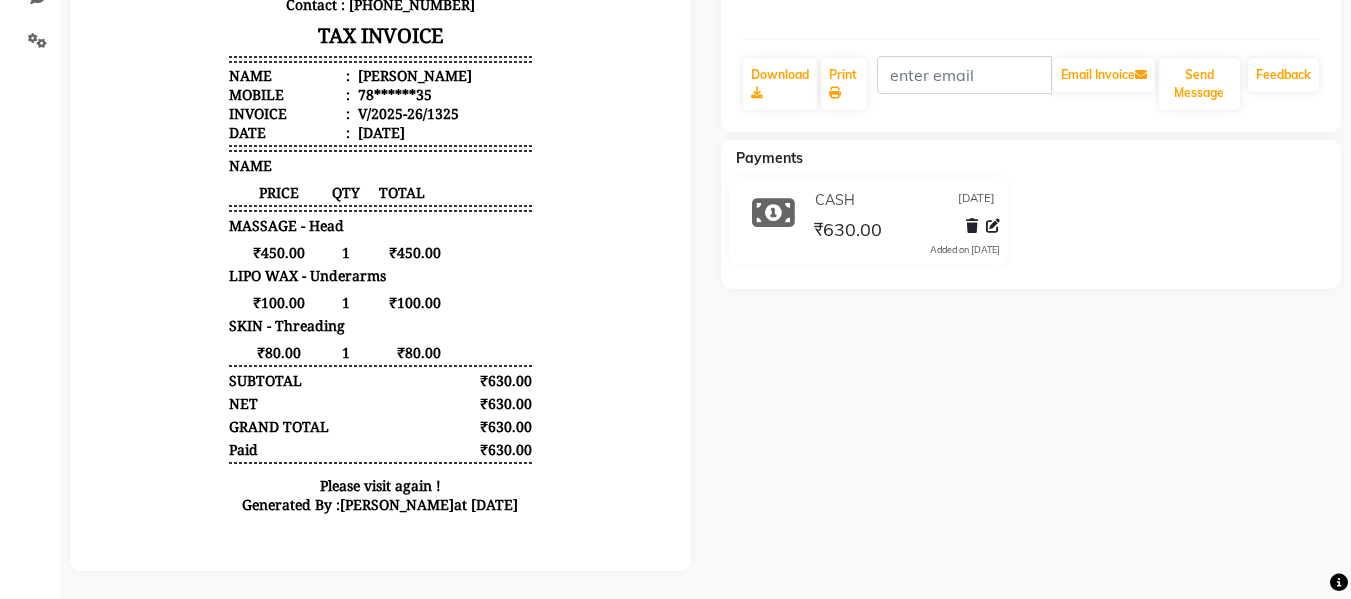 scroll, scrollTop: 16, scrollLeft: 0, axis: vertical 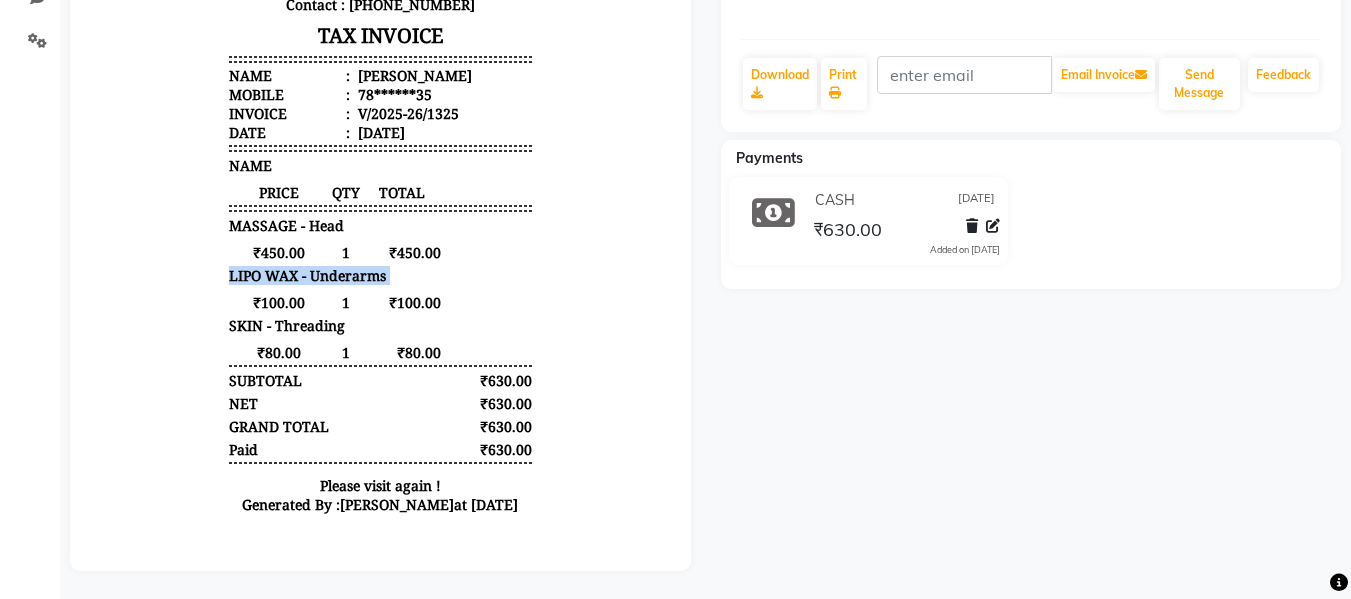 drag, startPoint x: 135, startPoint y: 314, endPoint x: 158, endPoint y: 435, distance: 123.16656 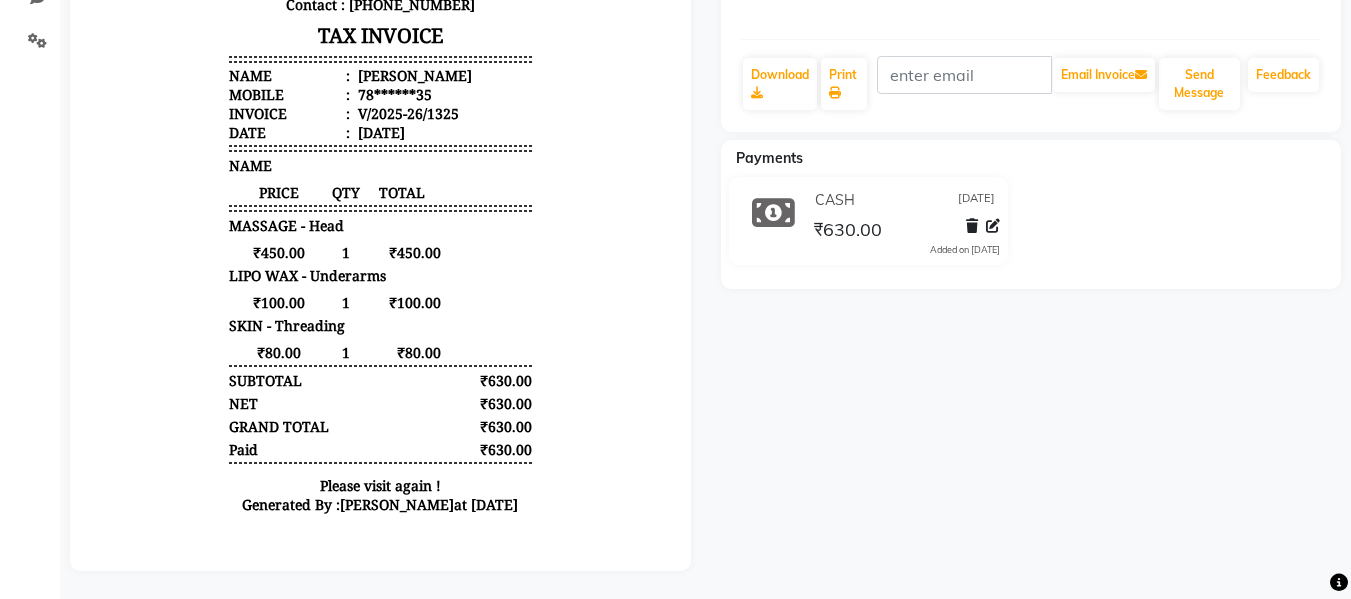 click on "Flawless Beauty Salon
[STREET_ADDRESS][DATE]
Contact : [PHONE_NUMBER]
TAX INVOICE
Name  :
[PERSON_NAME]
Mobile :
78******35
Invoice  :
V/2025-26/1325
Date  :
[DATE]" at bounding box center (380, 175) 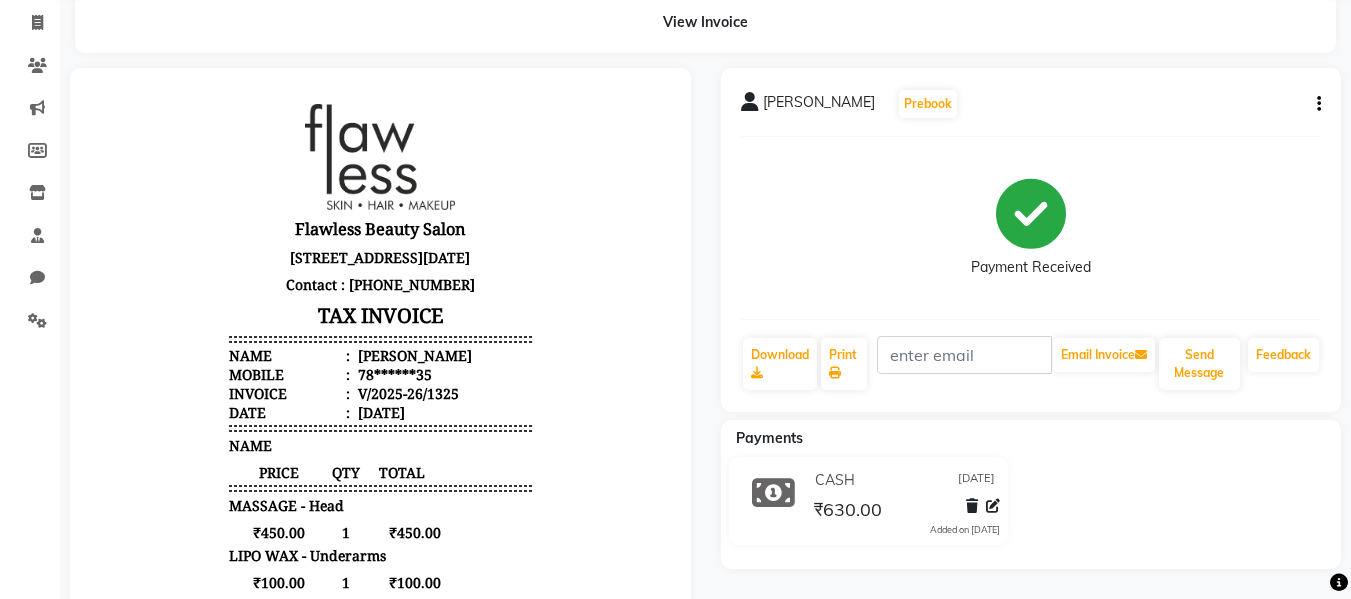 scroll, scrollTop: 0, scrollLeft: 0, axis: both 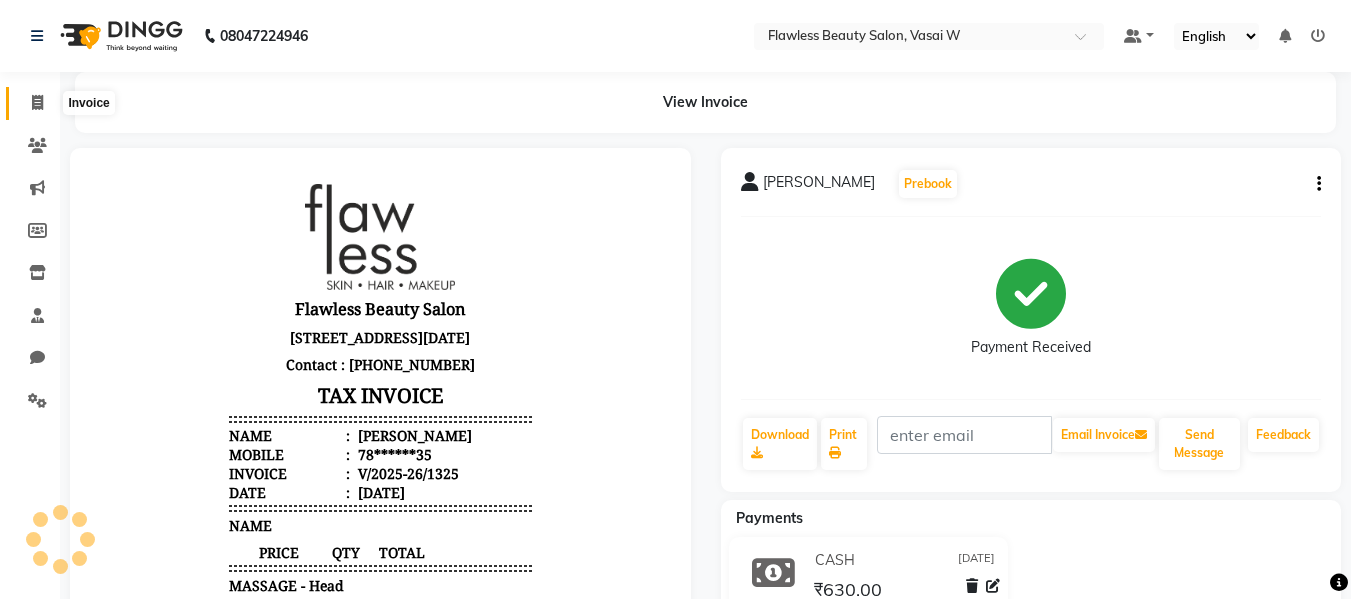 click 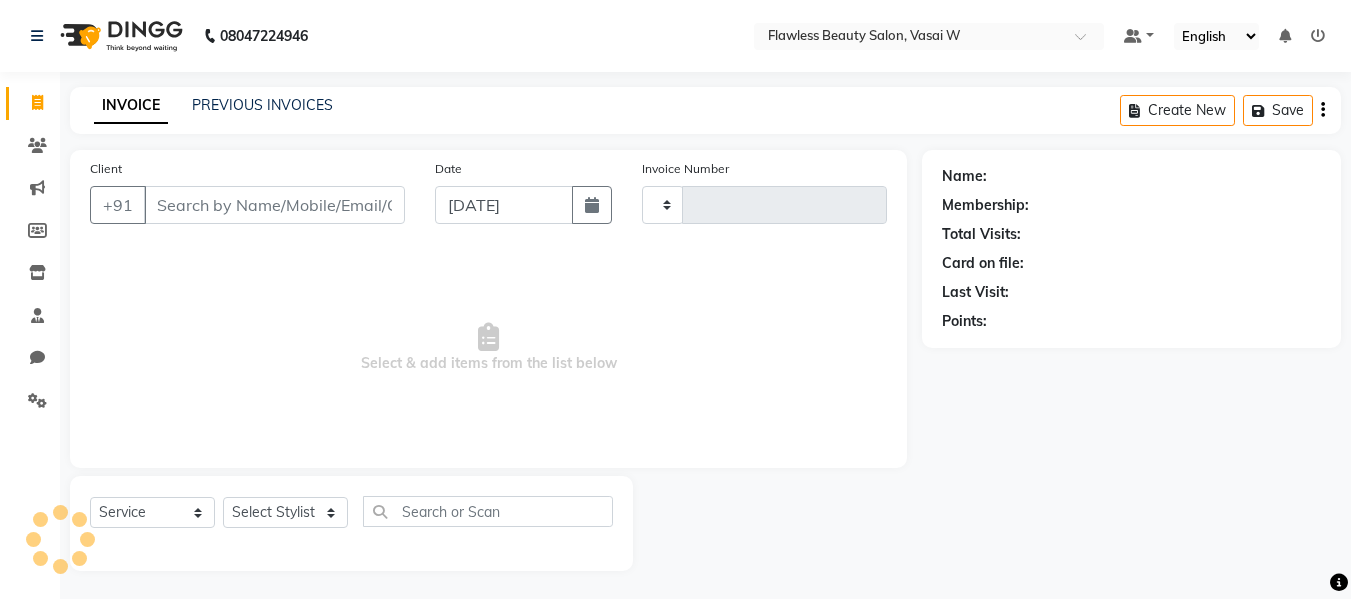 type on "1326" 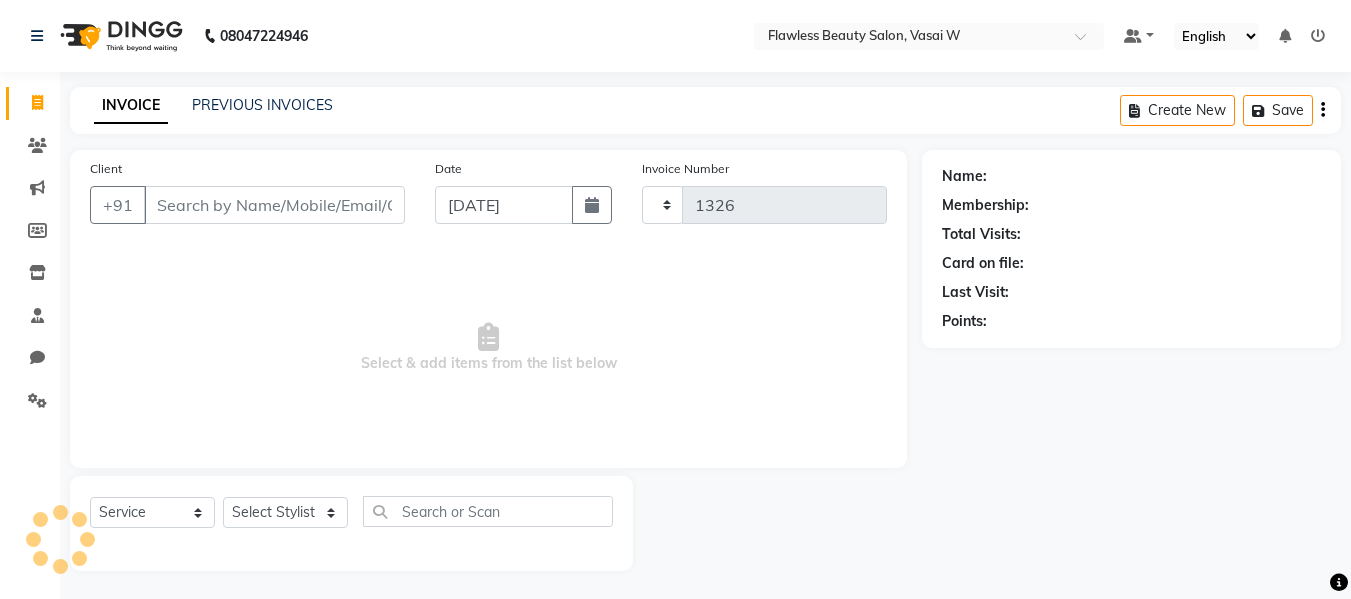 scroll, scrollTop: 2, scrollLeft: 0, axis: vertical 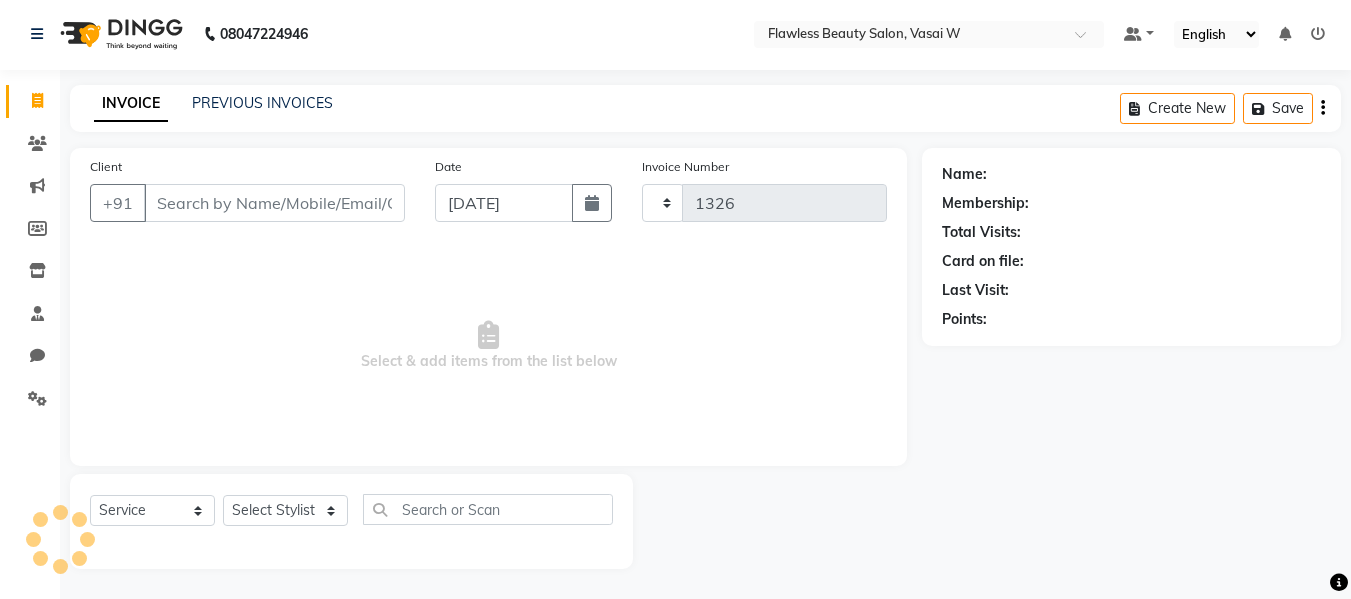 select on "8090" 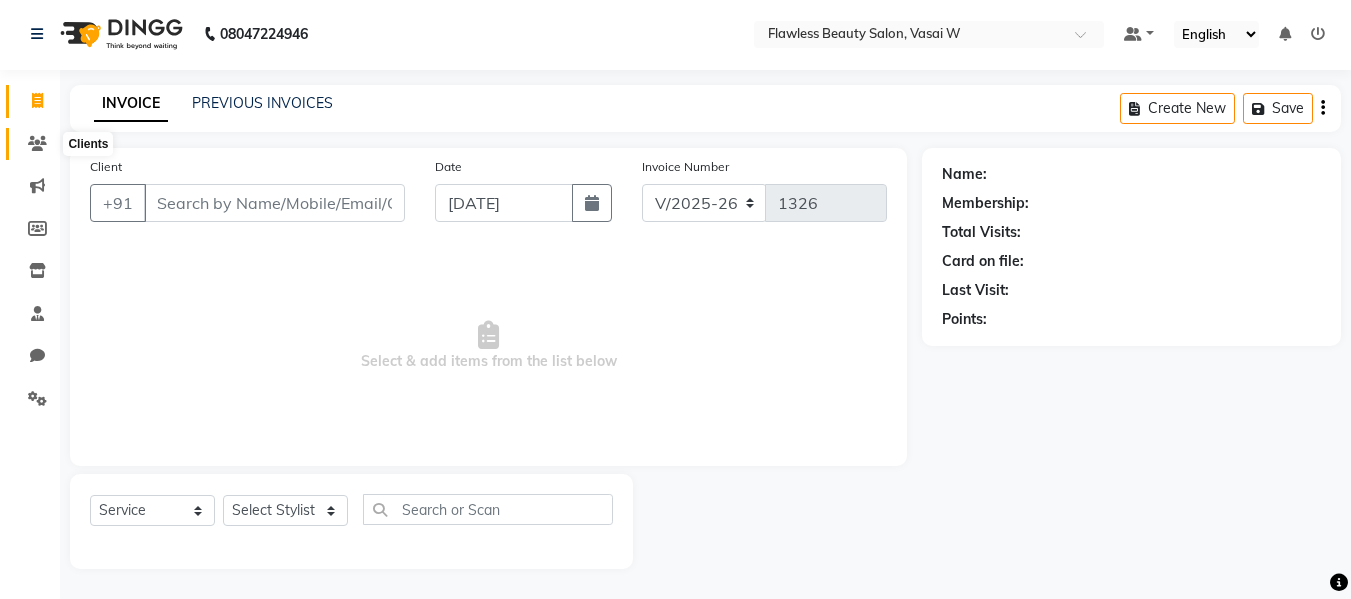 click 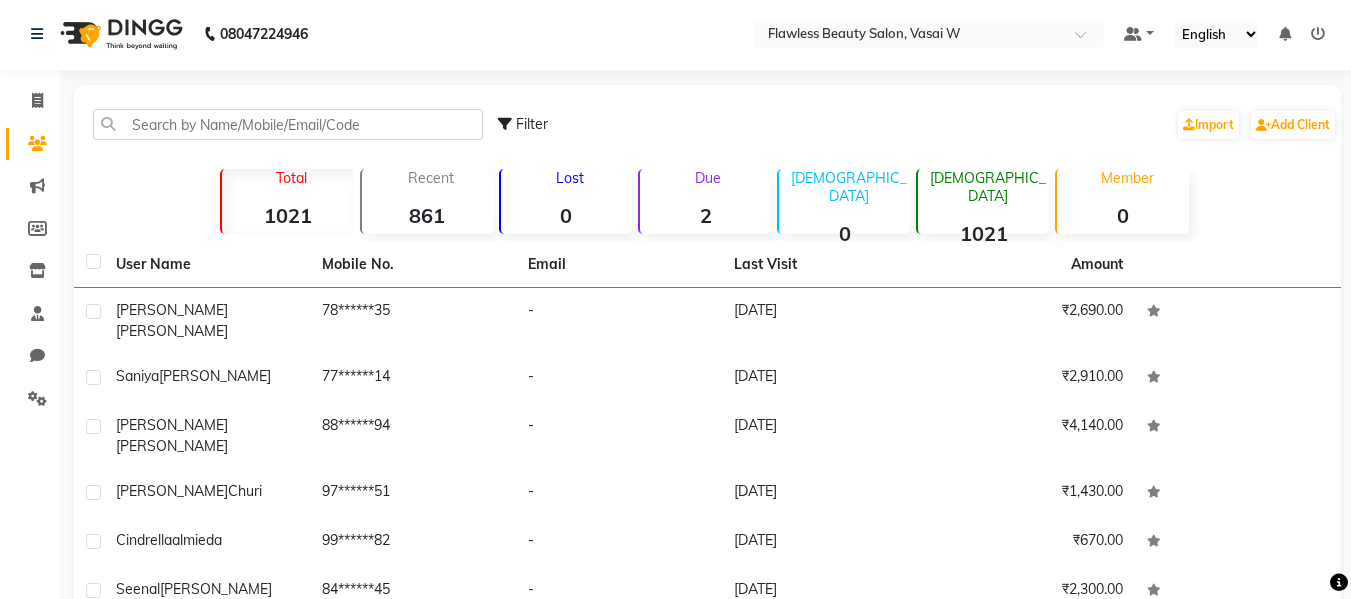 click on "Filter  Import   Add Client" 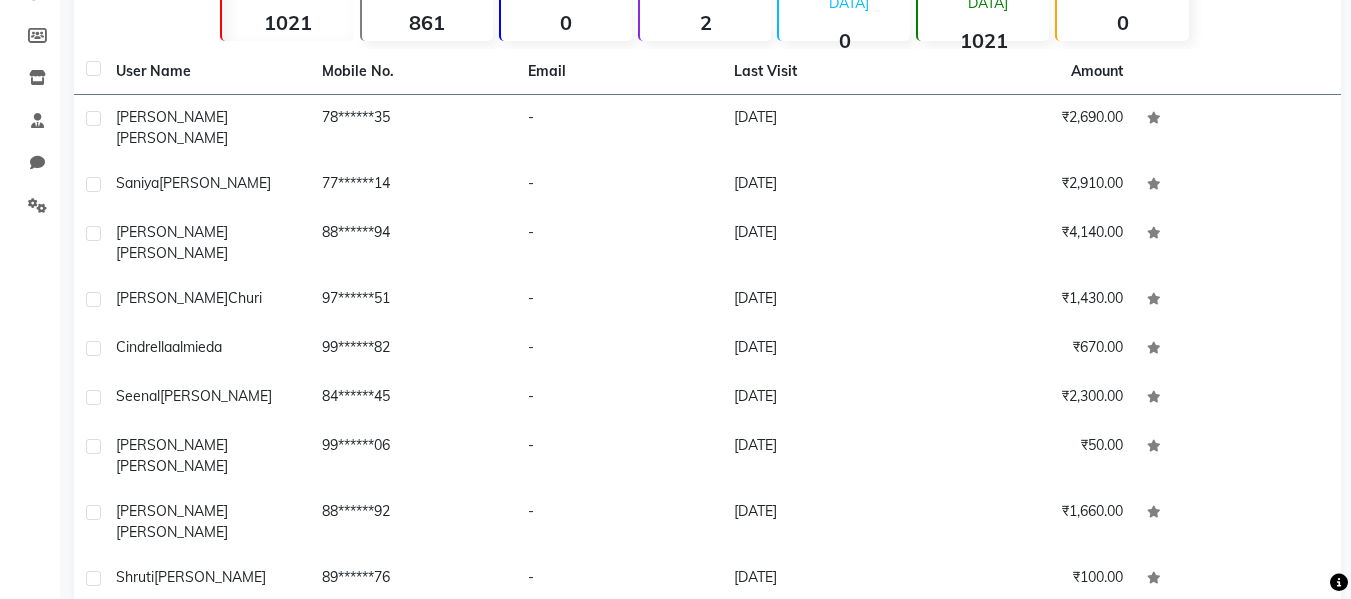 scroll, scrollTop: 267, scrollLeft: 0, axis: vertical 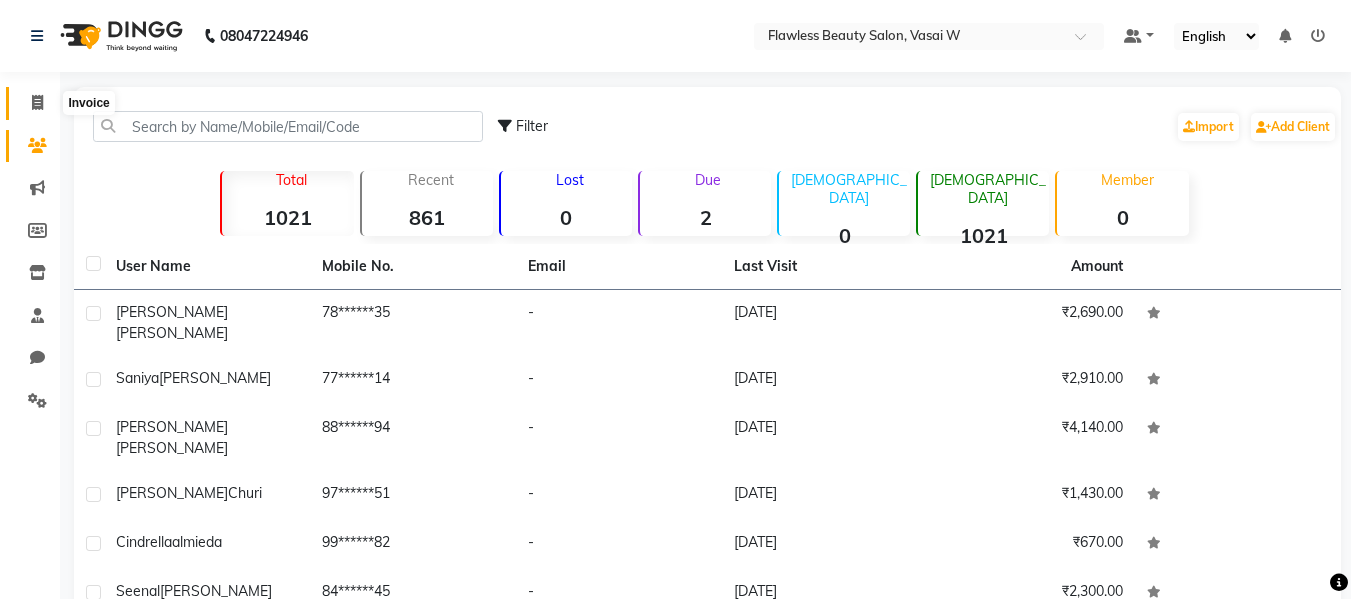 click 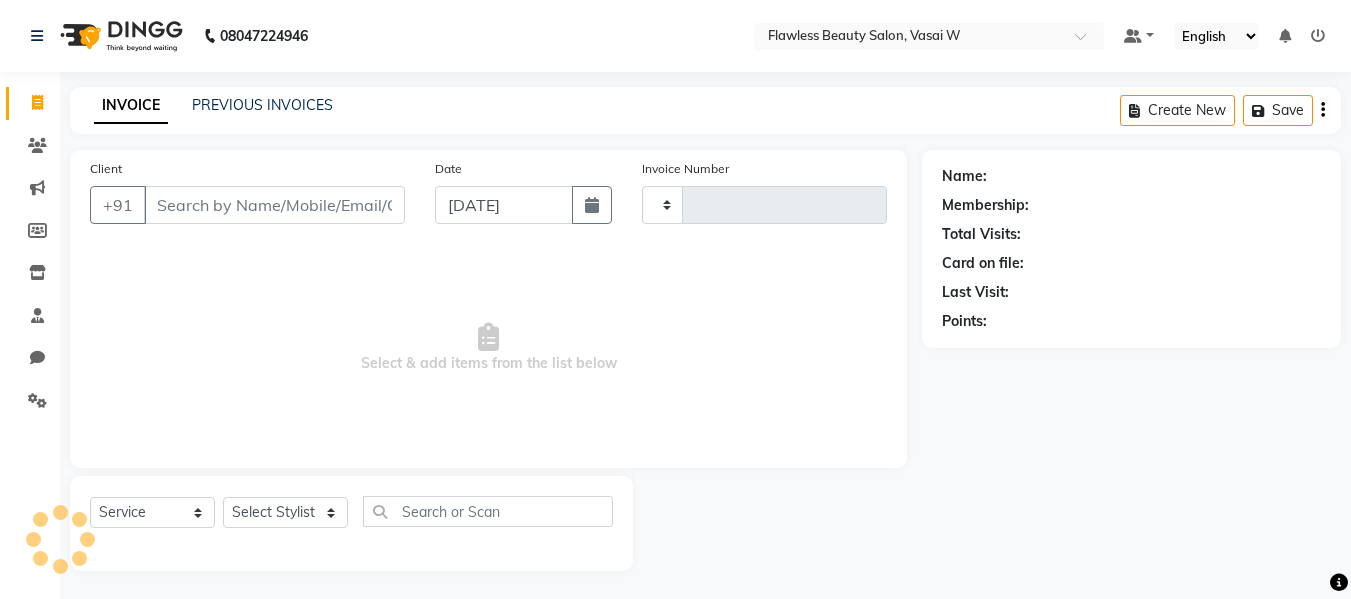 type on "1326" 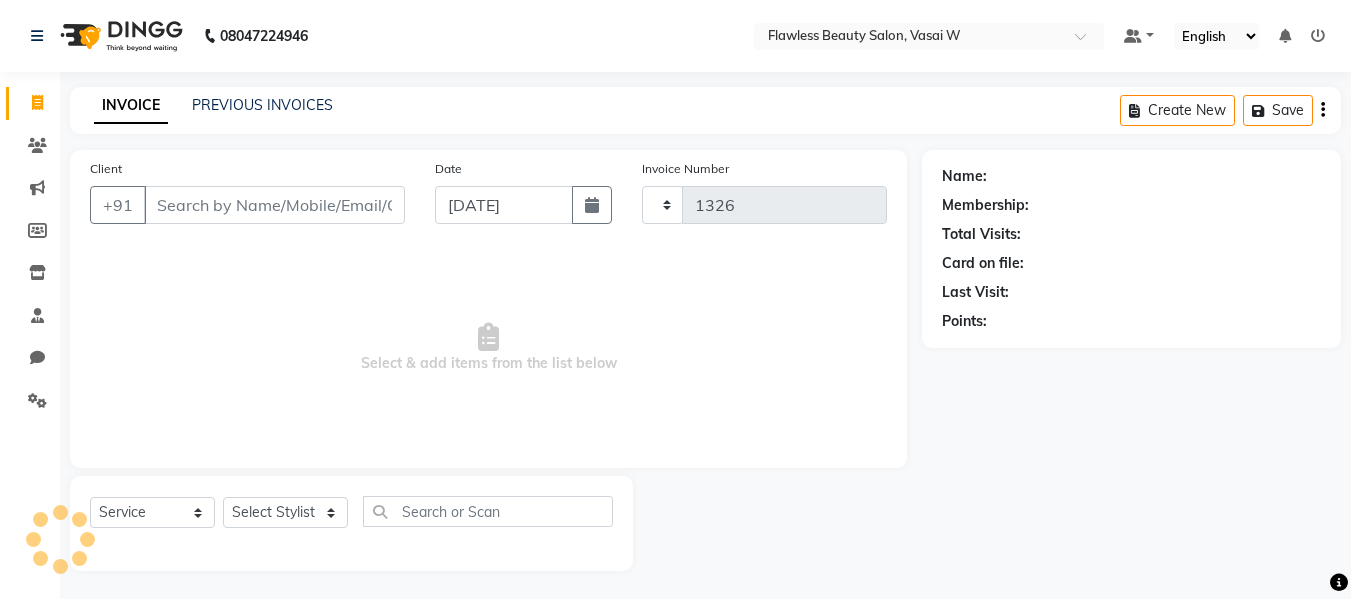 select on "8090" 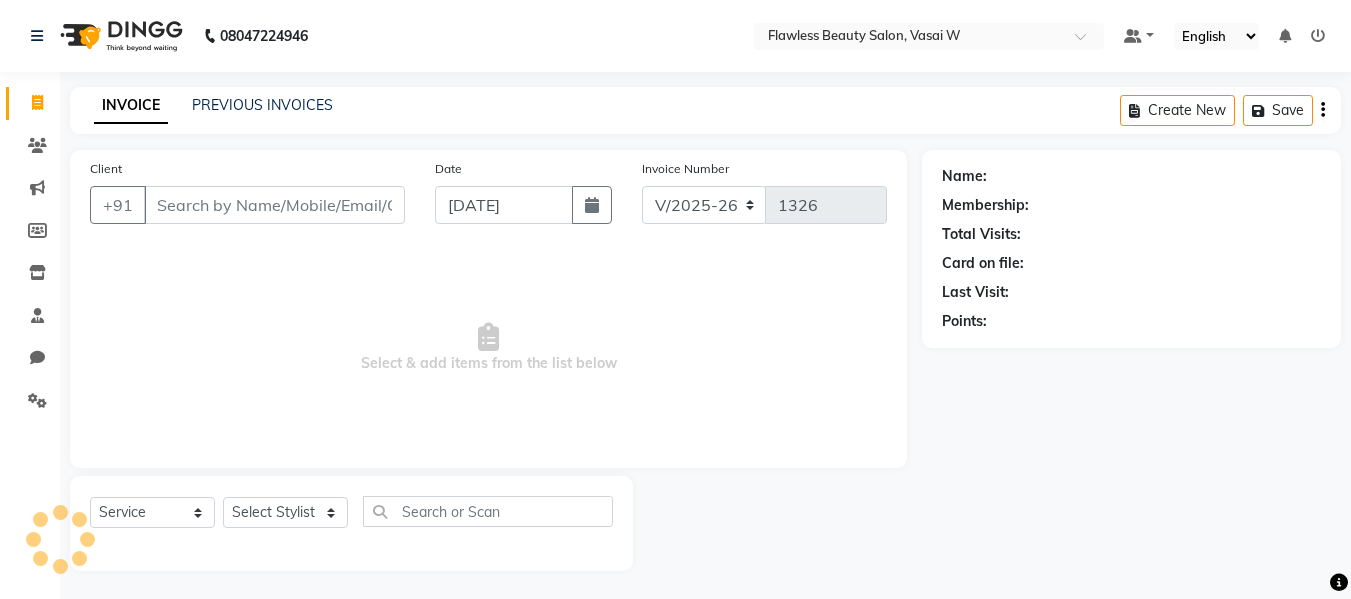 scroll, scrollTop: 2, scrollLeft: 0, axis: vertical 